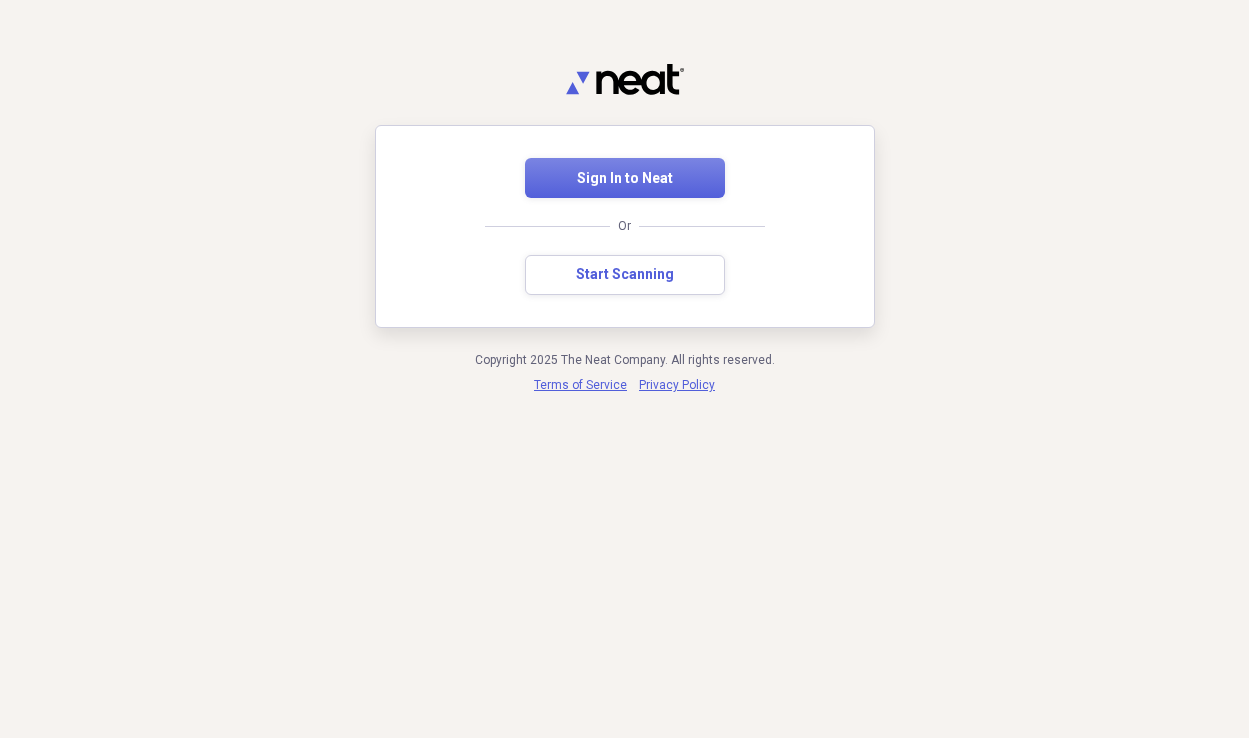 scroll, scrollTop: 0, scrollLeft: 0, axis: both 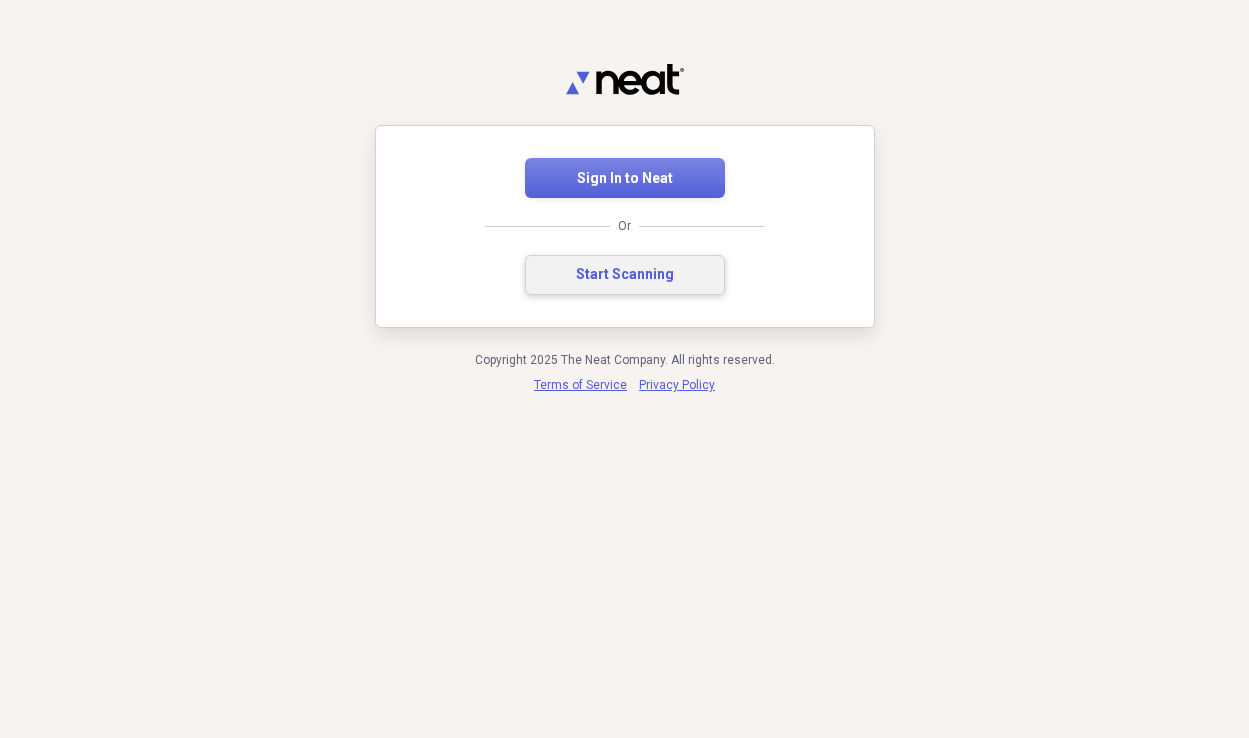 click on "Start Scanning" at bounding box center (625, 275) 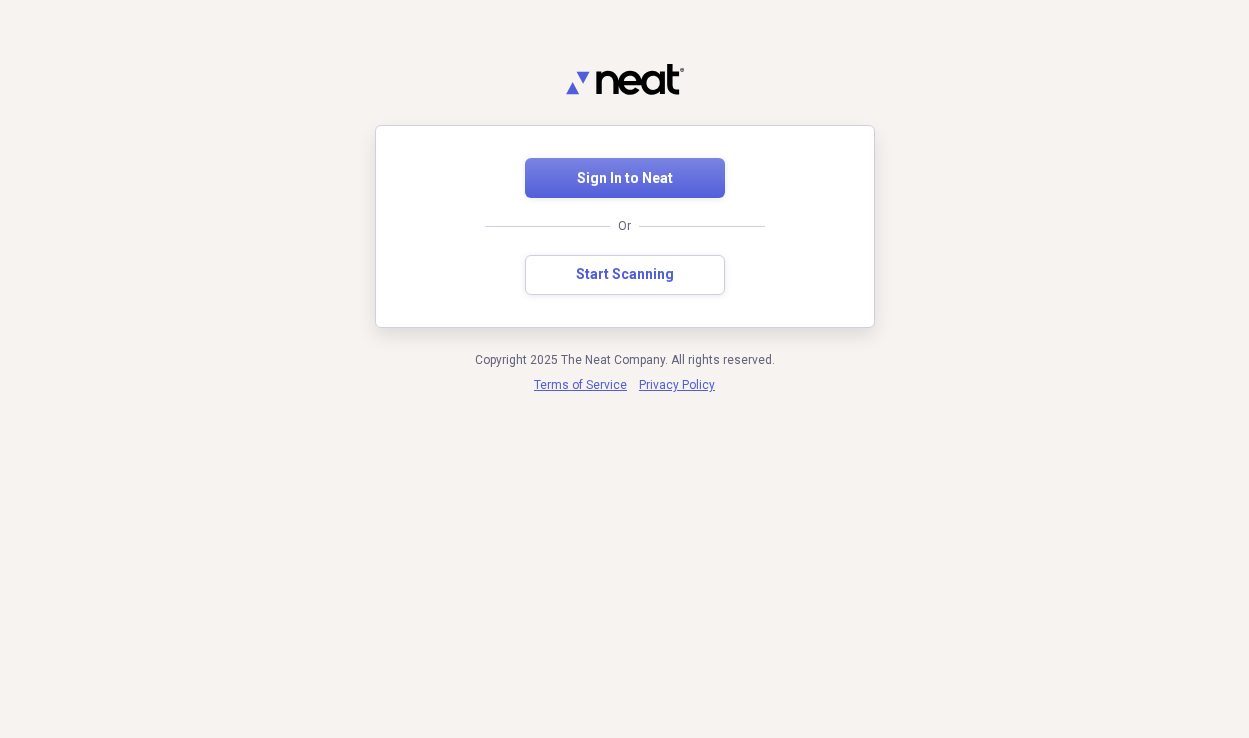 scroll, scrollTop: 0, scrollLeft: 0, axis: both 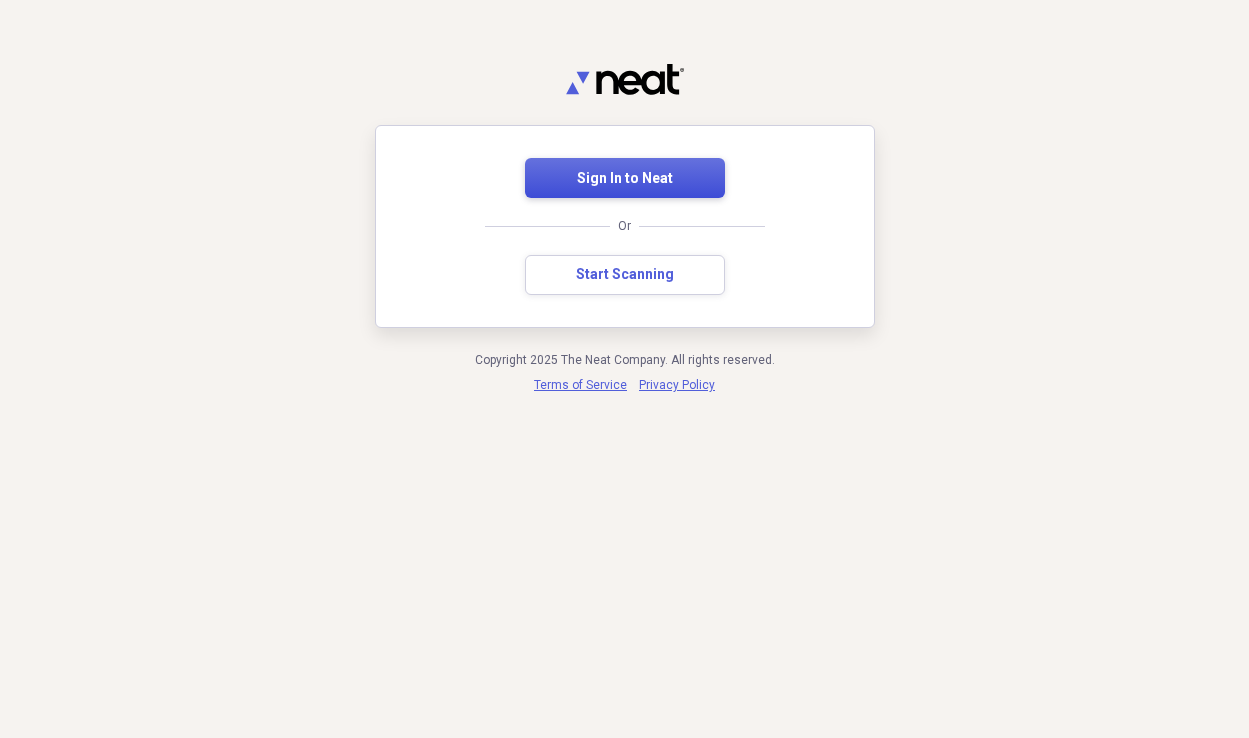 click on "Sign In to Neat" at bounding box center (625, 179) 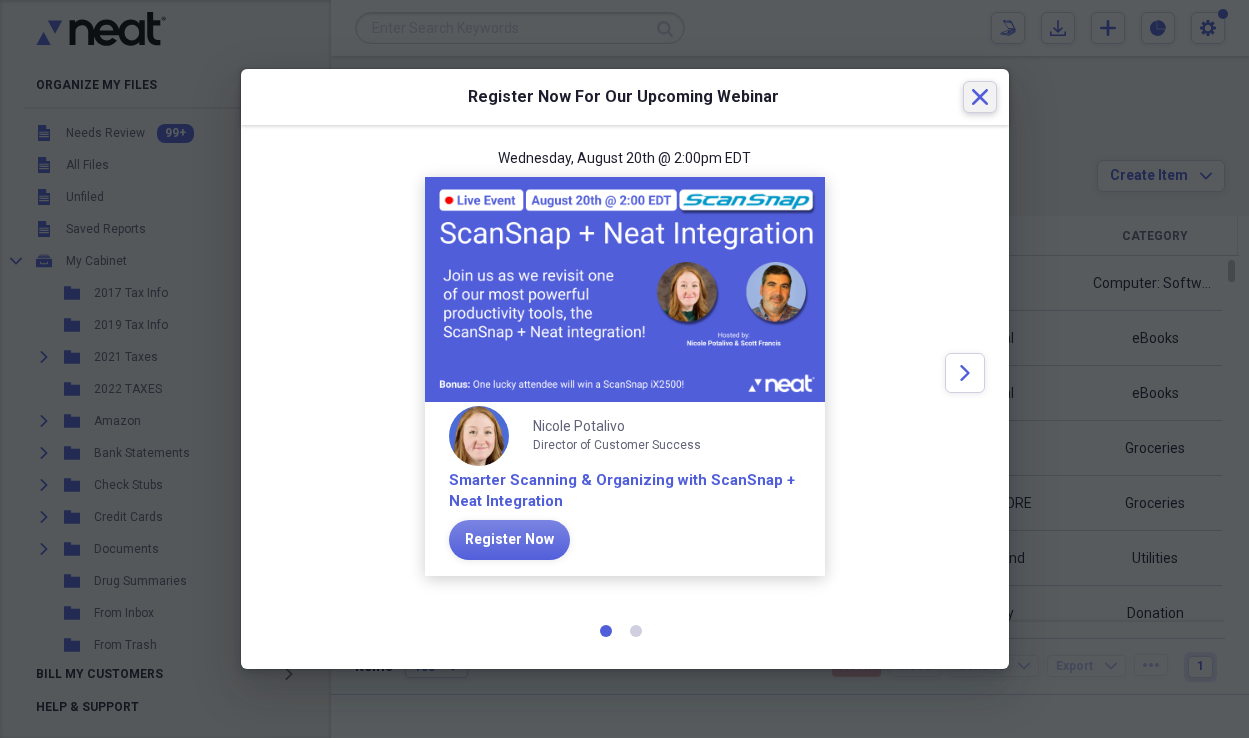 click on "Close" 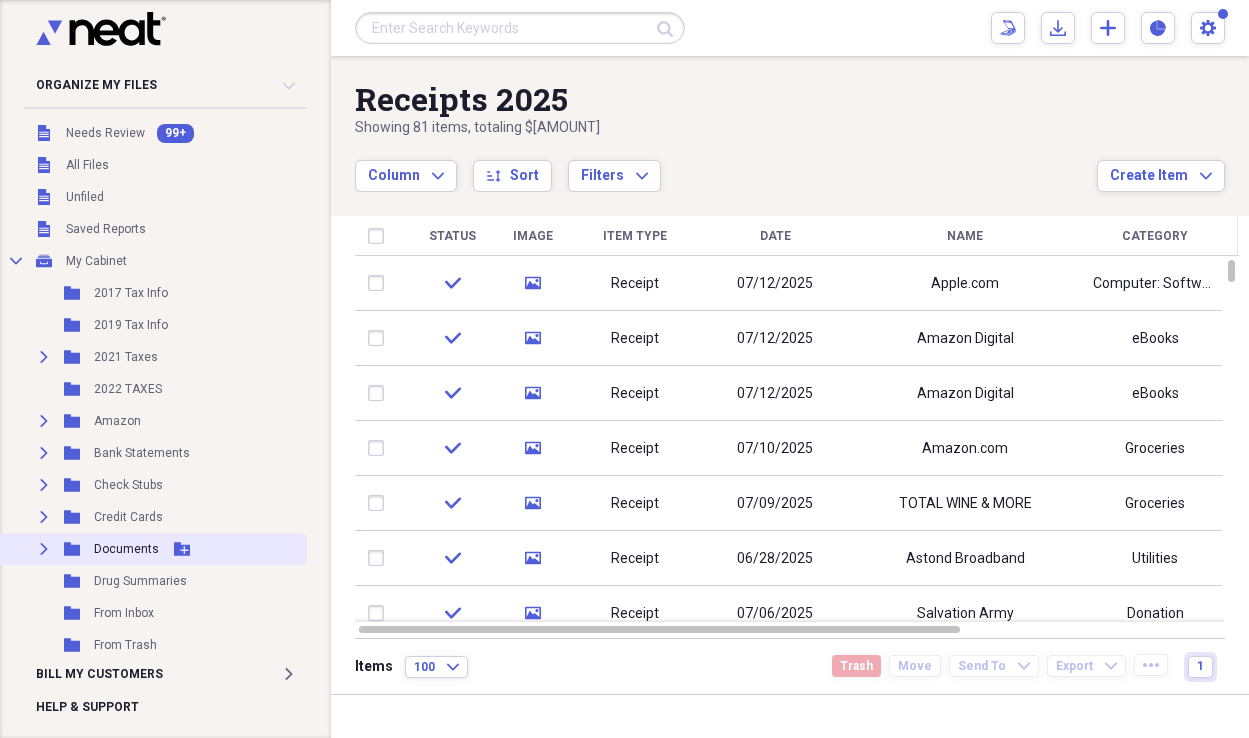click on "Expand" 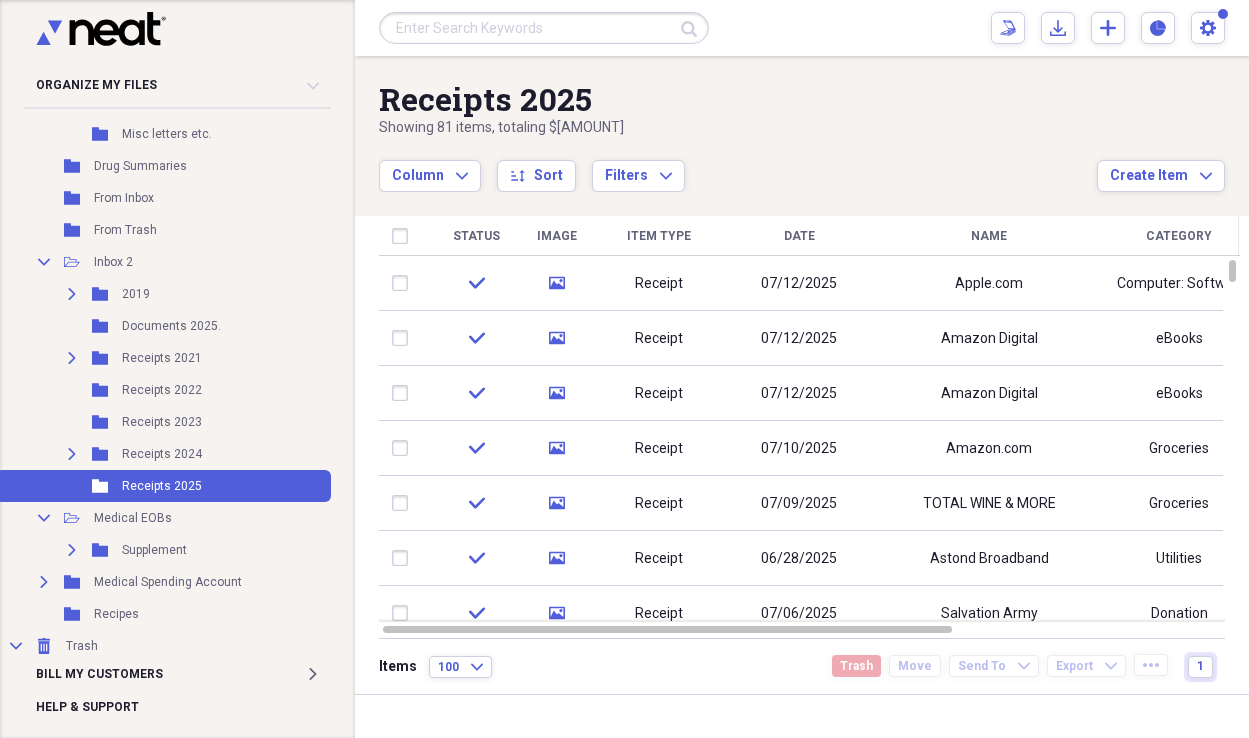 scroll, scrollTop: 897, scrollLeft: 0, axis: vertical 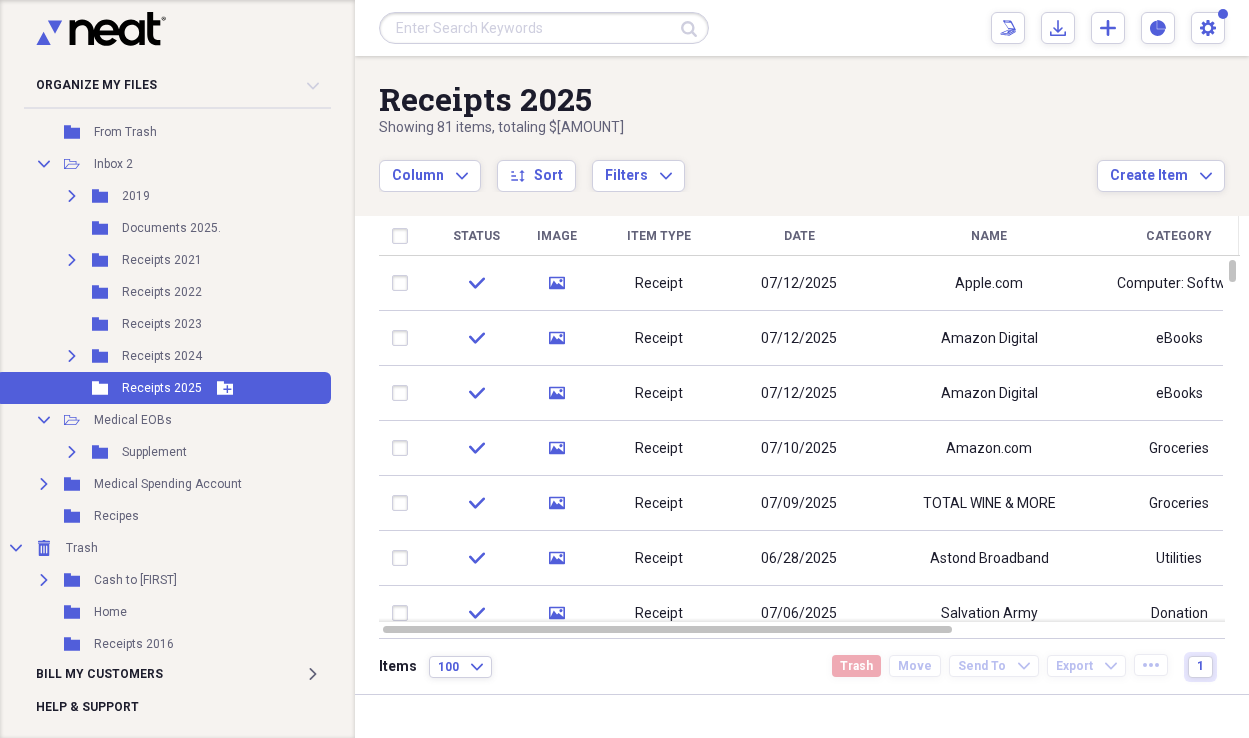click 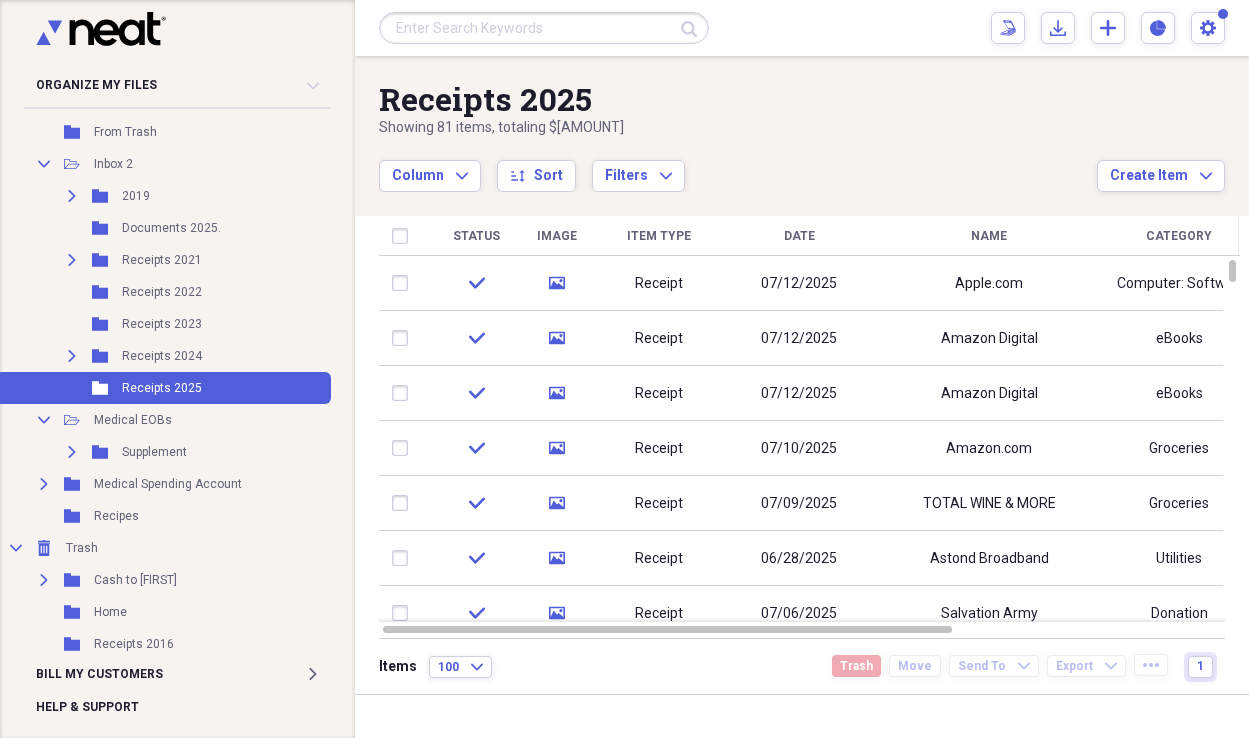 click at bounding box center [544, 28] 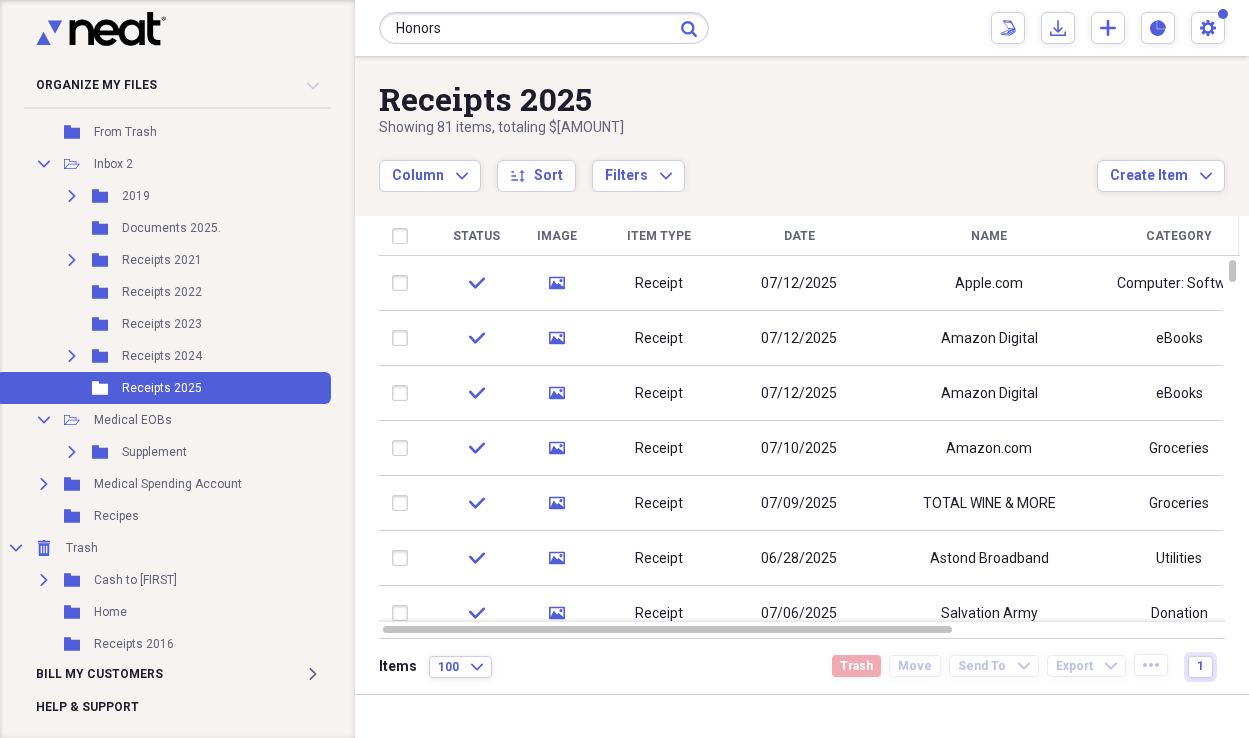 type on "Honors" 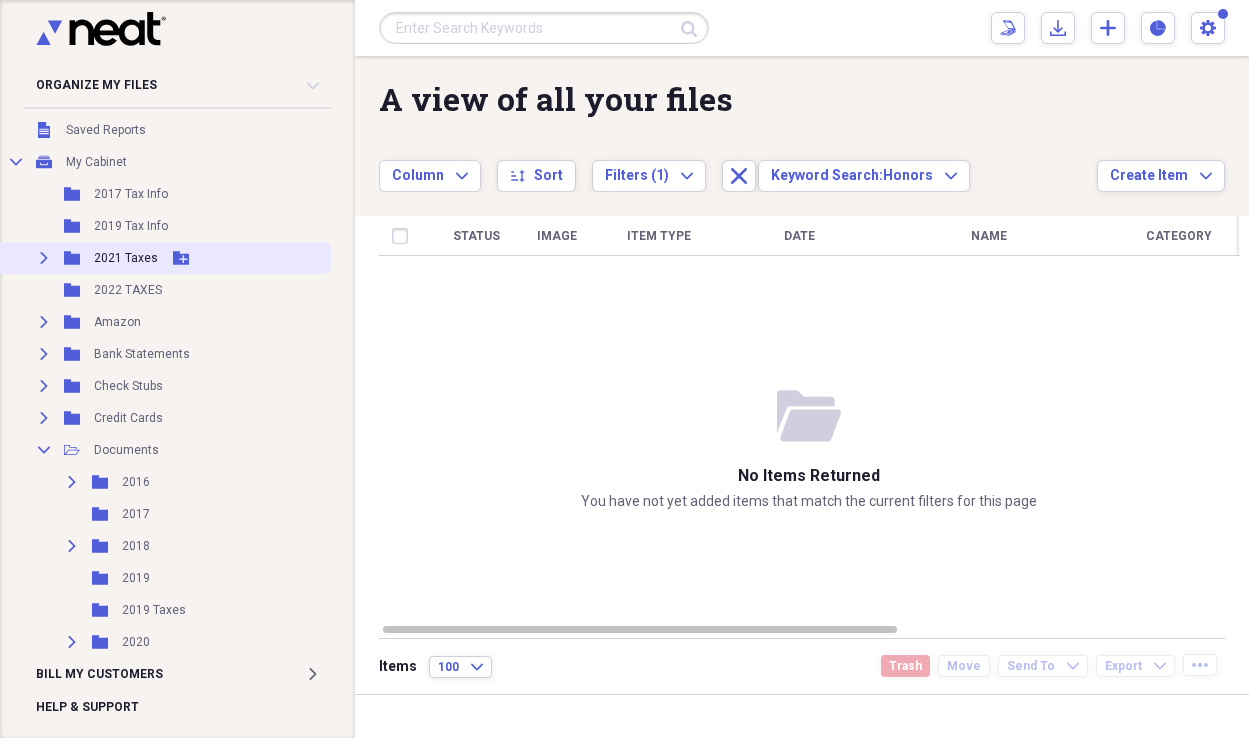 scroll, scrollTop: 0, scrollLeft: 0, axis: both 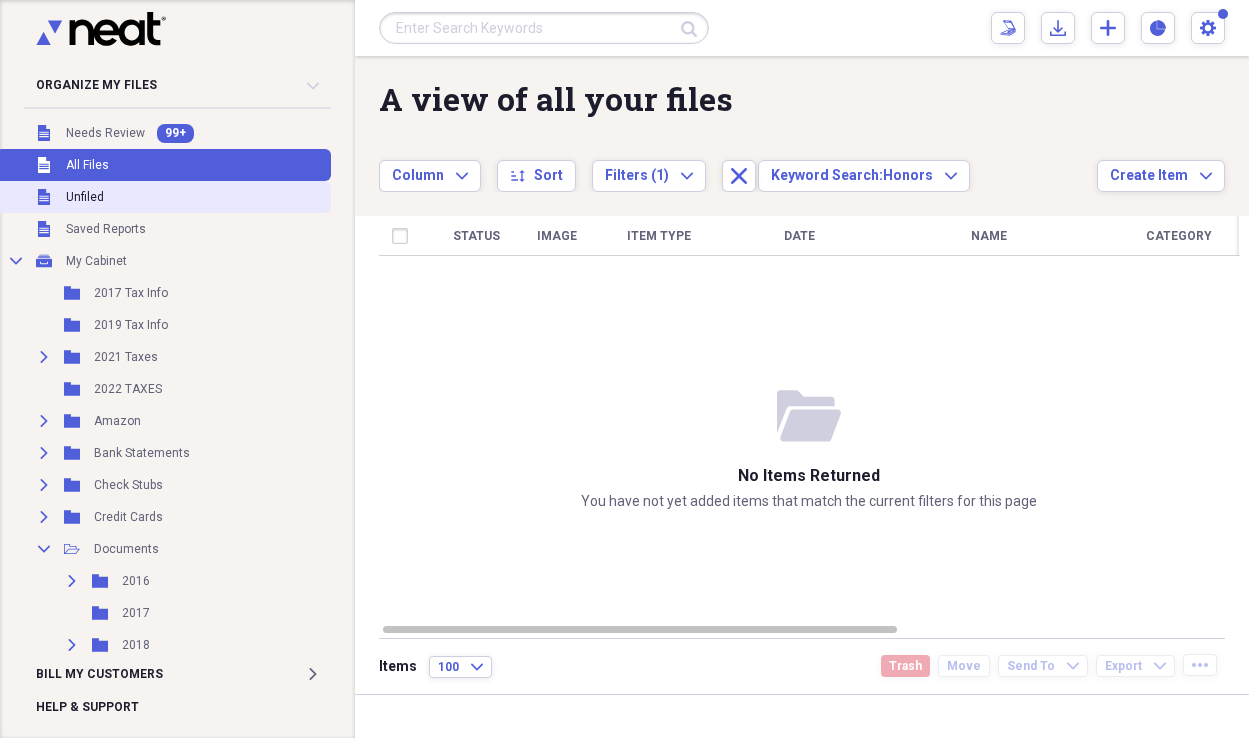 click on "Unfiled" 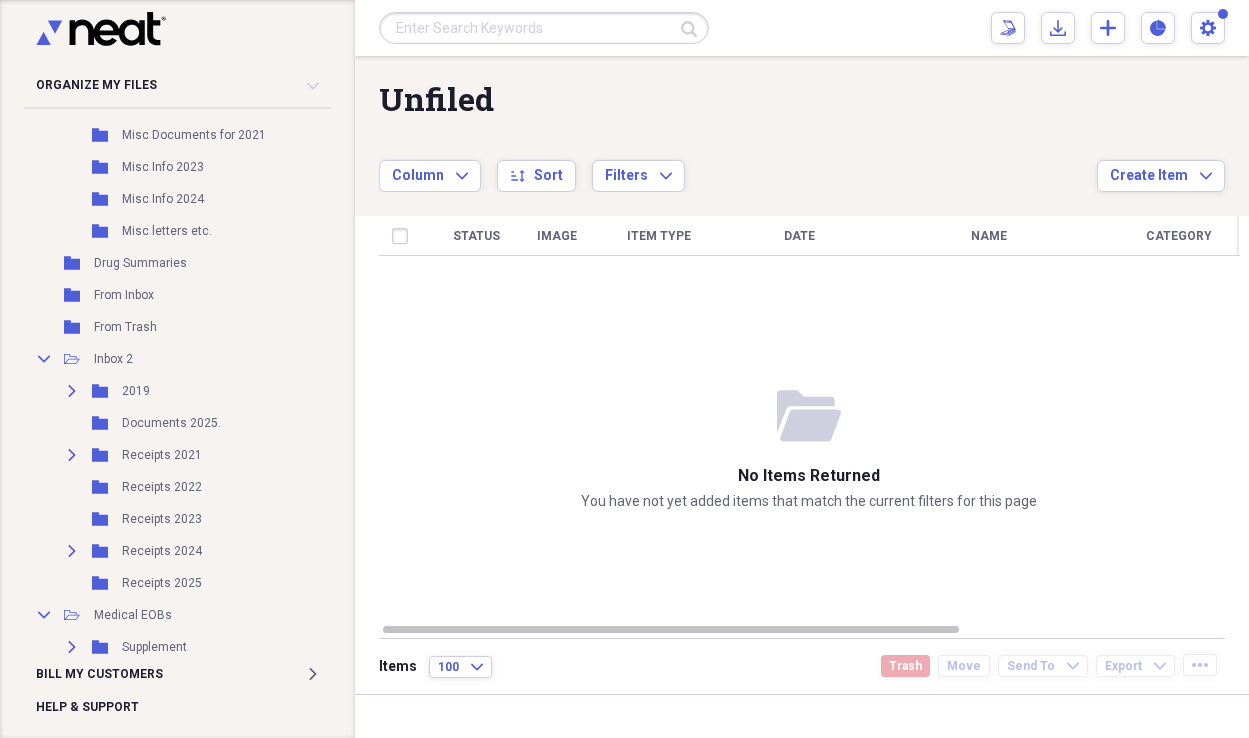 scroll, scrollTop: 708, scrollLeft: 0, axis: vertical 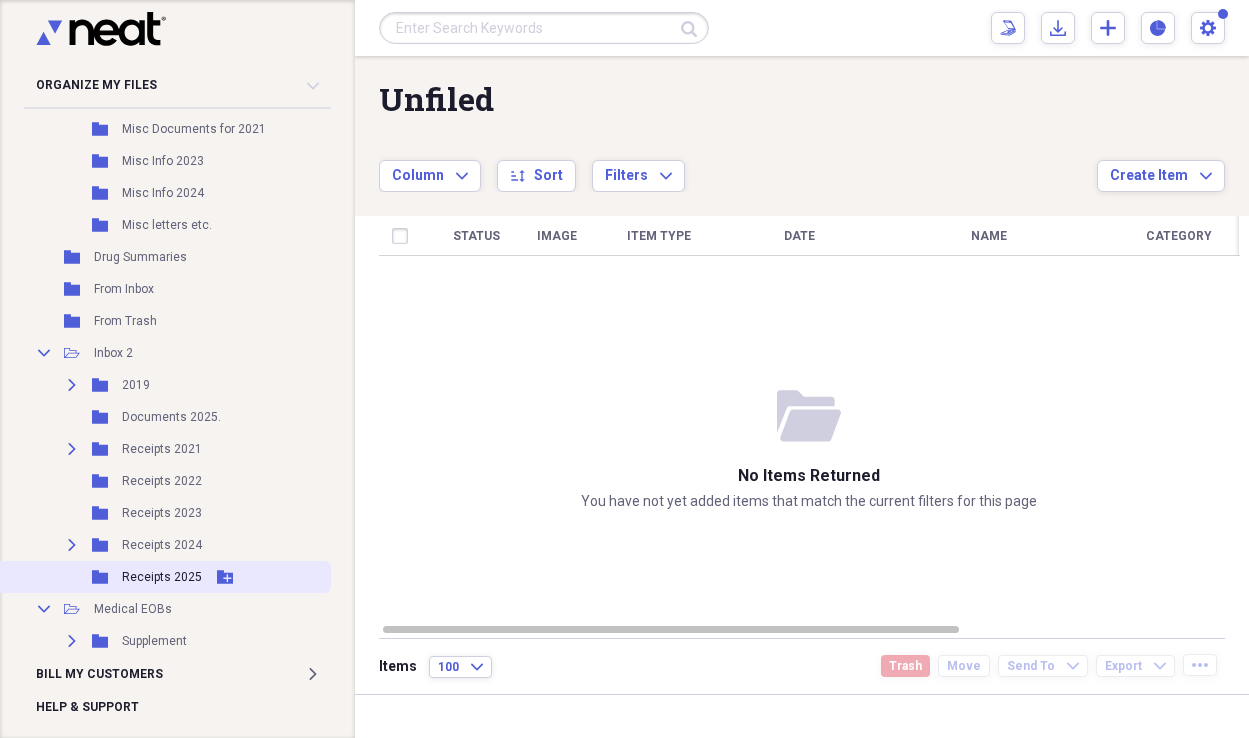 click on "Folder" 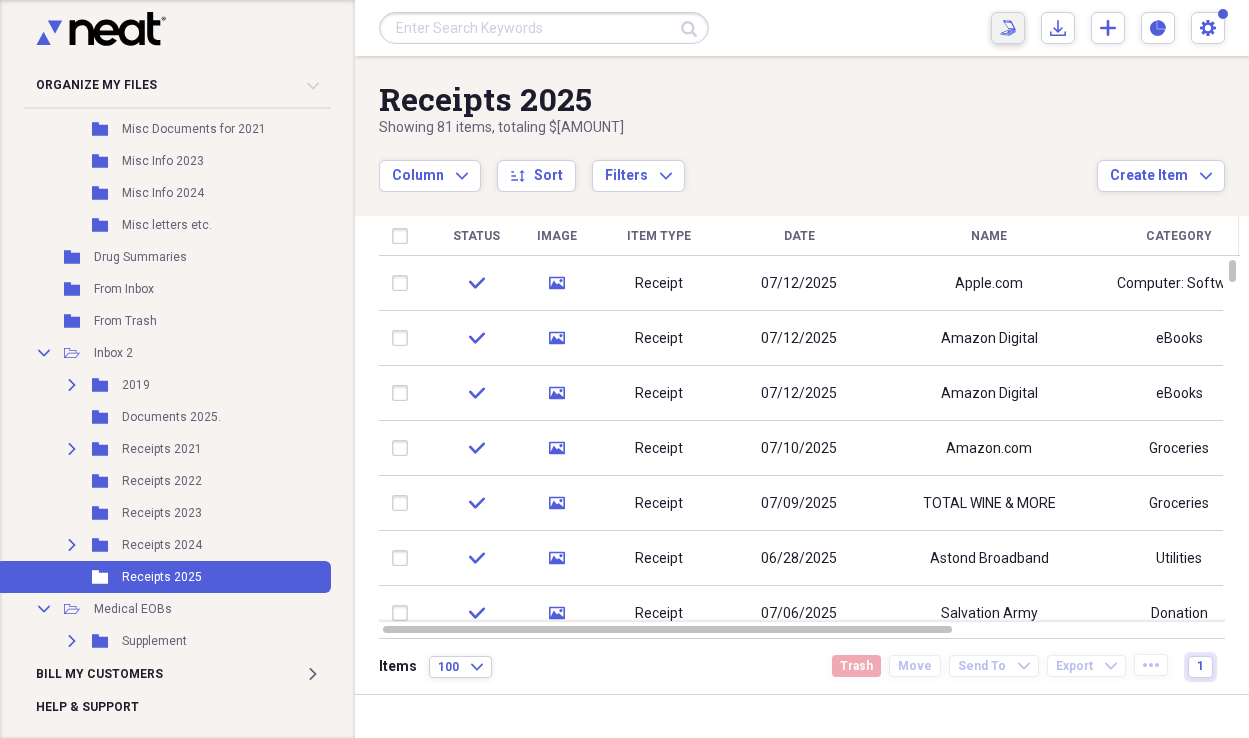 click 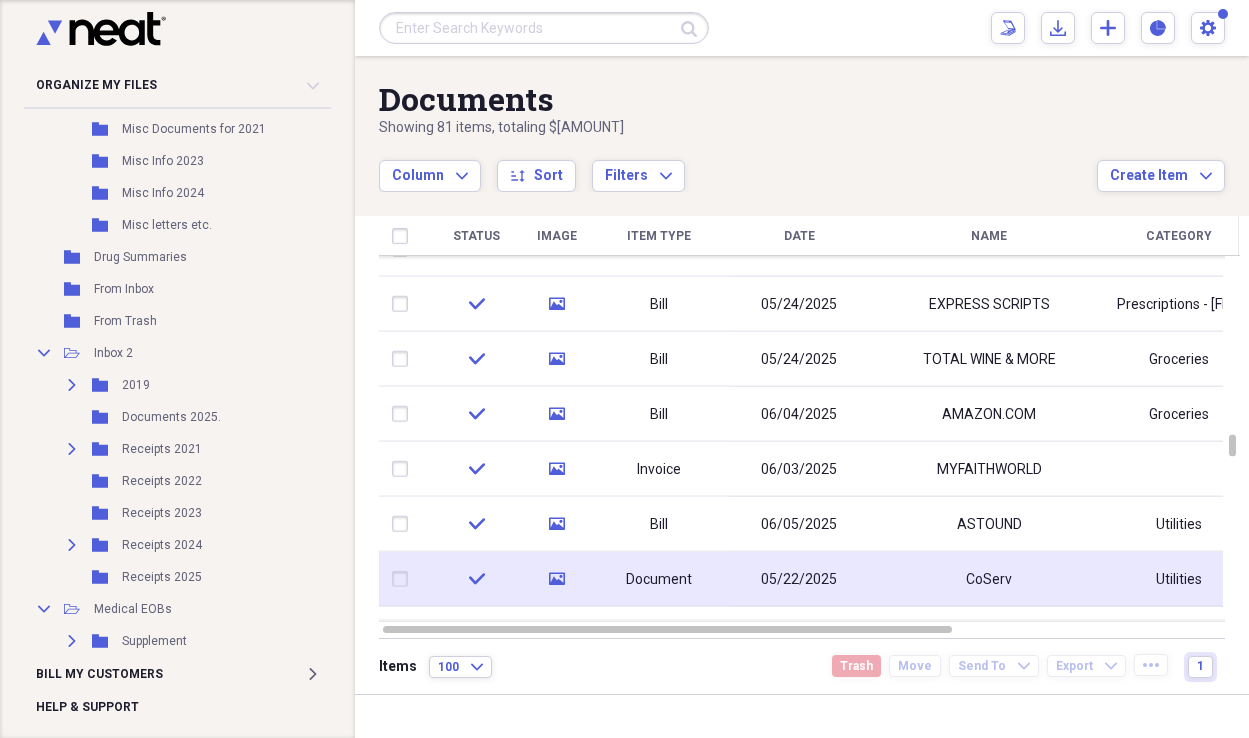 click on "media" at bounding box center (556, 579) 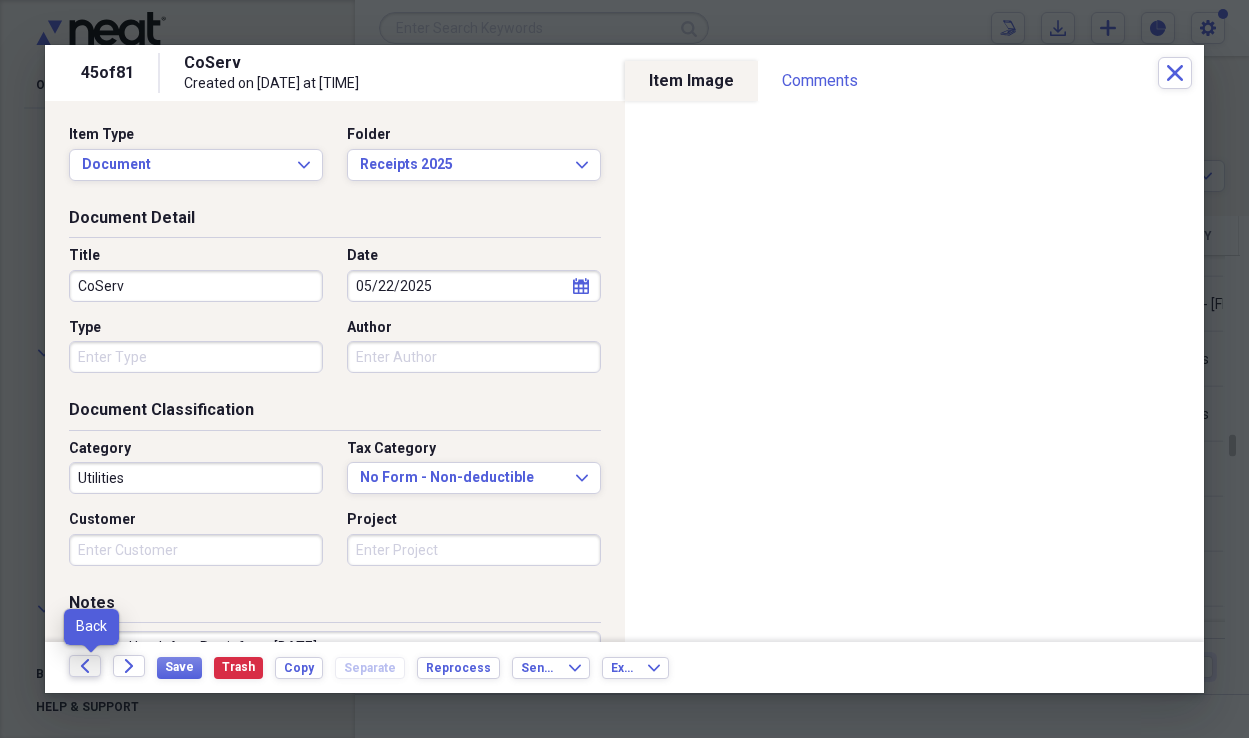 click 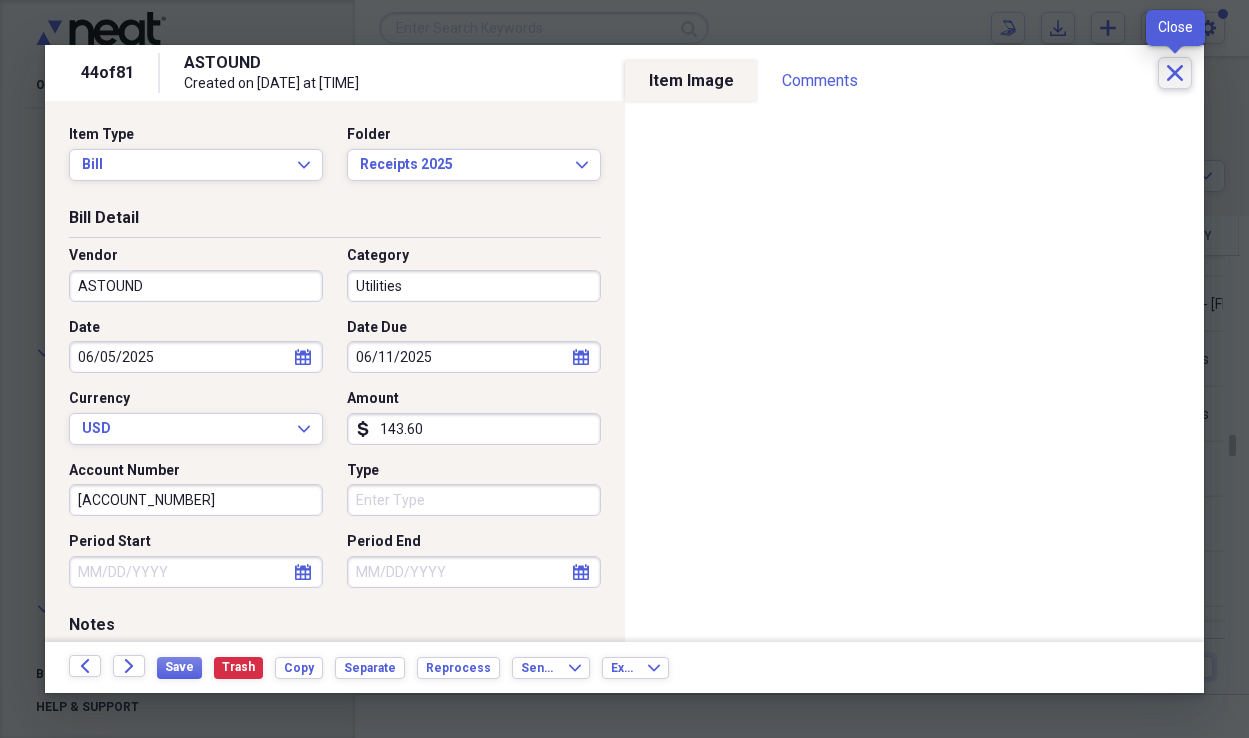 click on "Close" 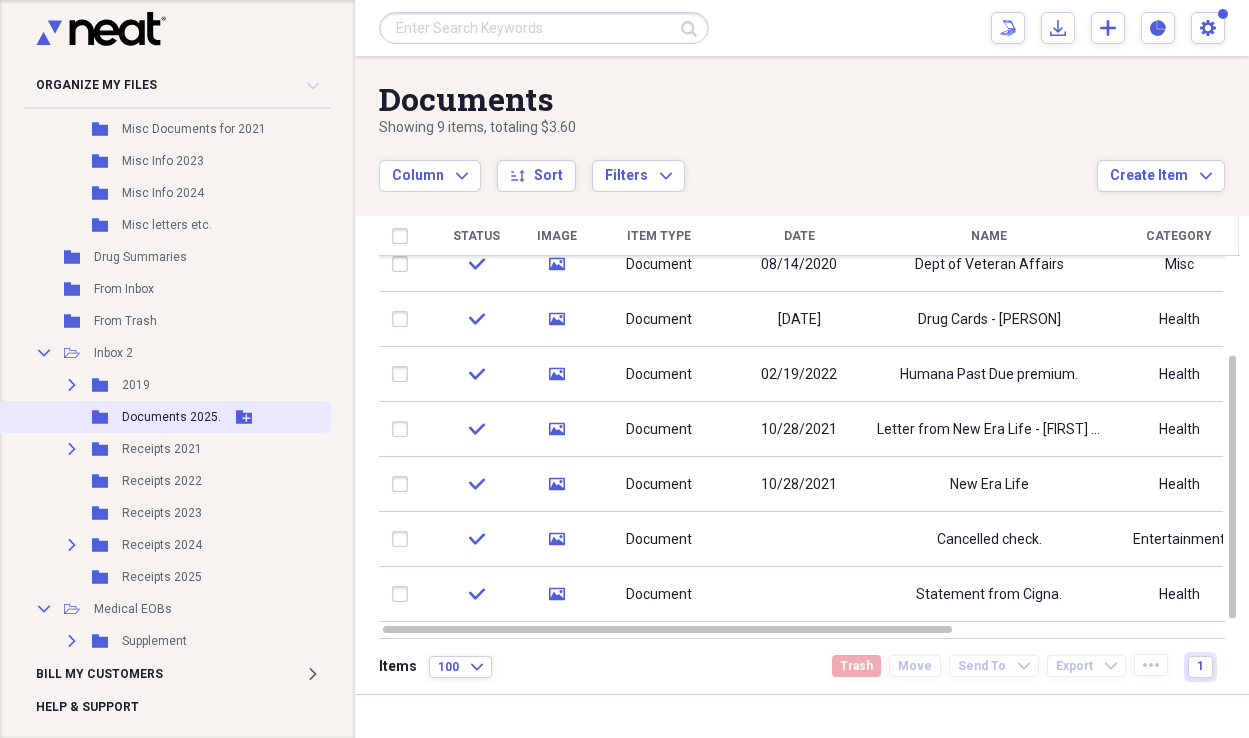 click 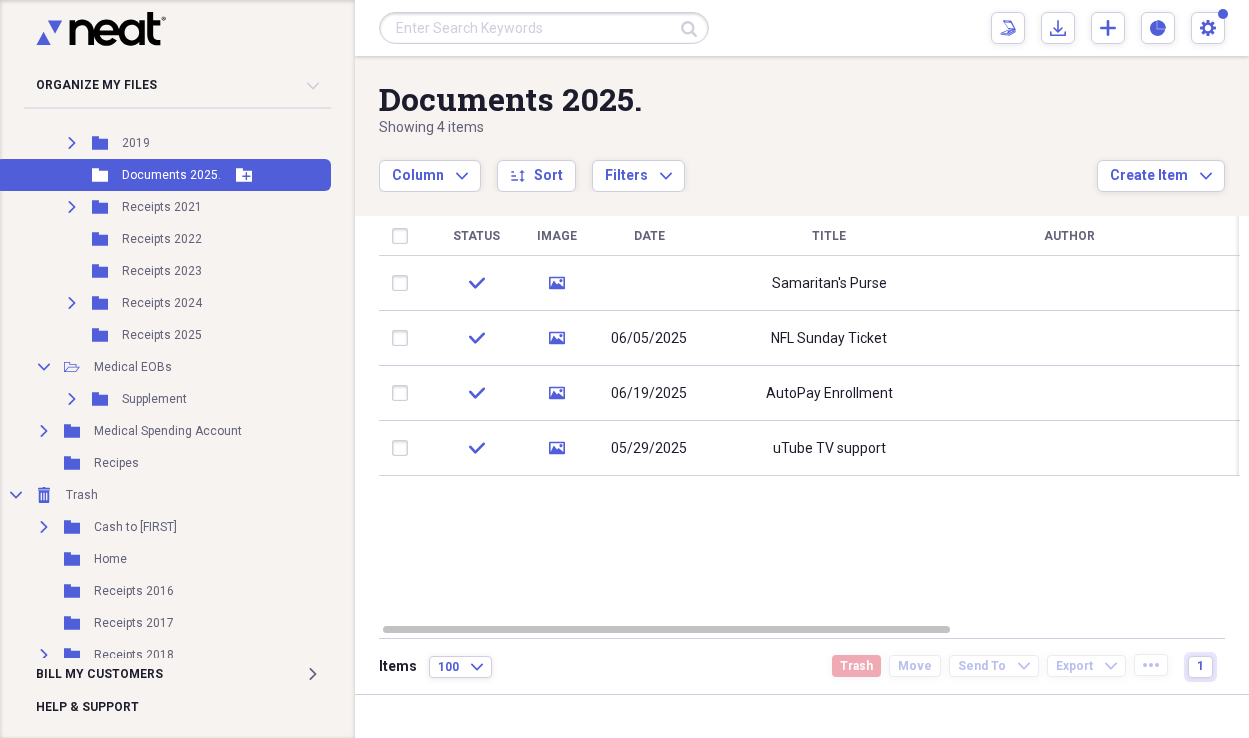 scroll, scrollTop: 841, scrollLeft: 0, axis: vertical 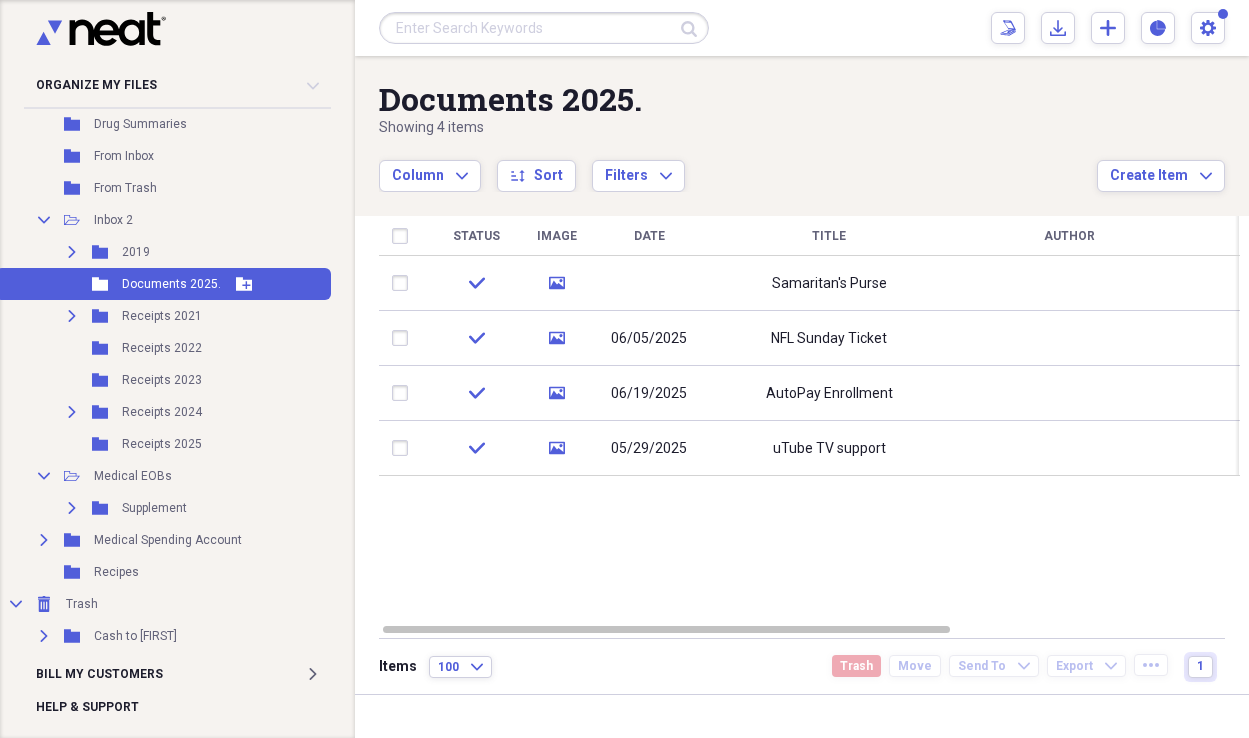 click on "Folder Documents 2025. Add Folder" at bounding box center [163, 284] 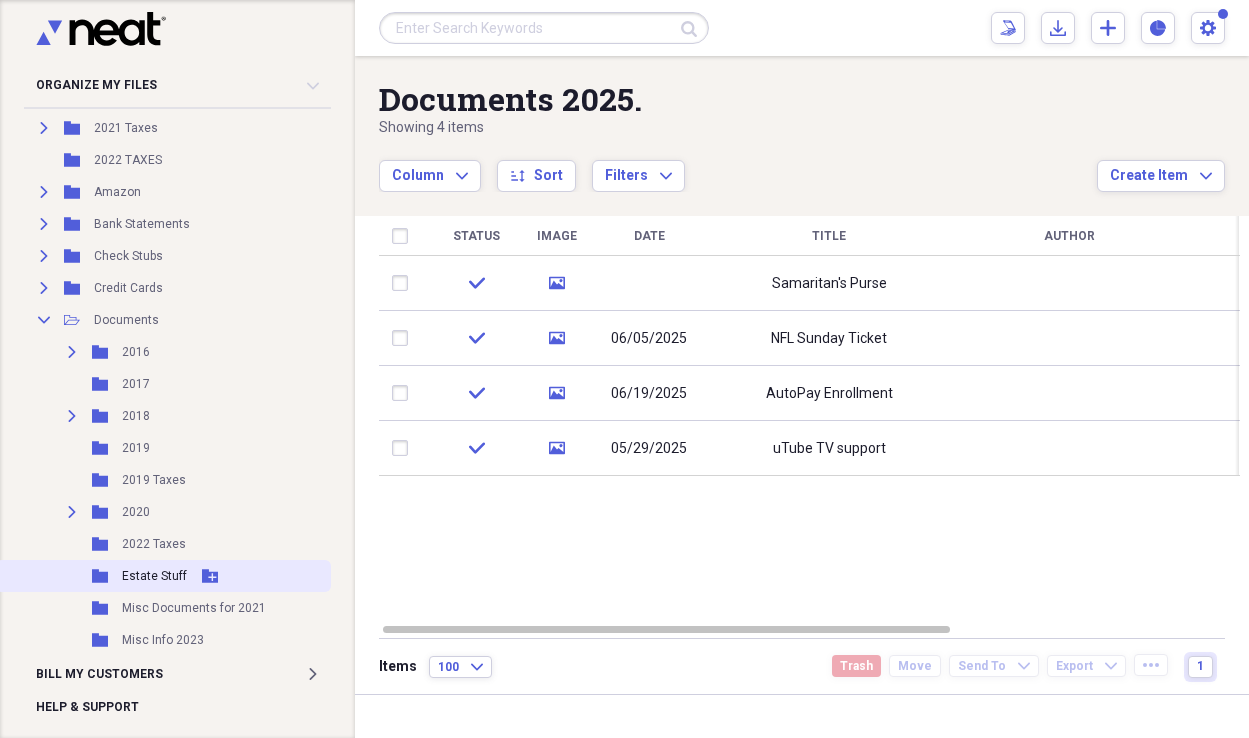 scroll, scrollTop: 183, scrollLeft: 0, axis: vertical 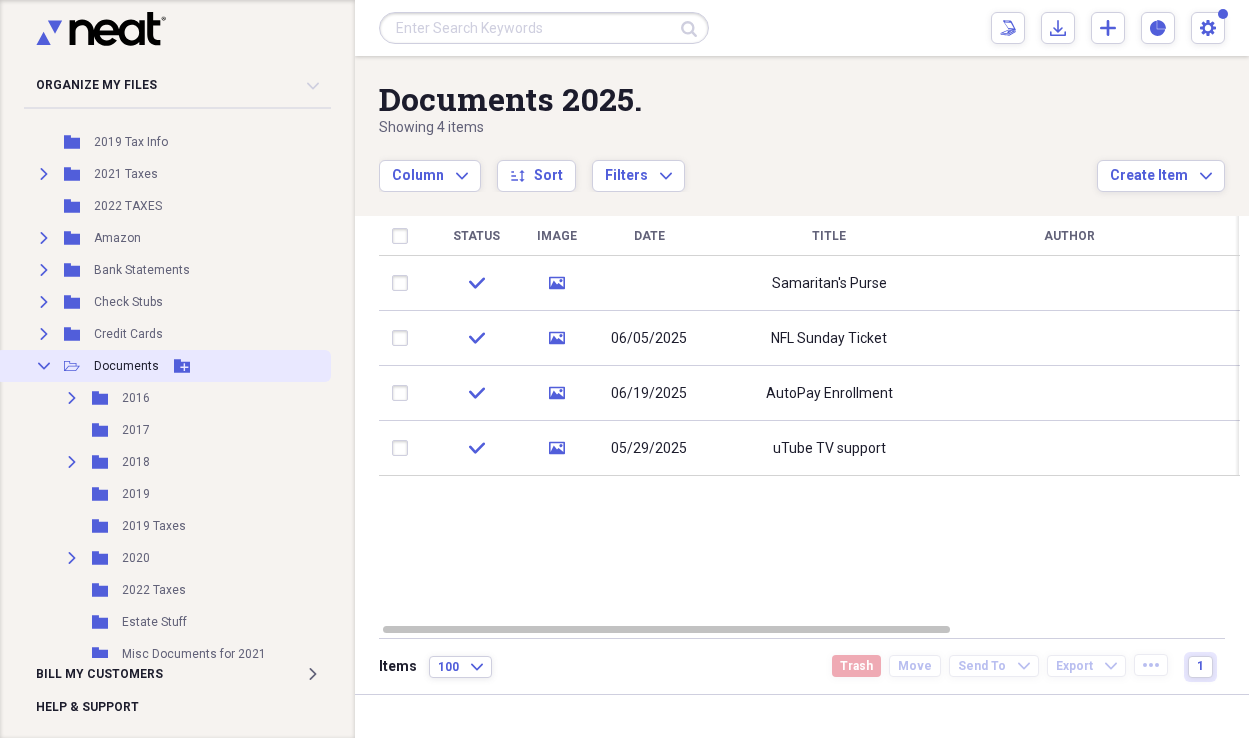click on "Documents" at bounding box center [126, 366] 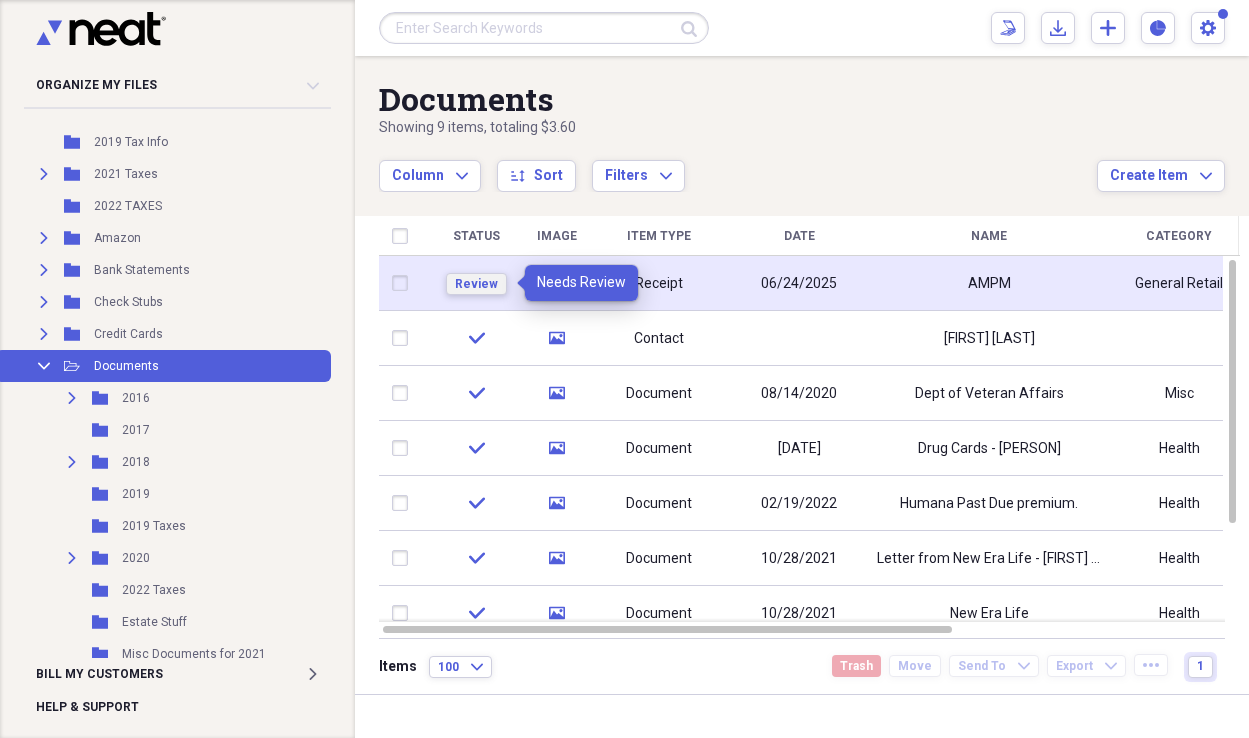 click on "Review" at bounding box center [476, 284] 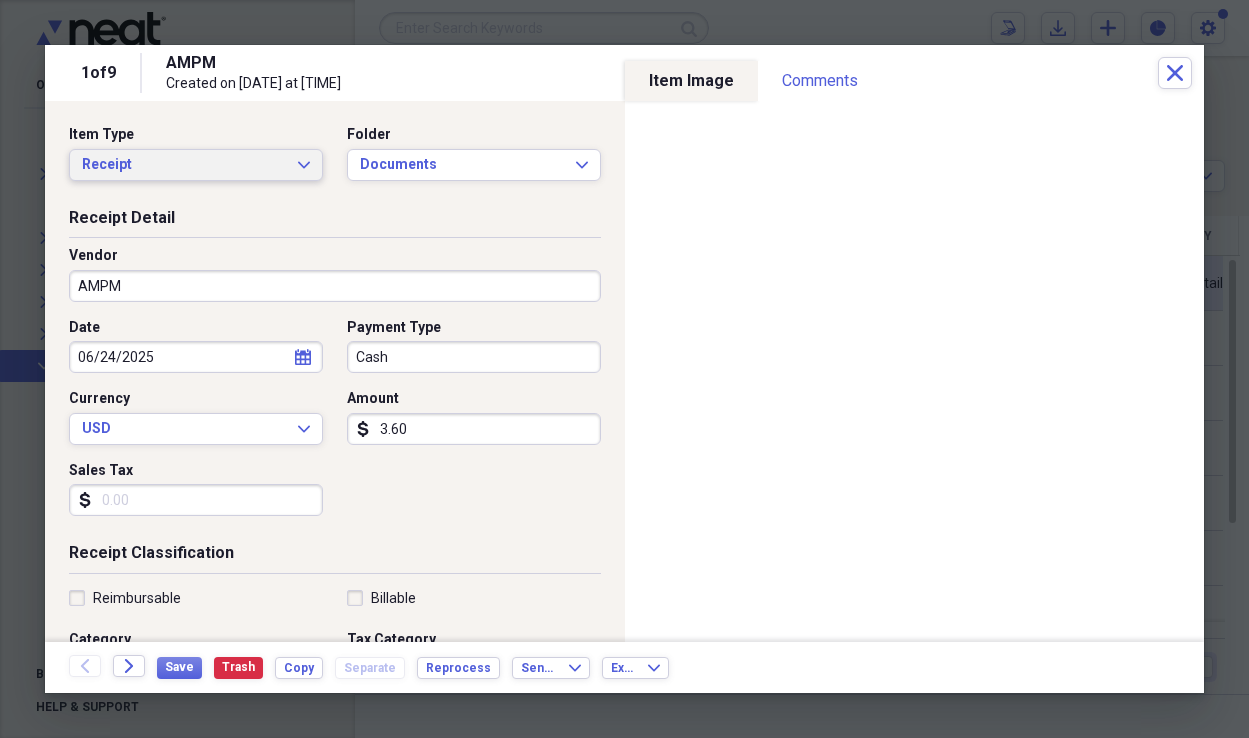 click on "Expand" 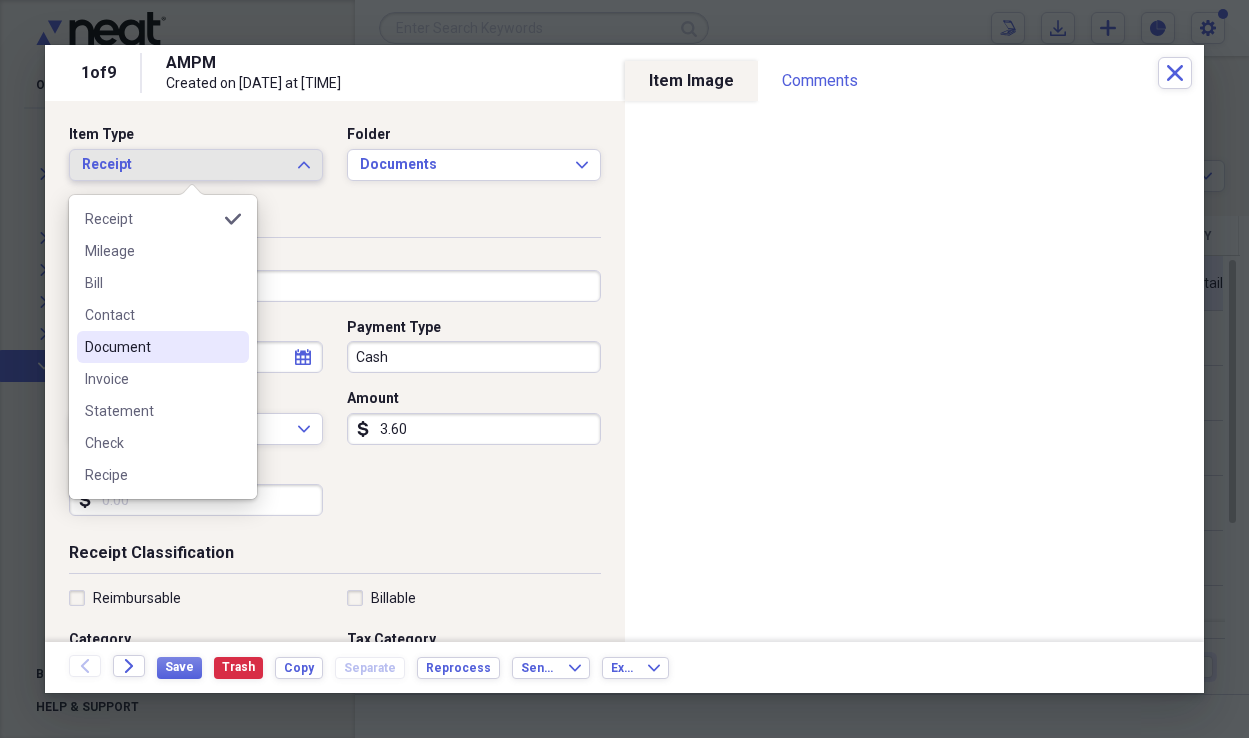 click on "Document" at bounding box center (151, 347) 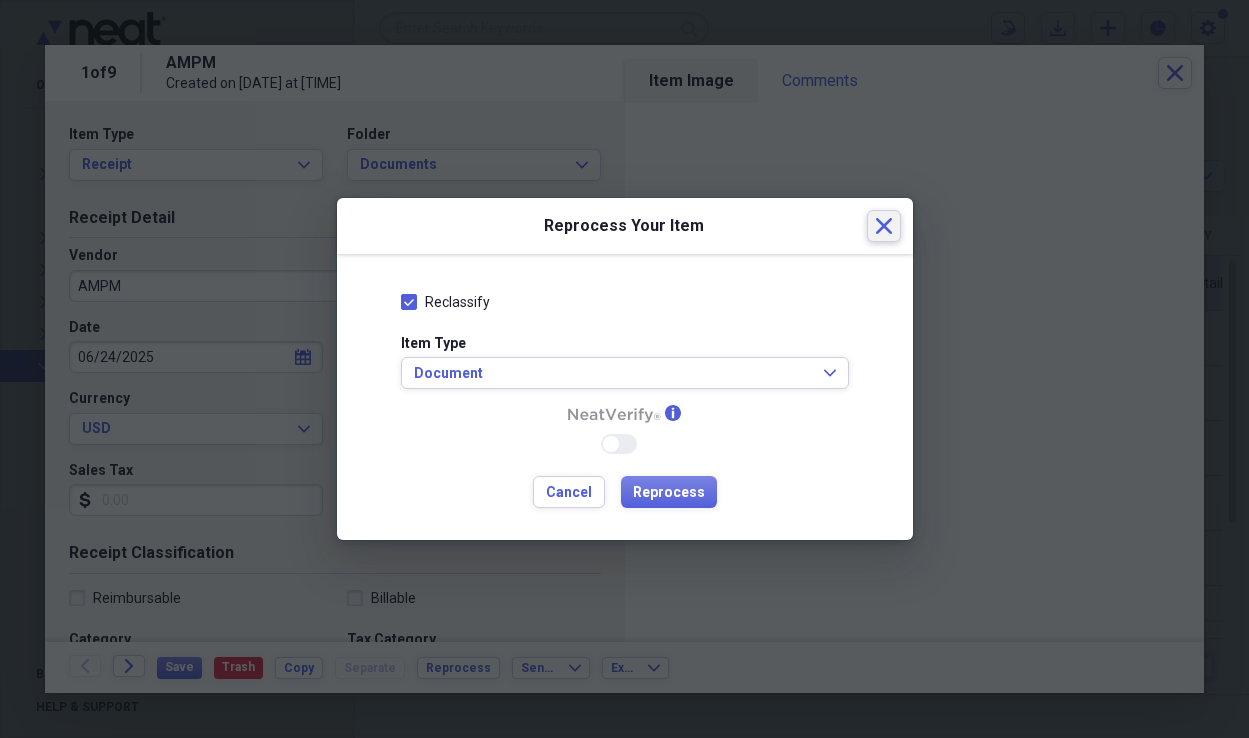 click 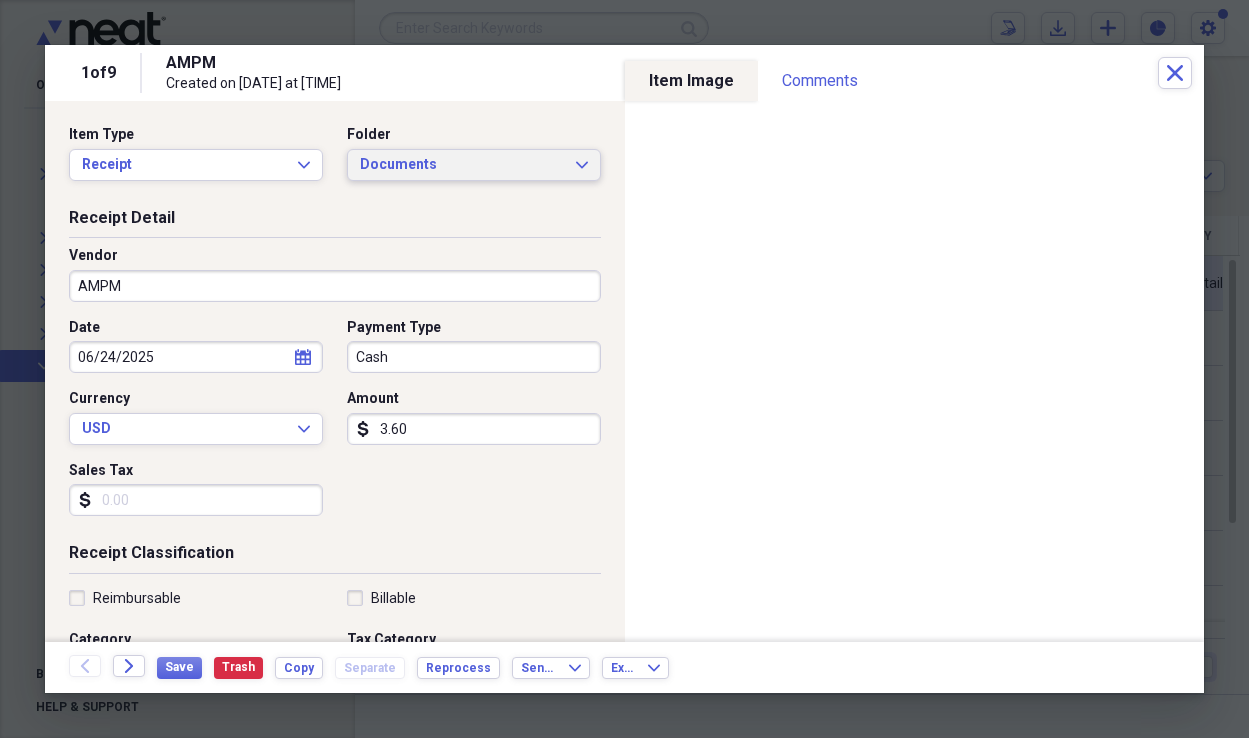 click on "Documents" at bounding box center [462, 165] 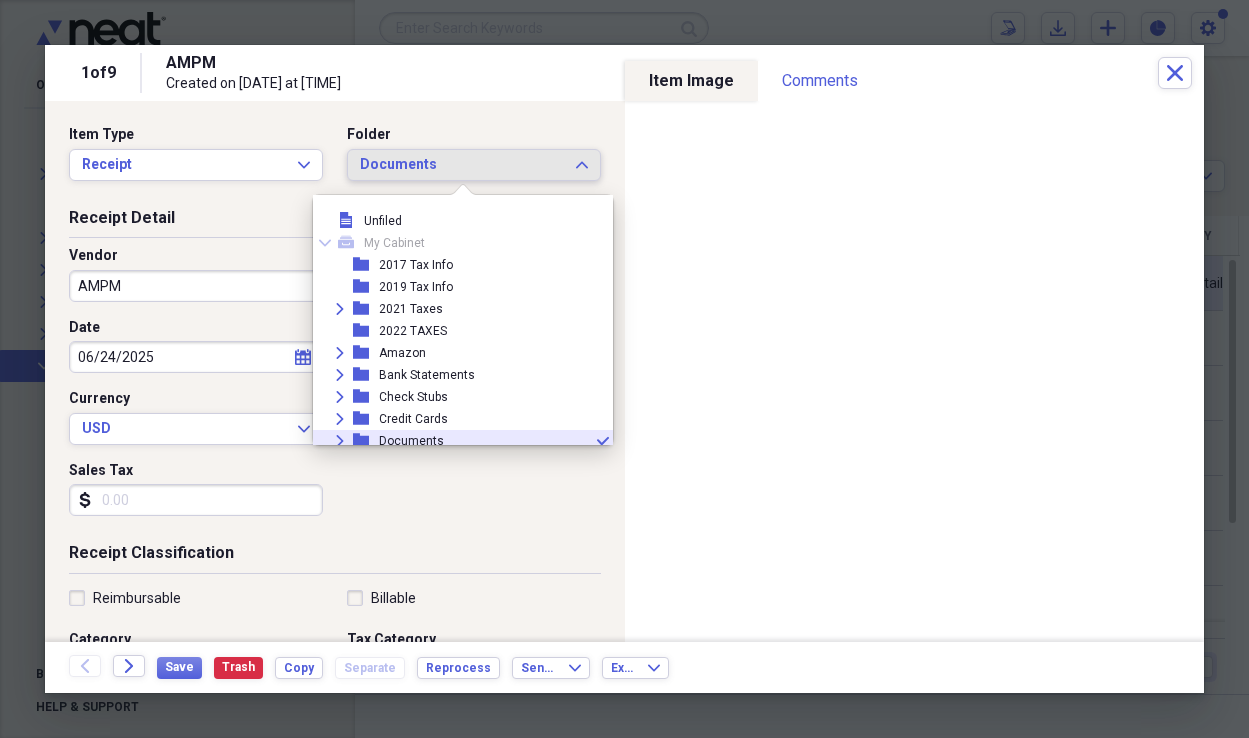 scroll, scrollTop: 121, scrollLeft: 0, axis: vertical 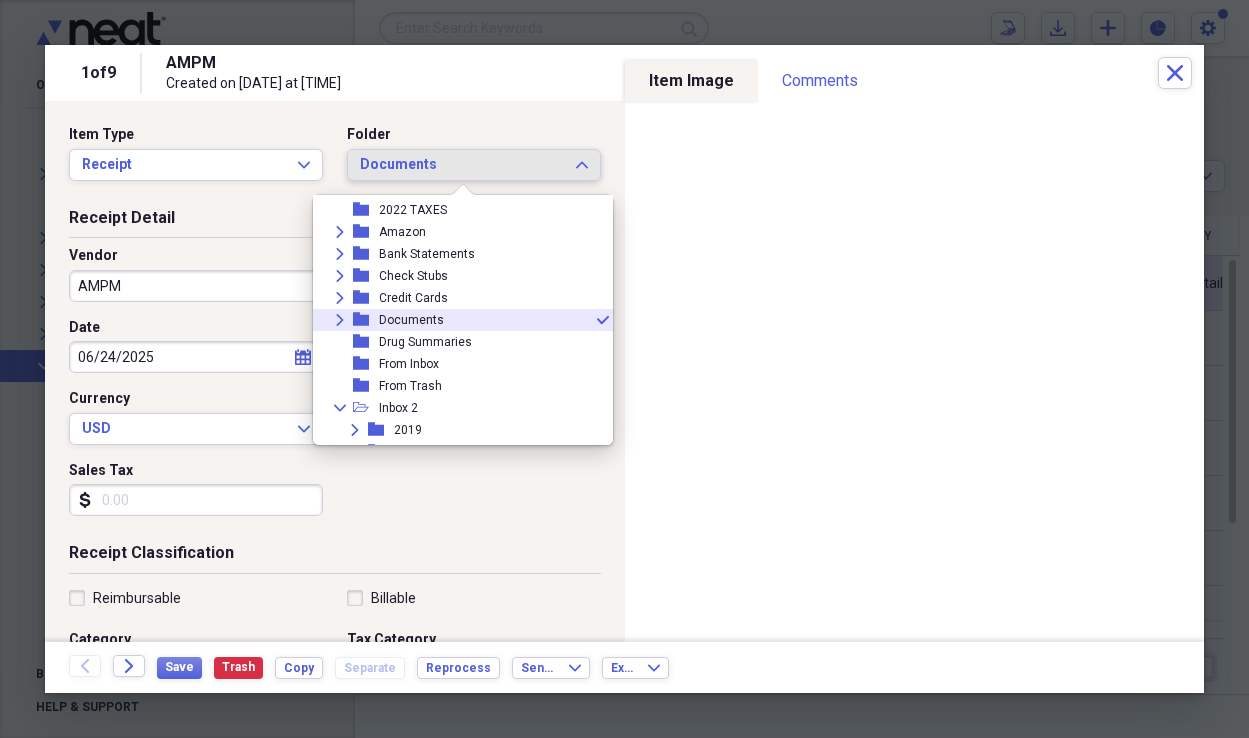 click on "Documents" at bounding box center (462, 165) 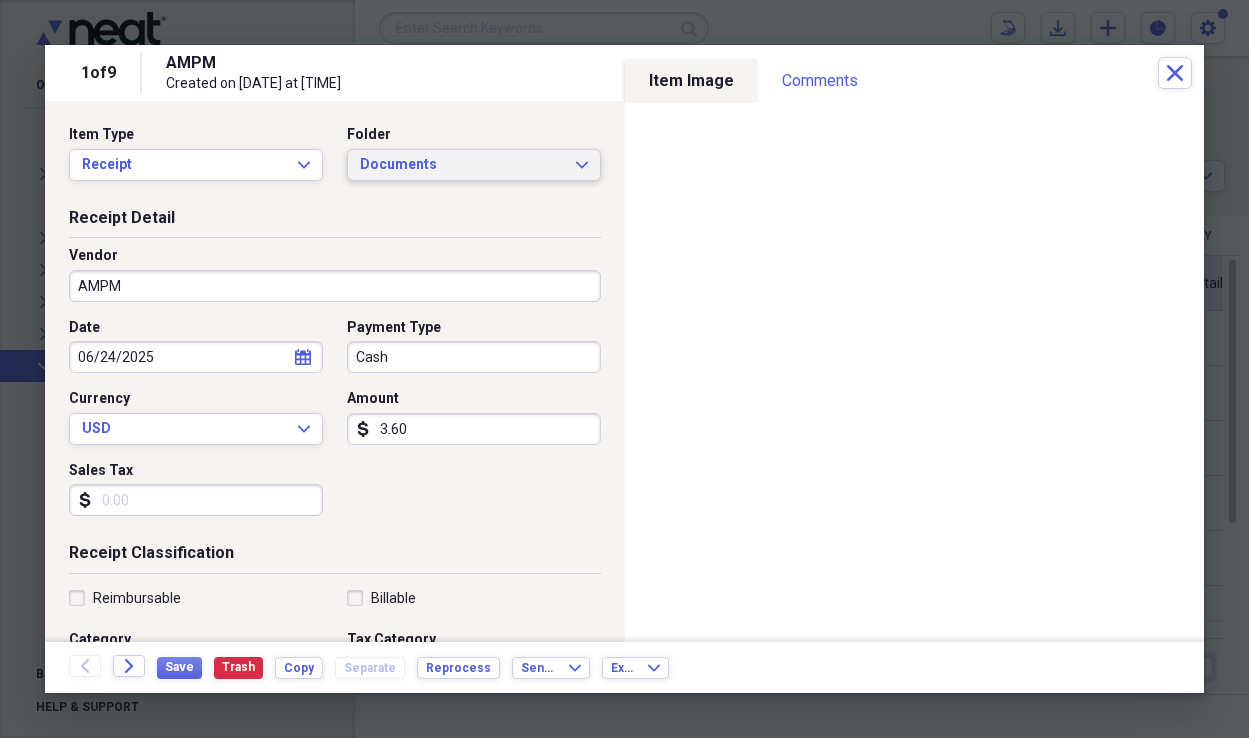 click on "Documents" at bounding box center [462, 165] 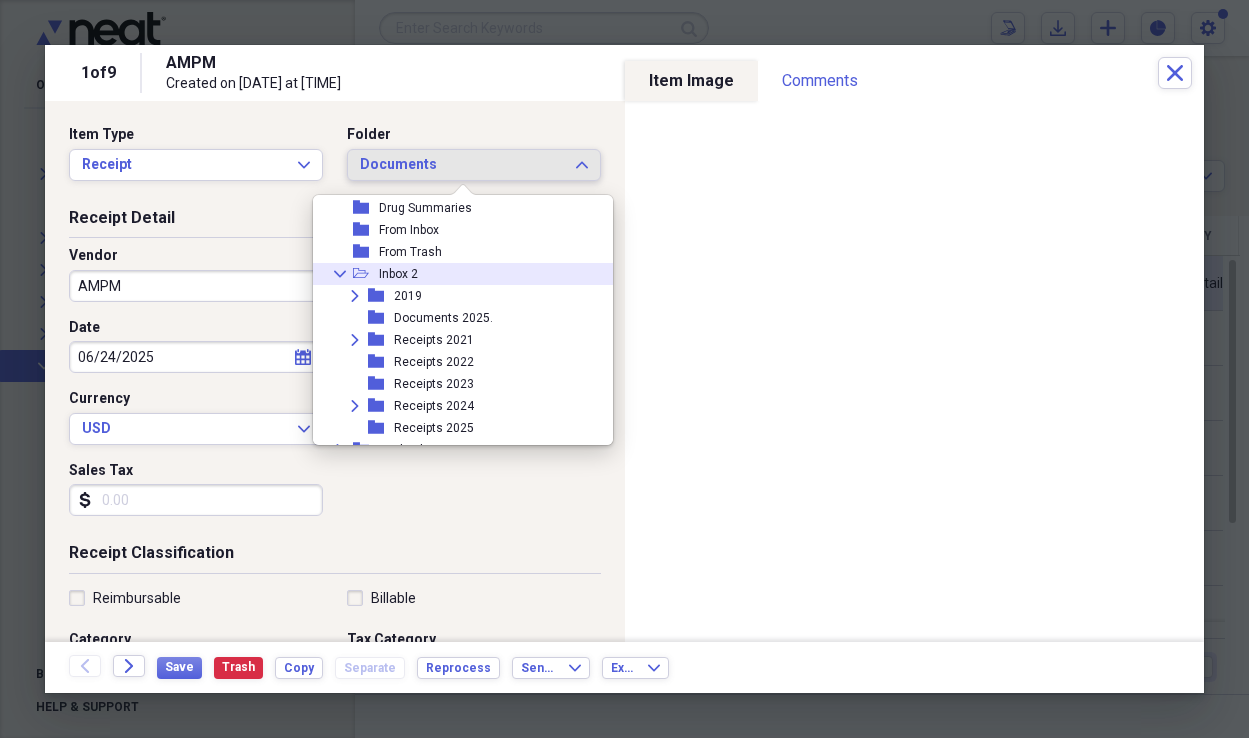 scroll, scrollTop: 469, scrollLeft: 0, axis: vertical 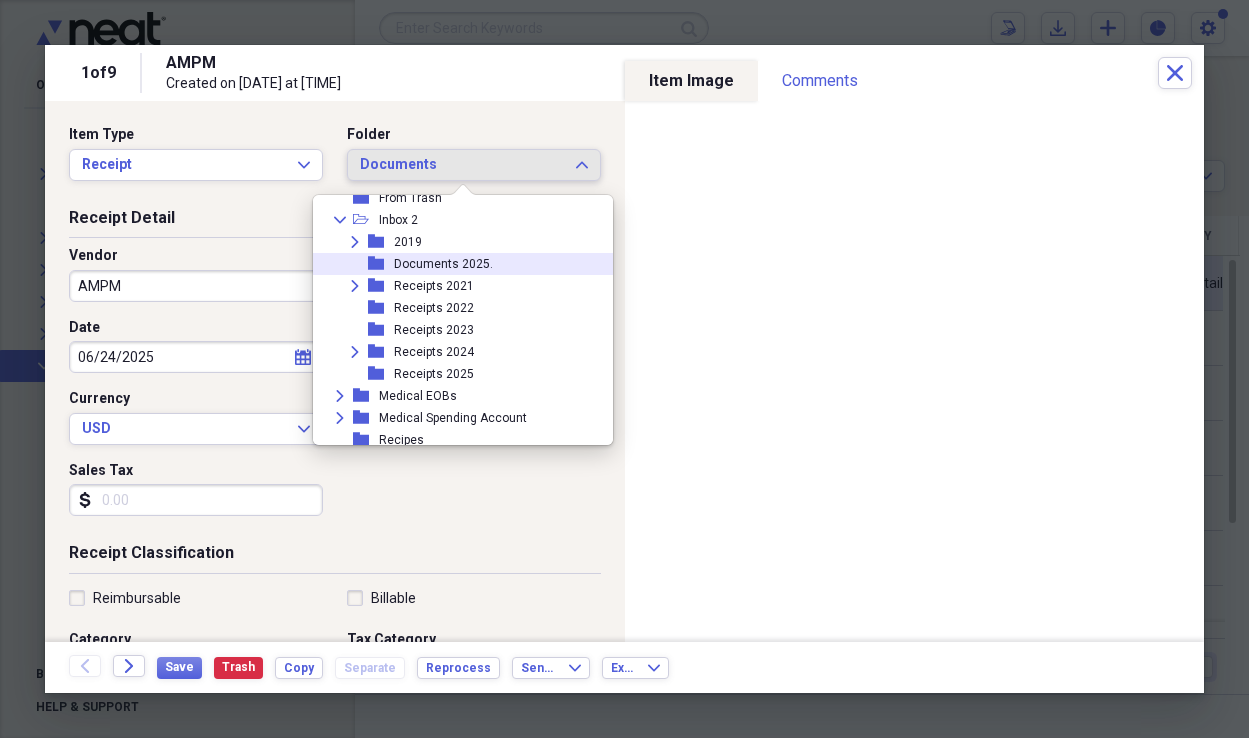 click on "folder" at bounding box center [381, 264] 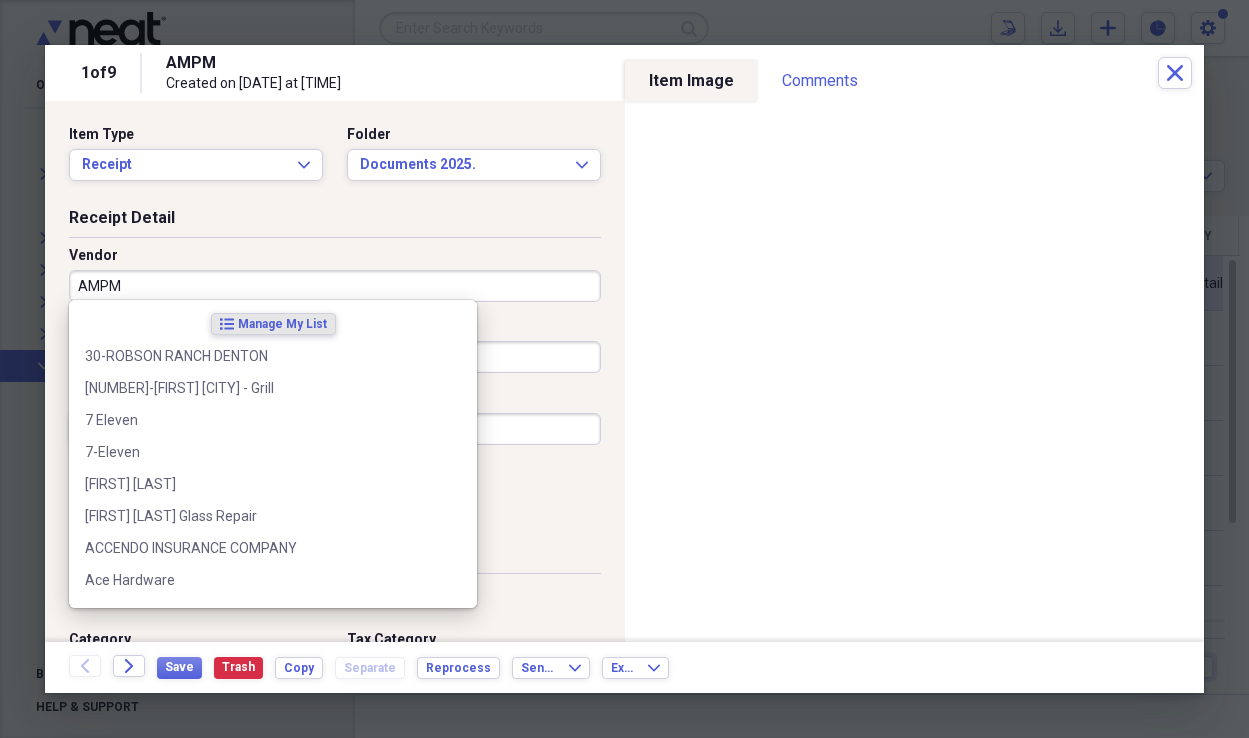 click on "AMPM" at bounding box center (335, 286) 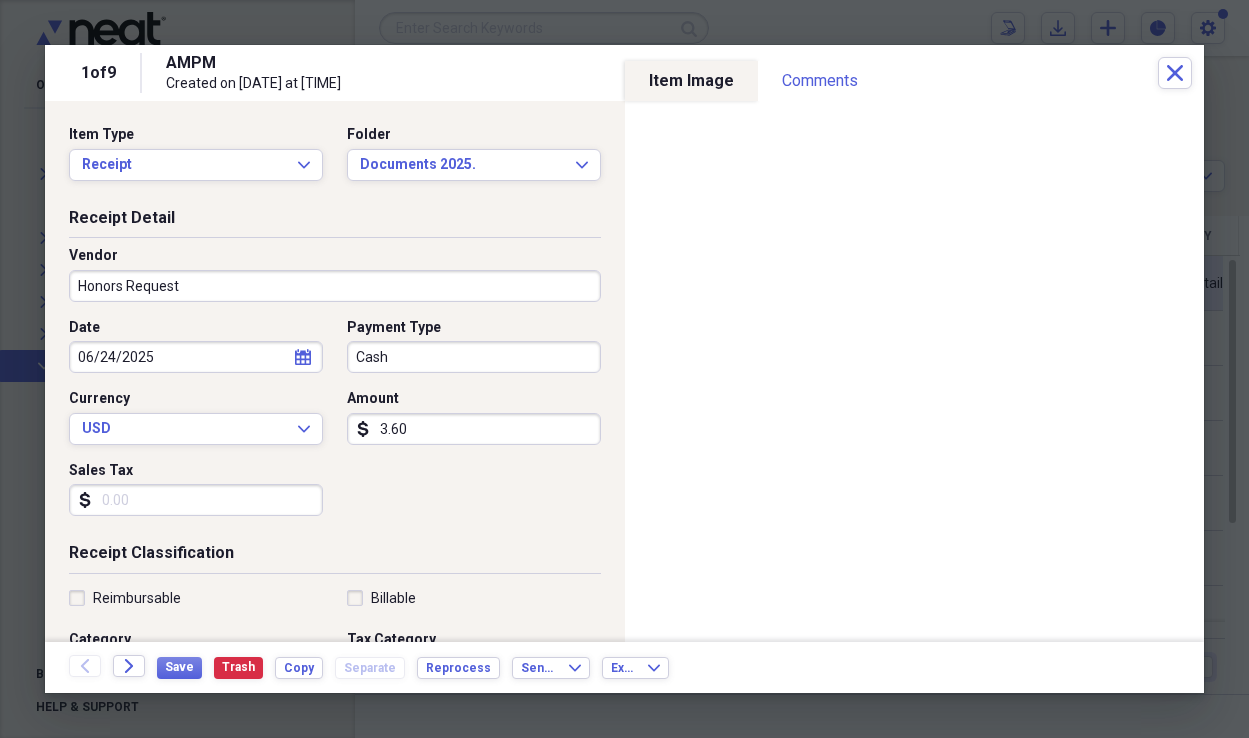 type on "Honors Request" 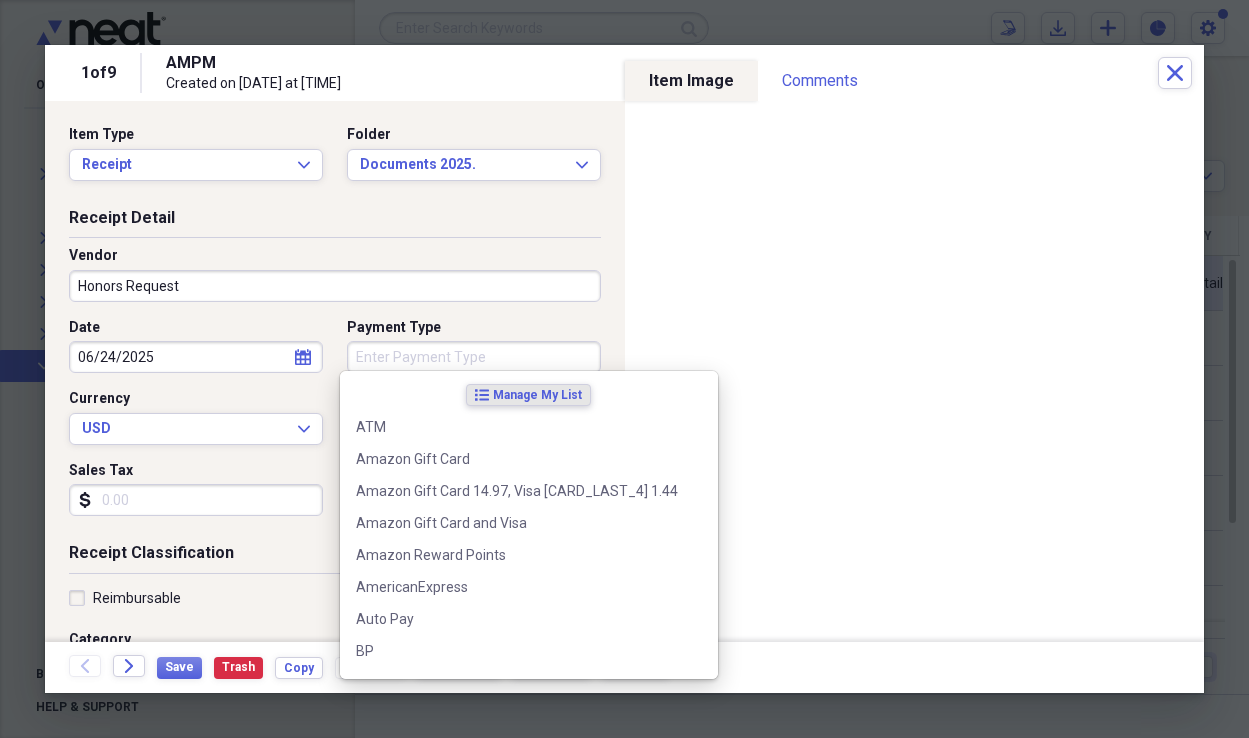 type 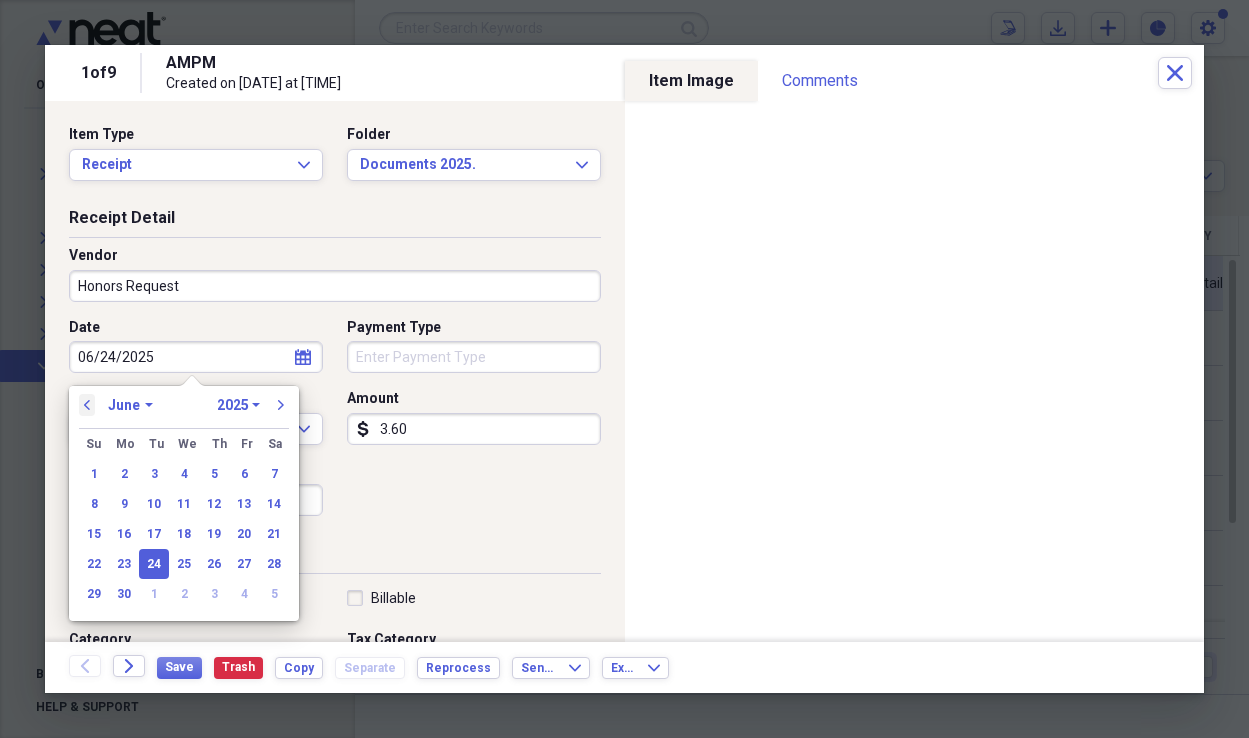click on "previous" at bounding box center [87, 405] 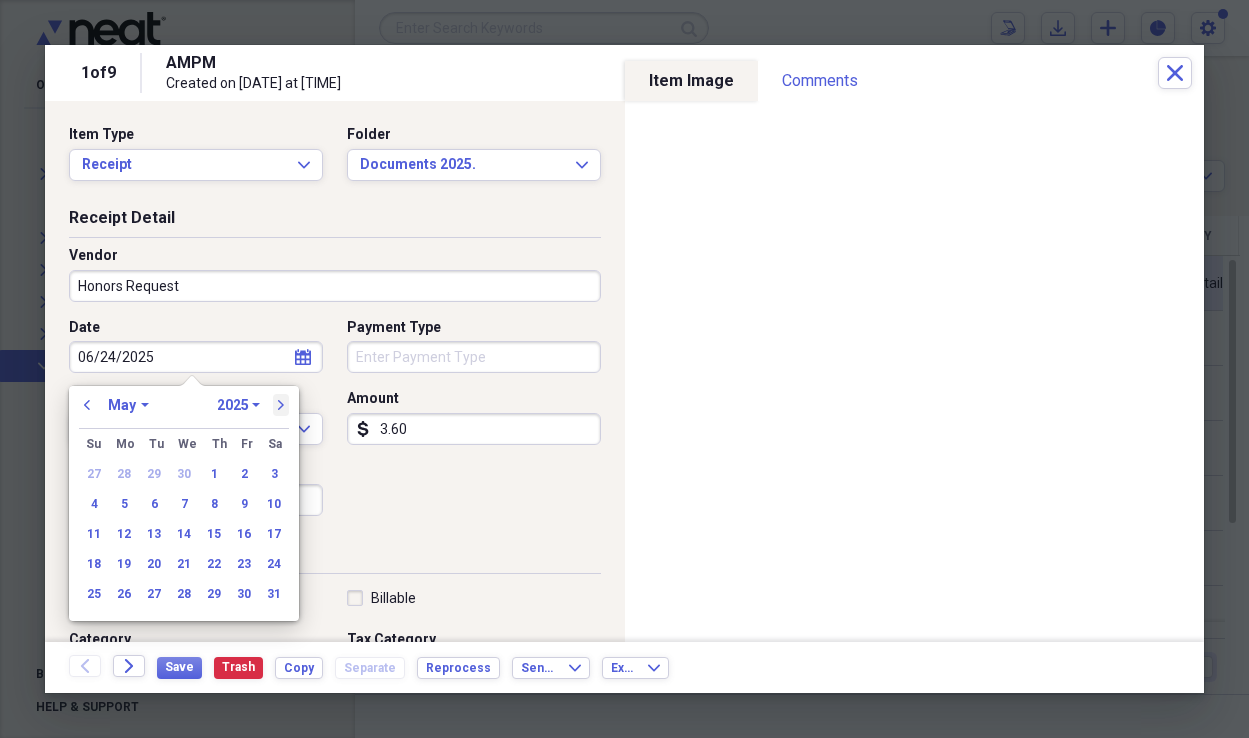 click on "next" at bounding box center (281, 405) 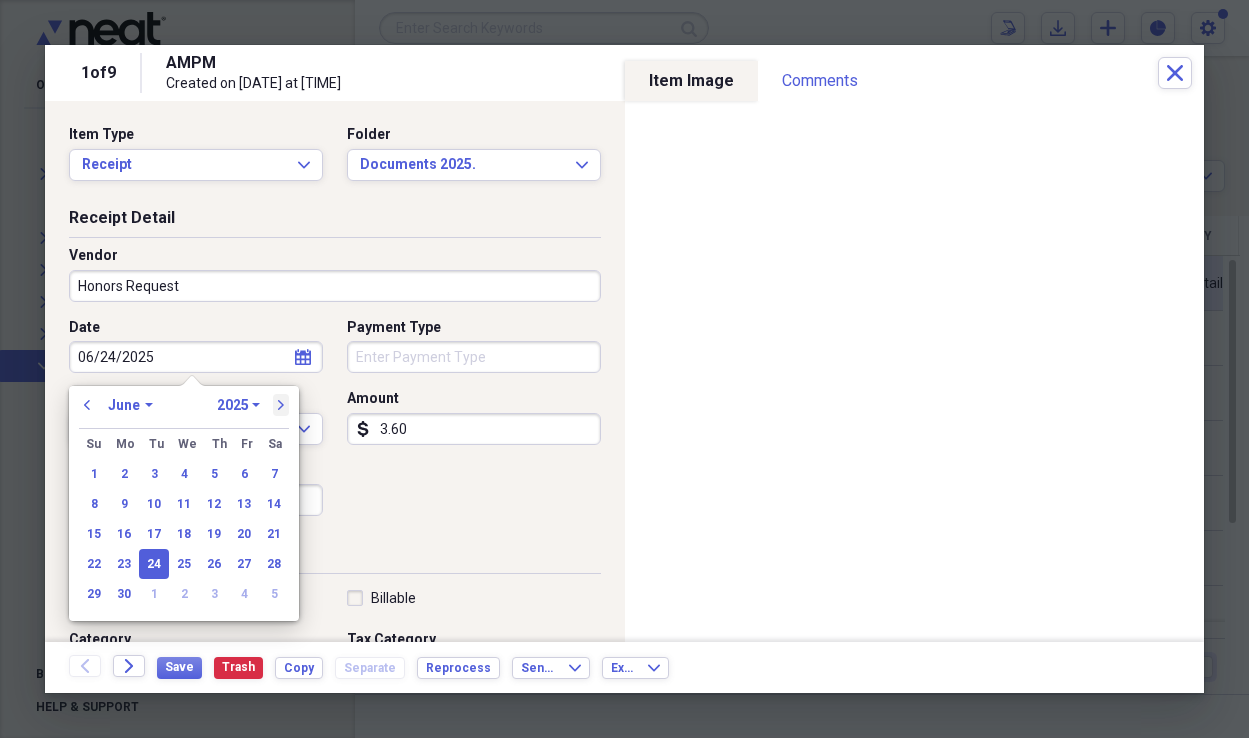 click on "next" at bounding box center (281, 405) 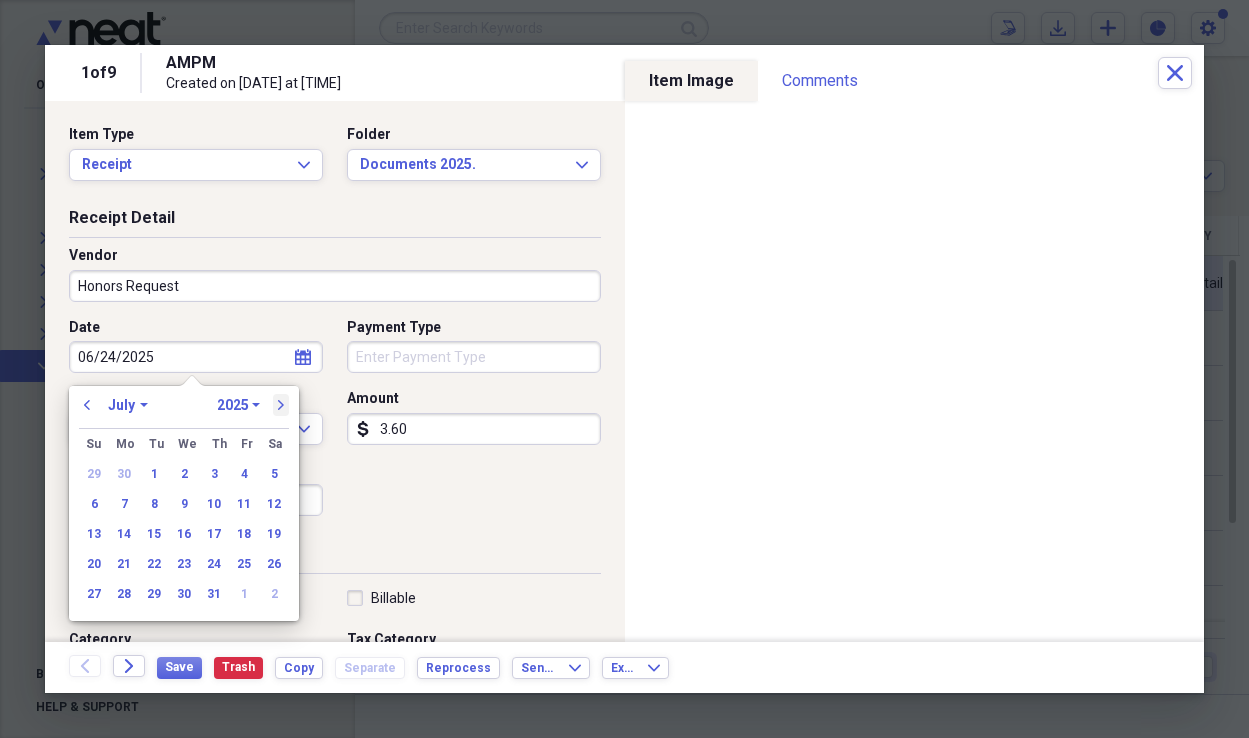 click on "next" at bounding box center (281, 405) 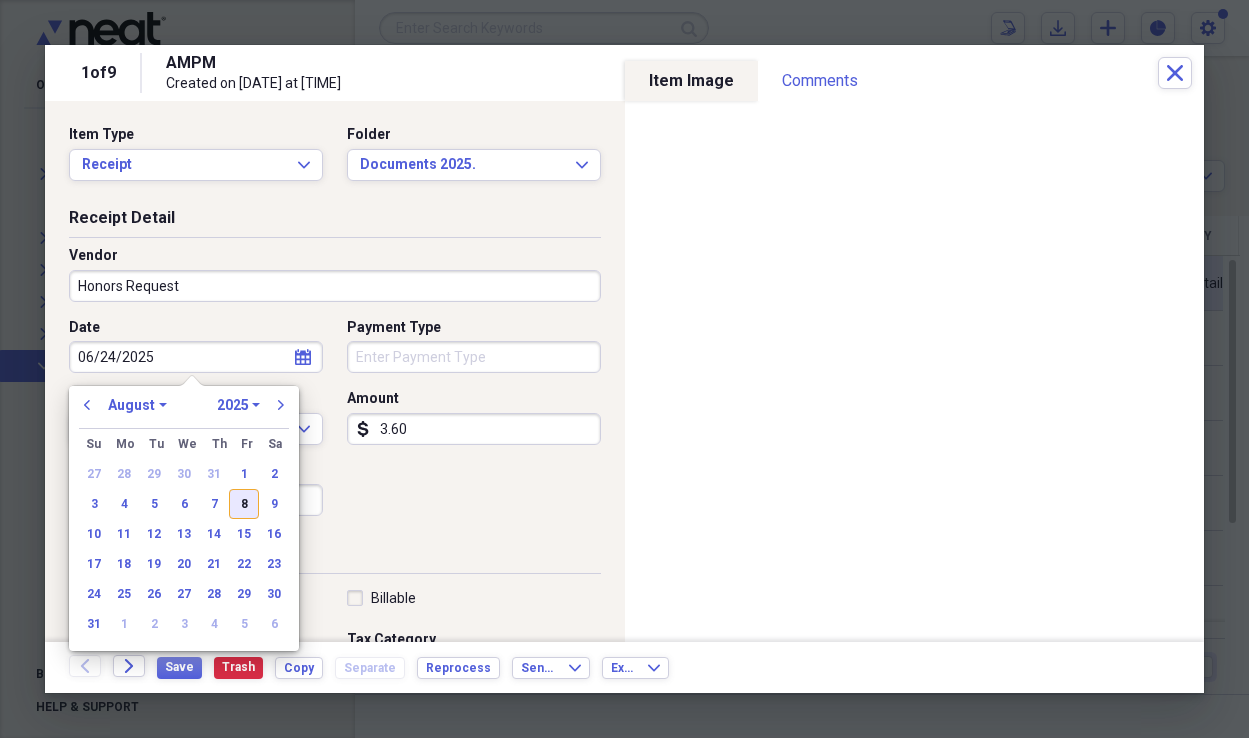 click on "8" at bounding box center [244, 504] 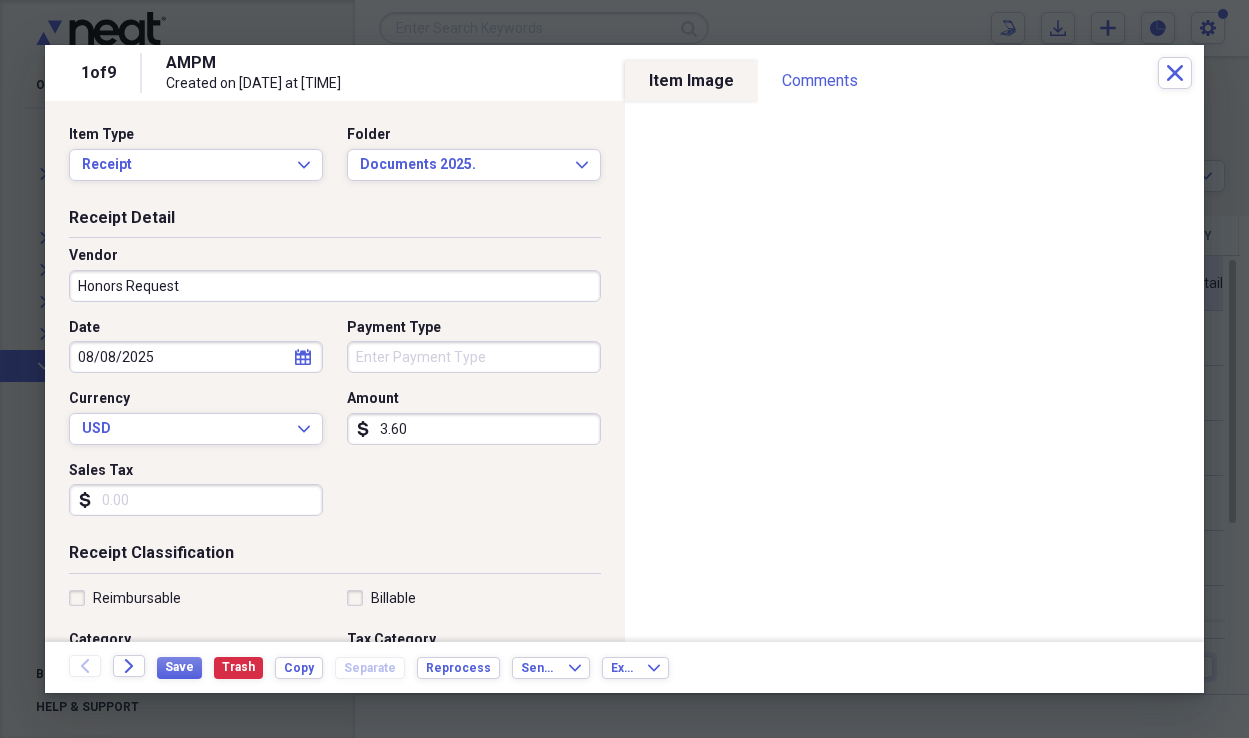 click on "3.60" at bounding box center (474, 429) 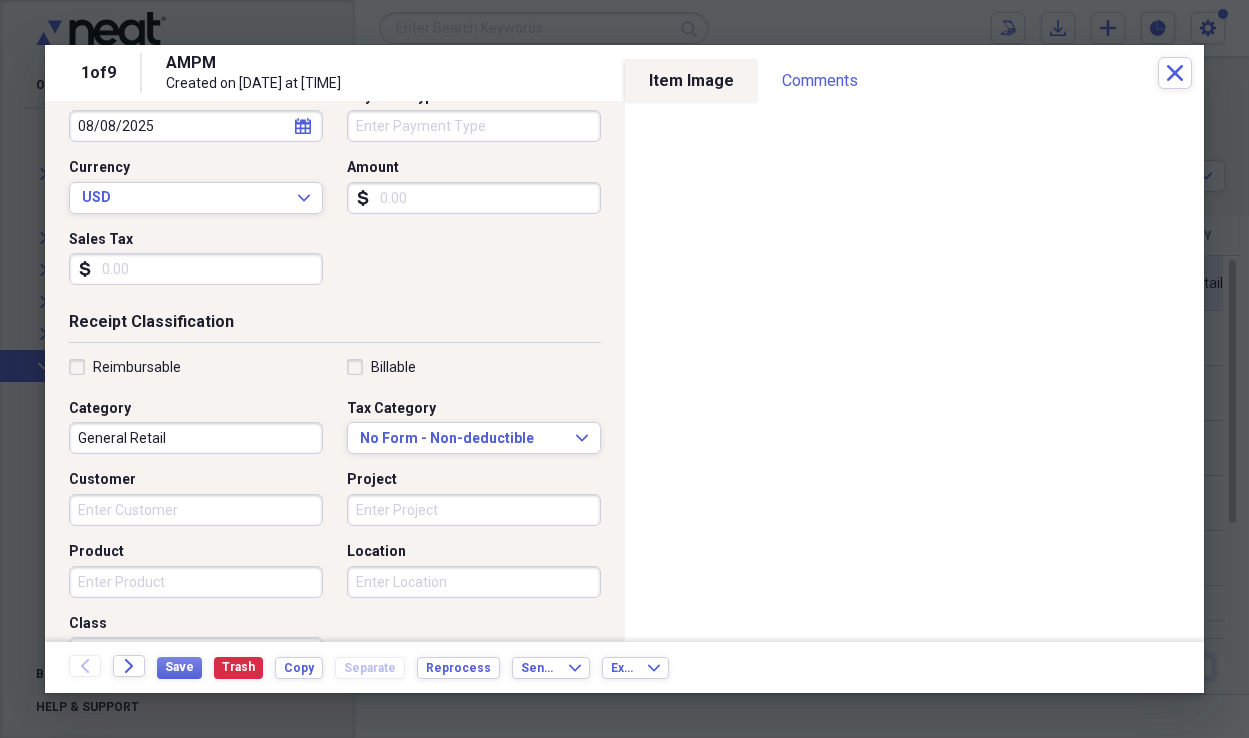 scroll, scrollTop: 0, scrollLeft: 0, axis: both 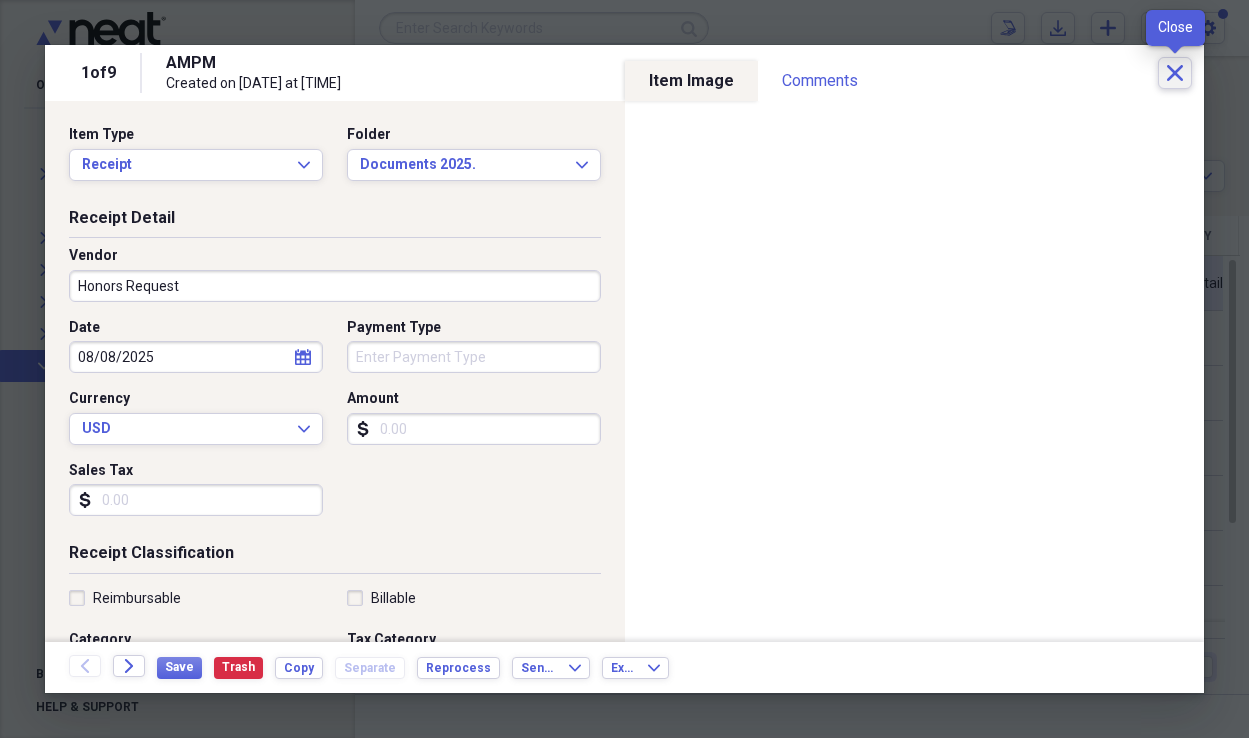 type 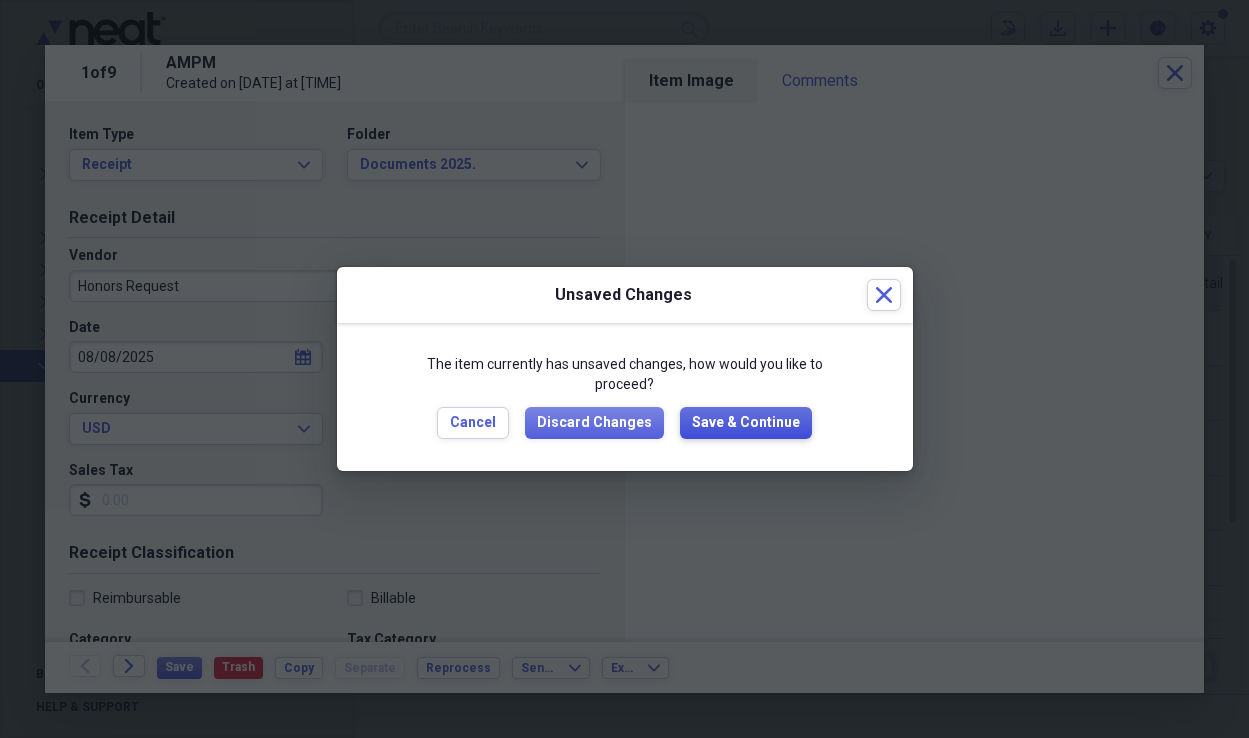 click on "Save & Continue" at bounding box center (746, 423) 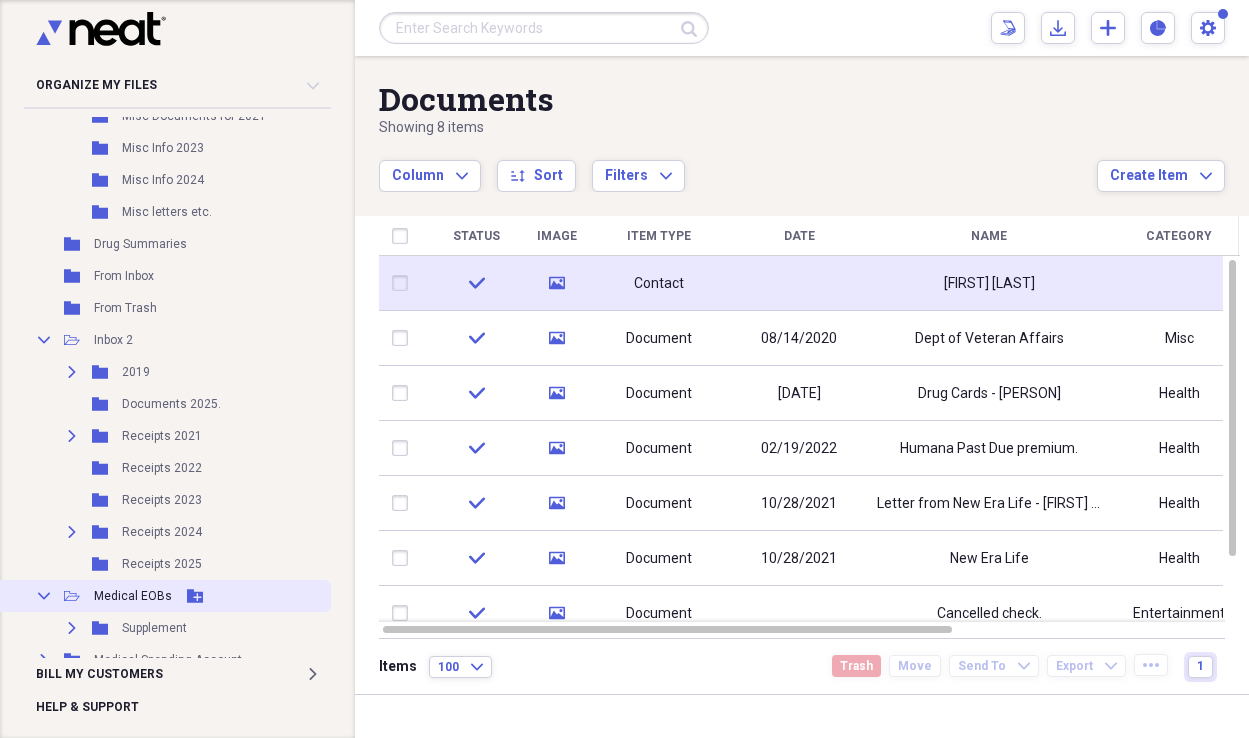 scroll, scrollTop: 611, scrollLeft: 0, axis: vertical 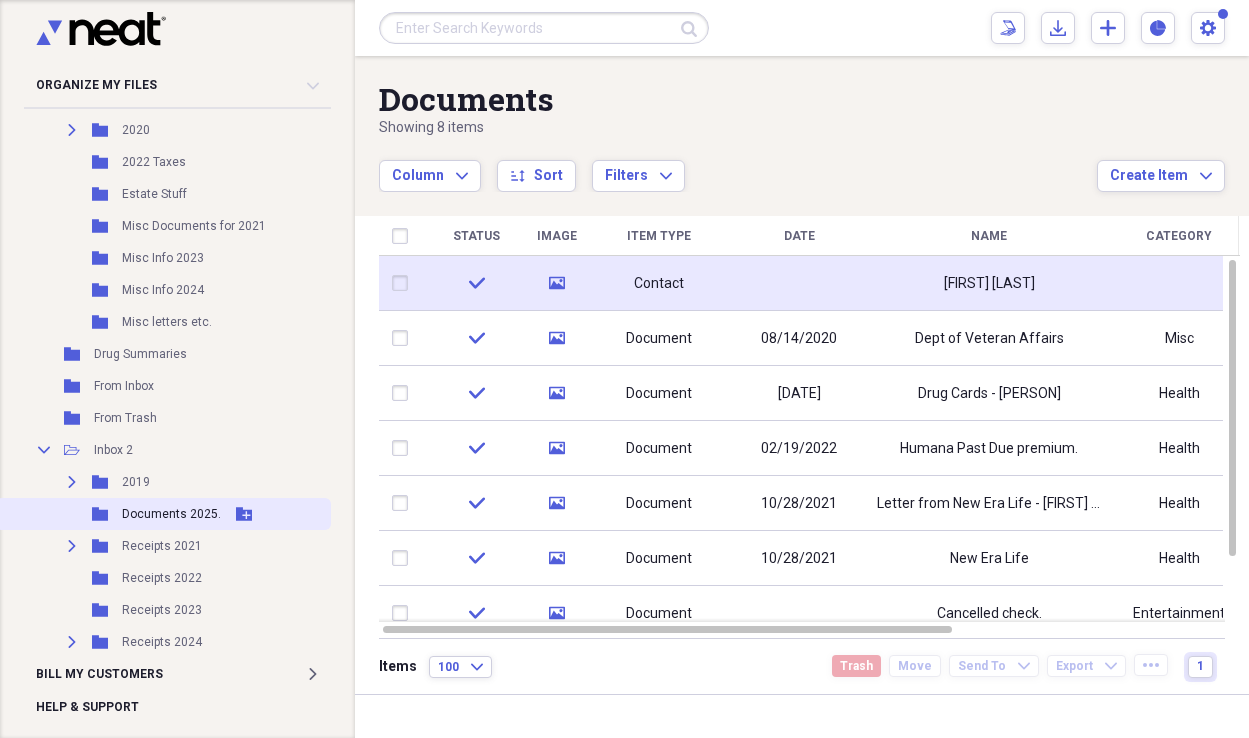 click 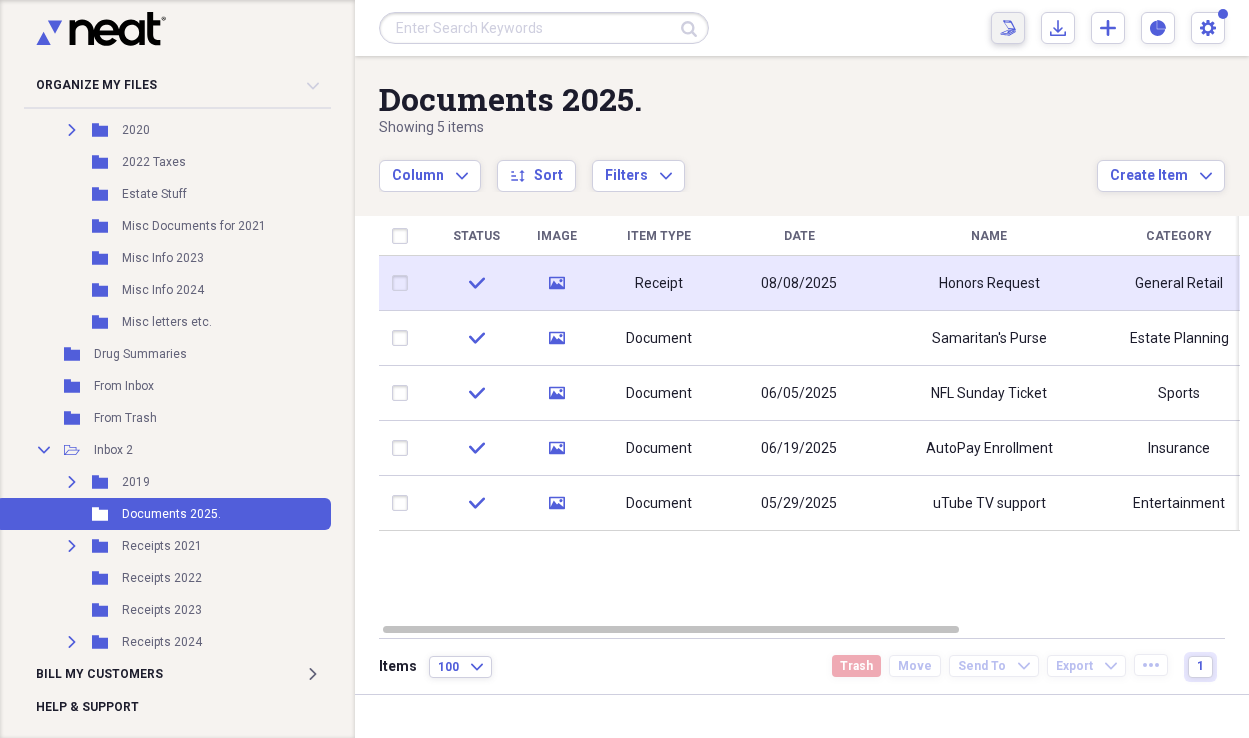 click 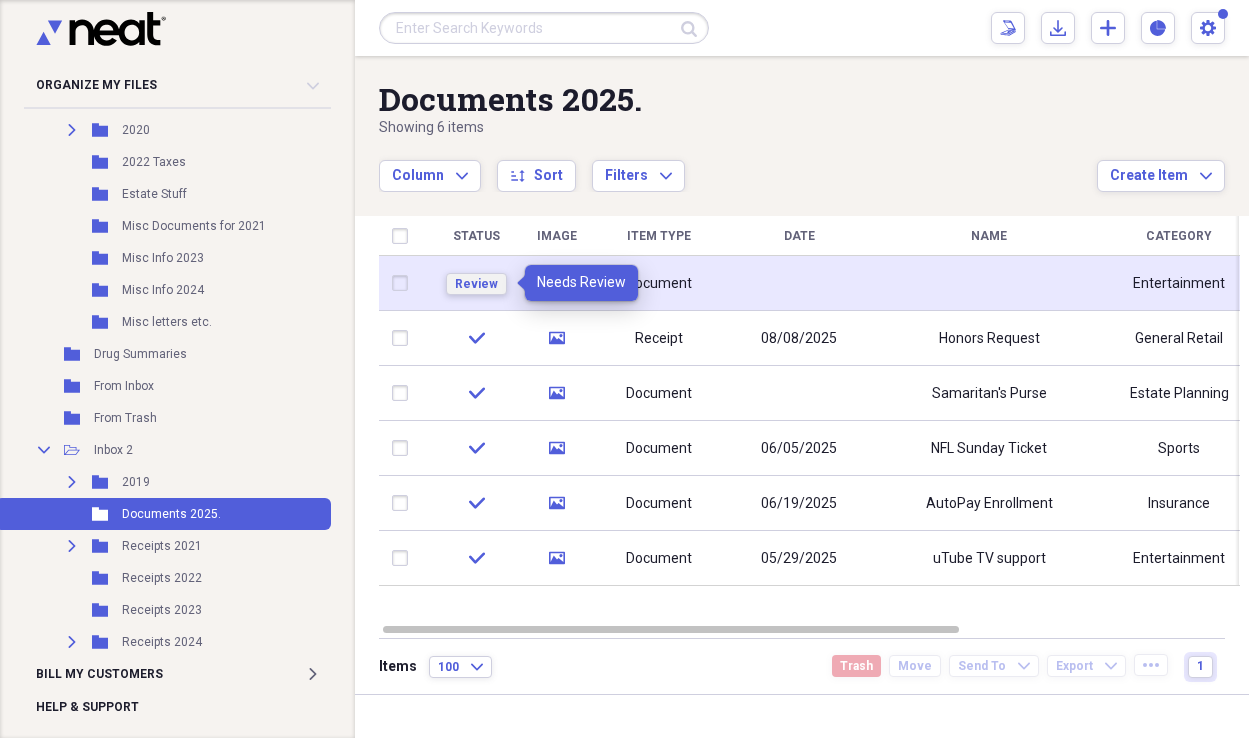 click on "Review" at bounding box center [476, 284] 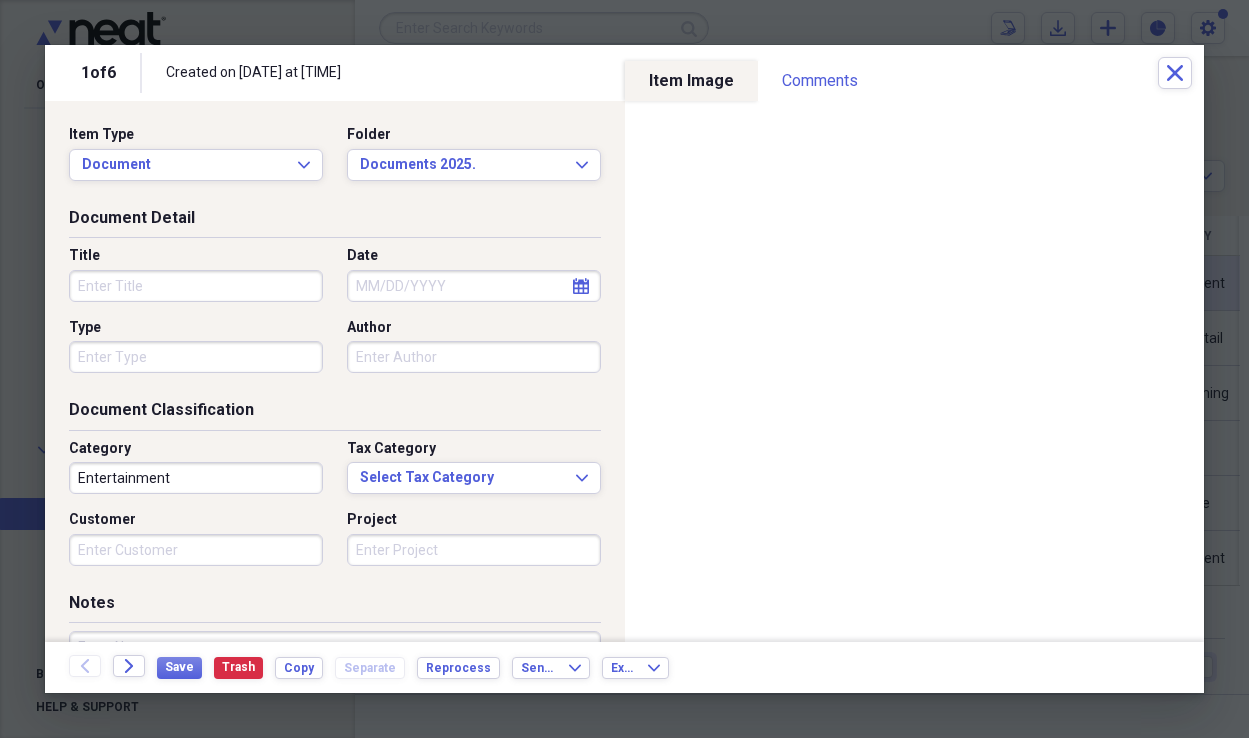 click on "Title" at bounding box center [196, 286] 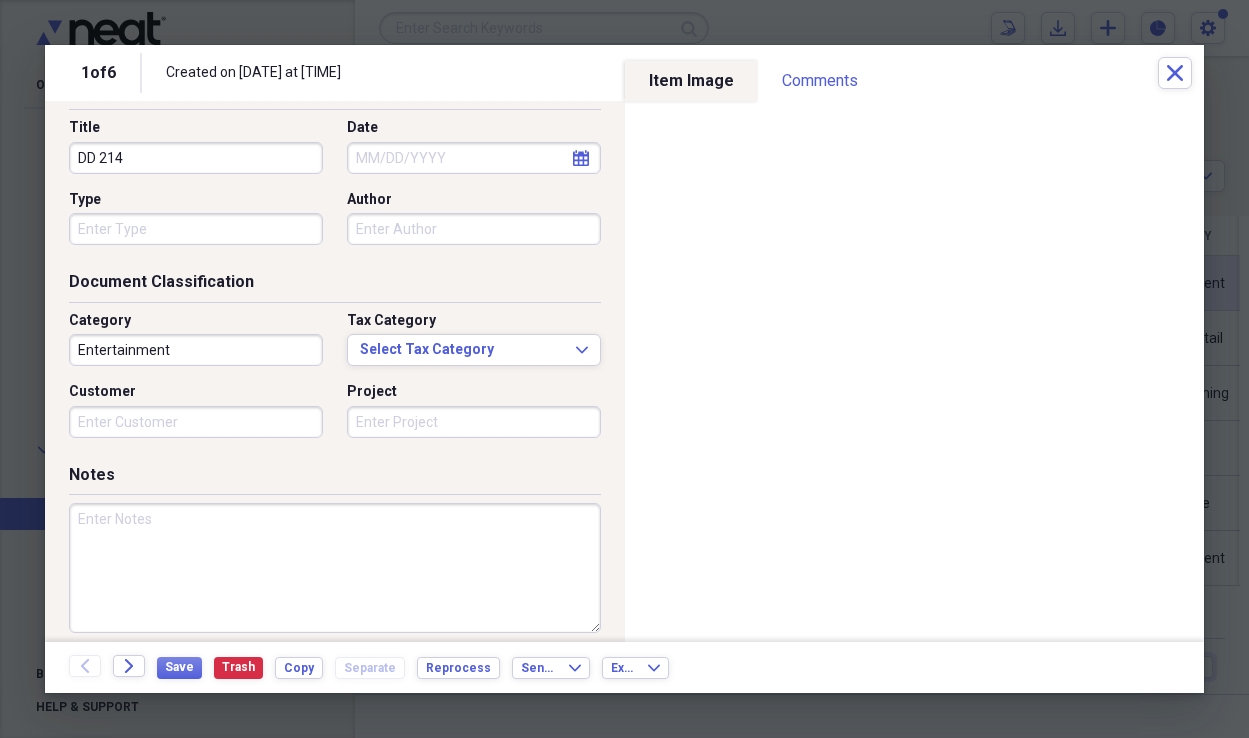 scroll, scrollTop: 190, scrollLeft: 0, axis: vertical 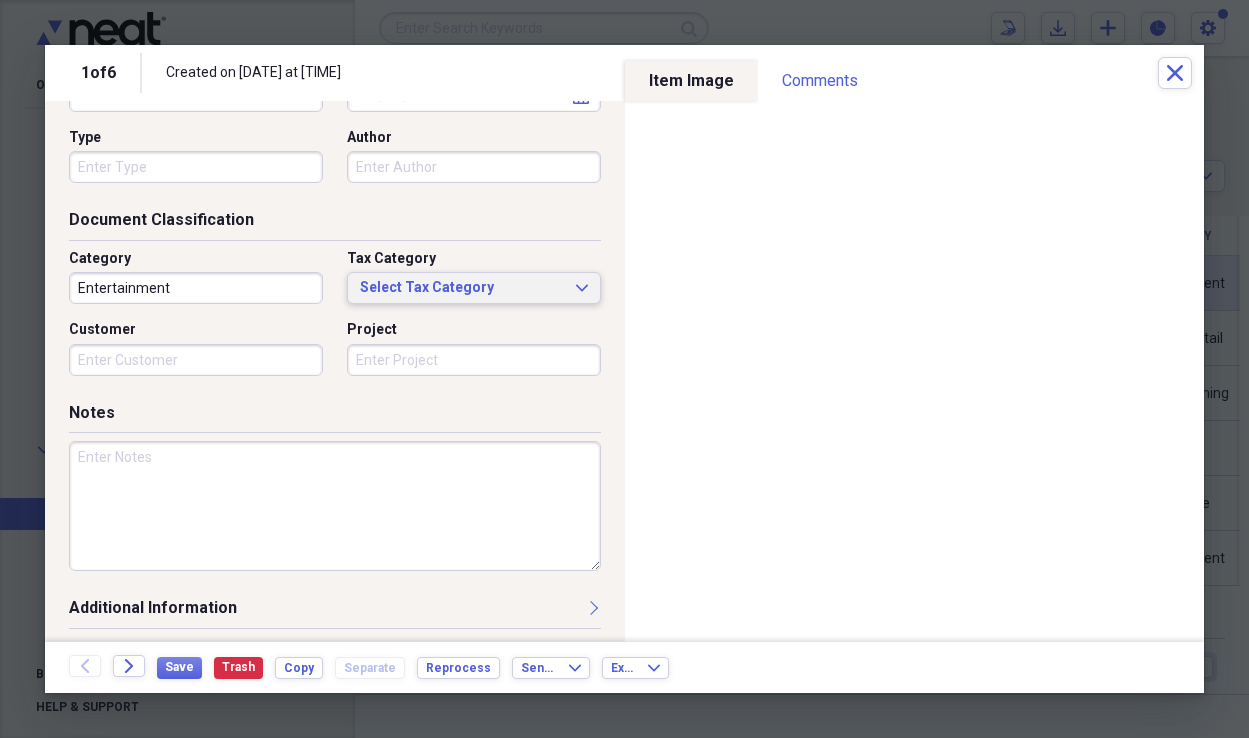 type on "DD 214" 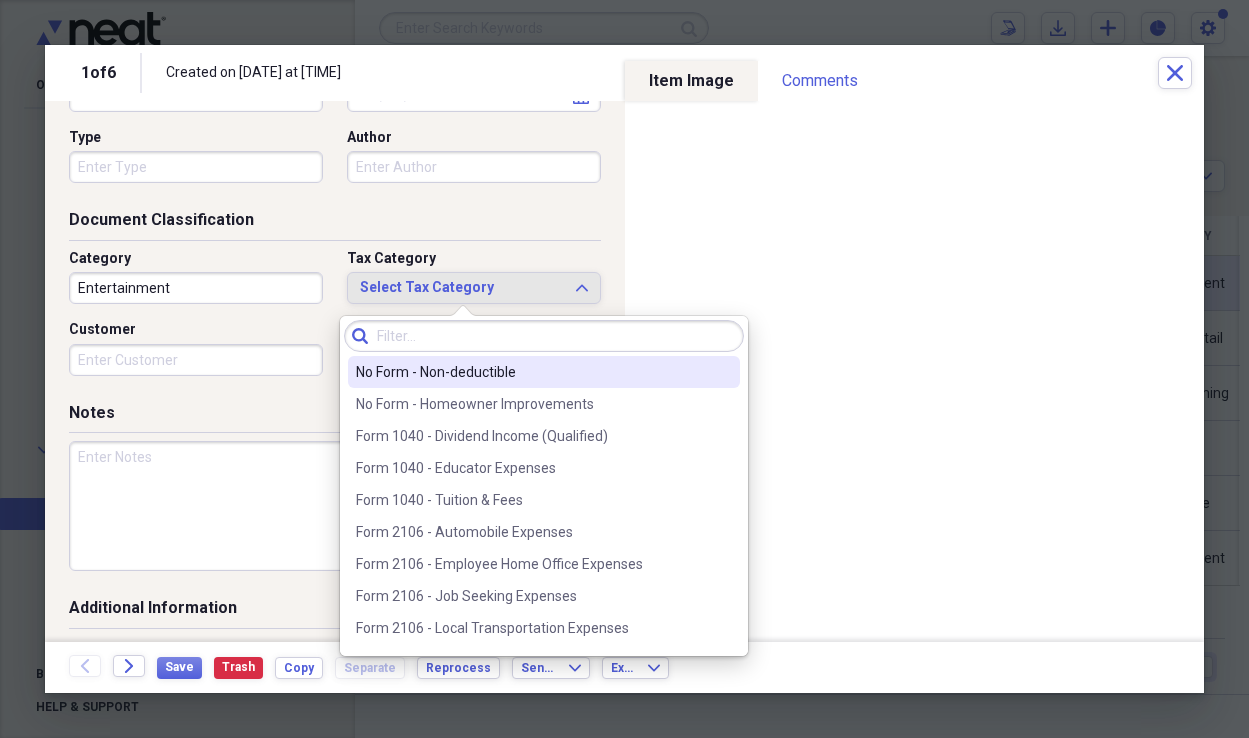 click on "No Form - Non-deductible" at bounding box center (532, 372) 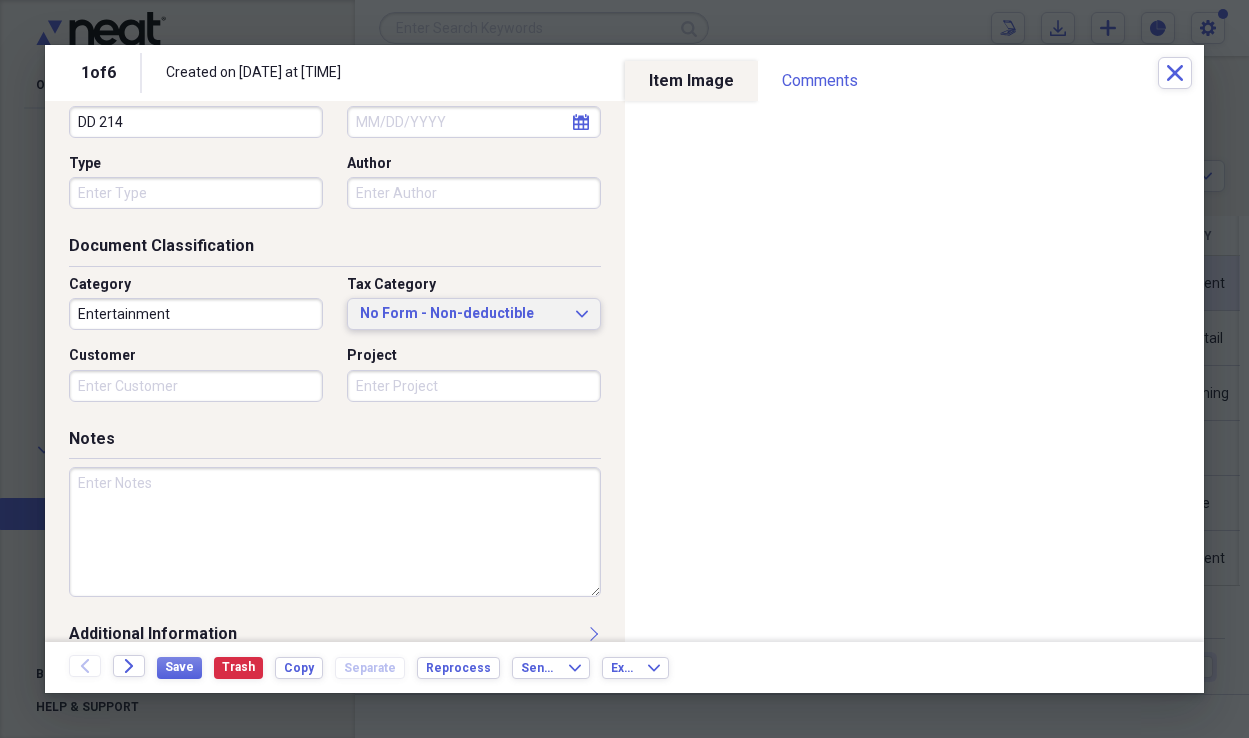scroll, scrollTop: 190, scrollLeft: 0, axis: vertical 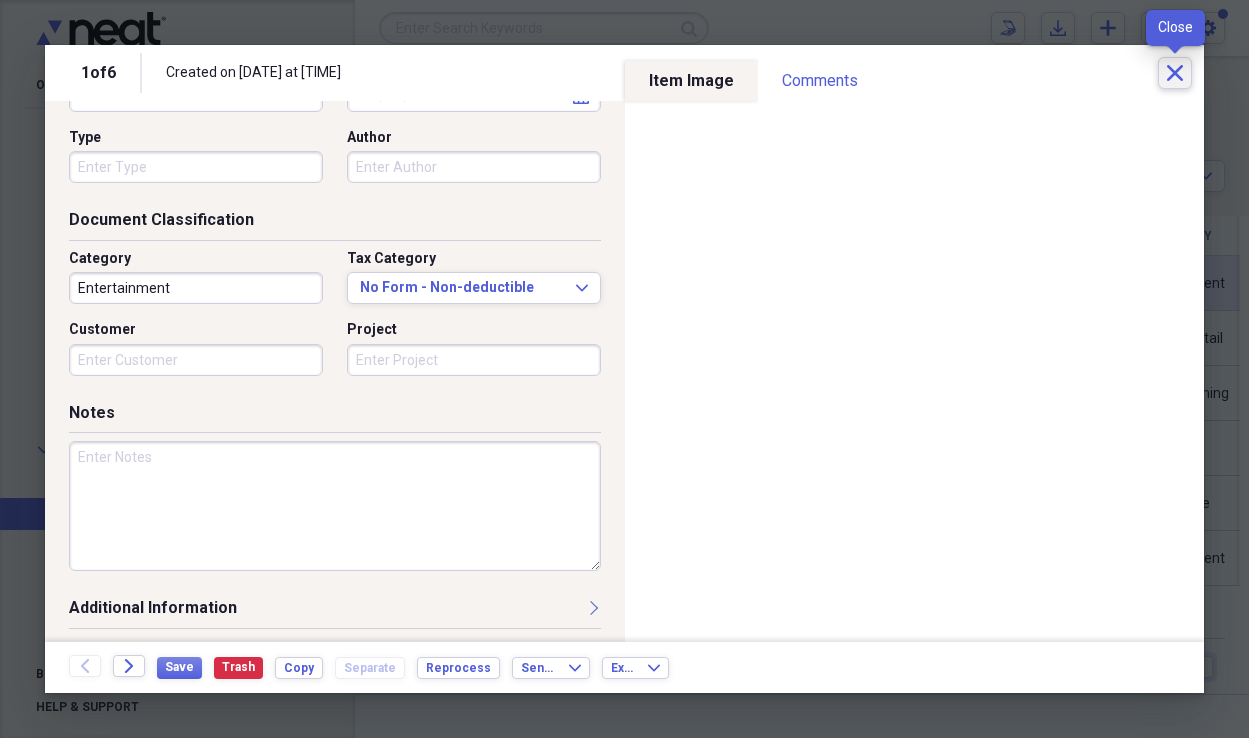click on "Close" 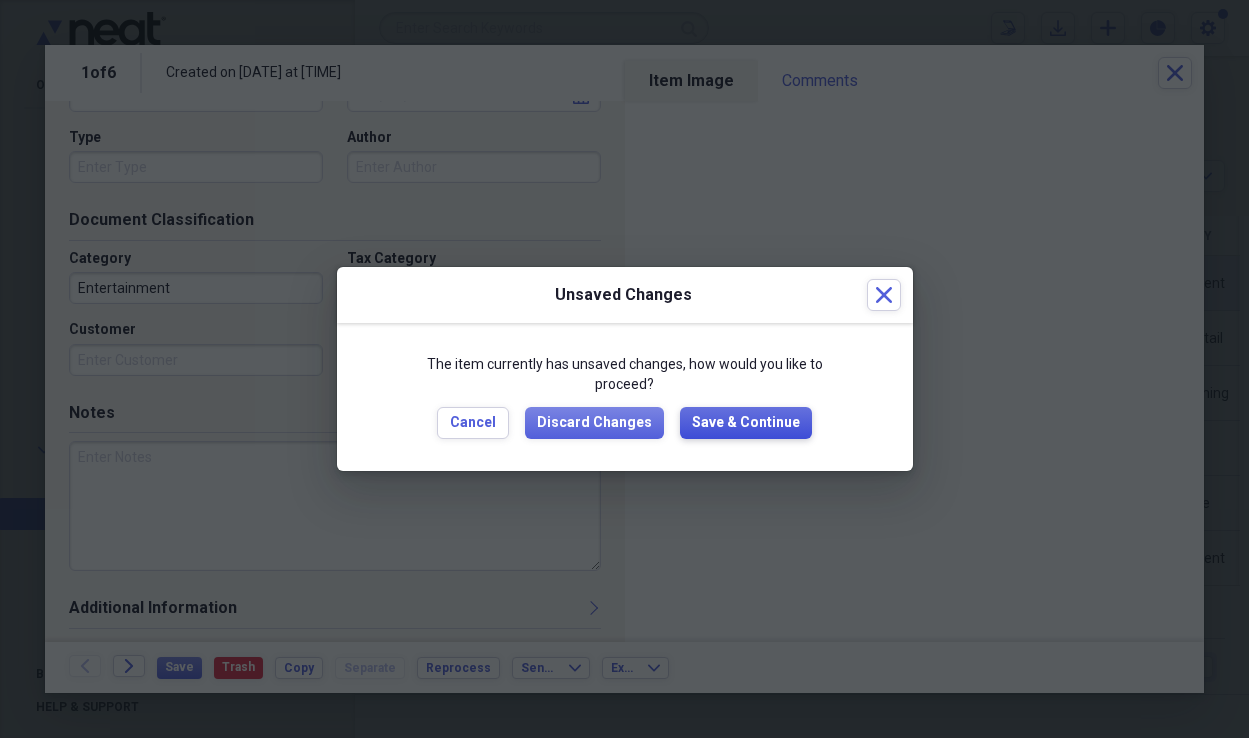 click on "Save & Continue" at bounding box center (746, 423) 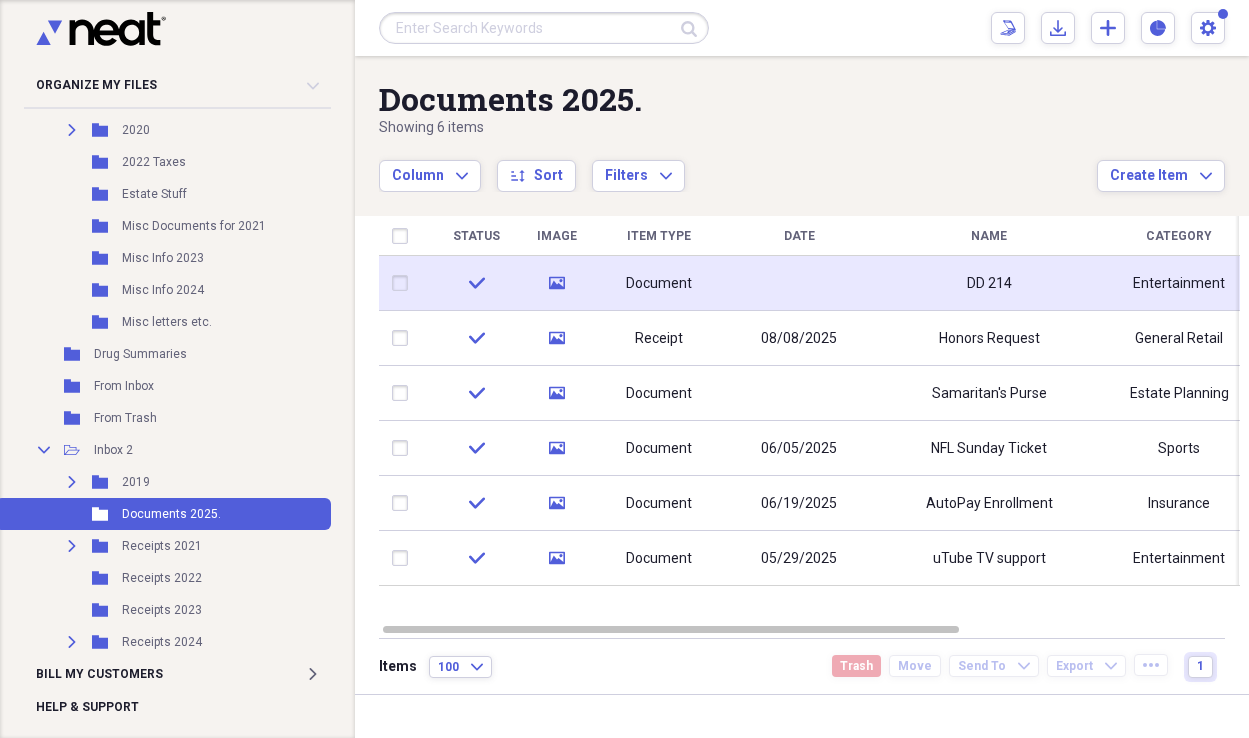 click at bounding box center (404, 283) 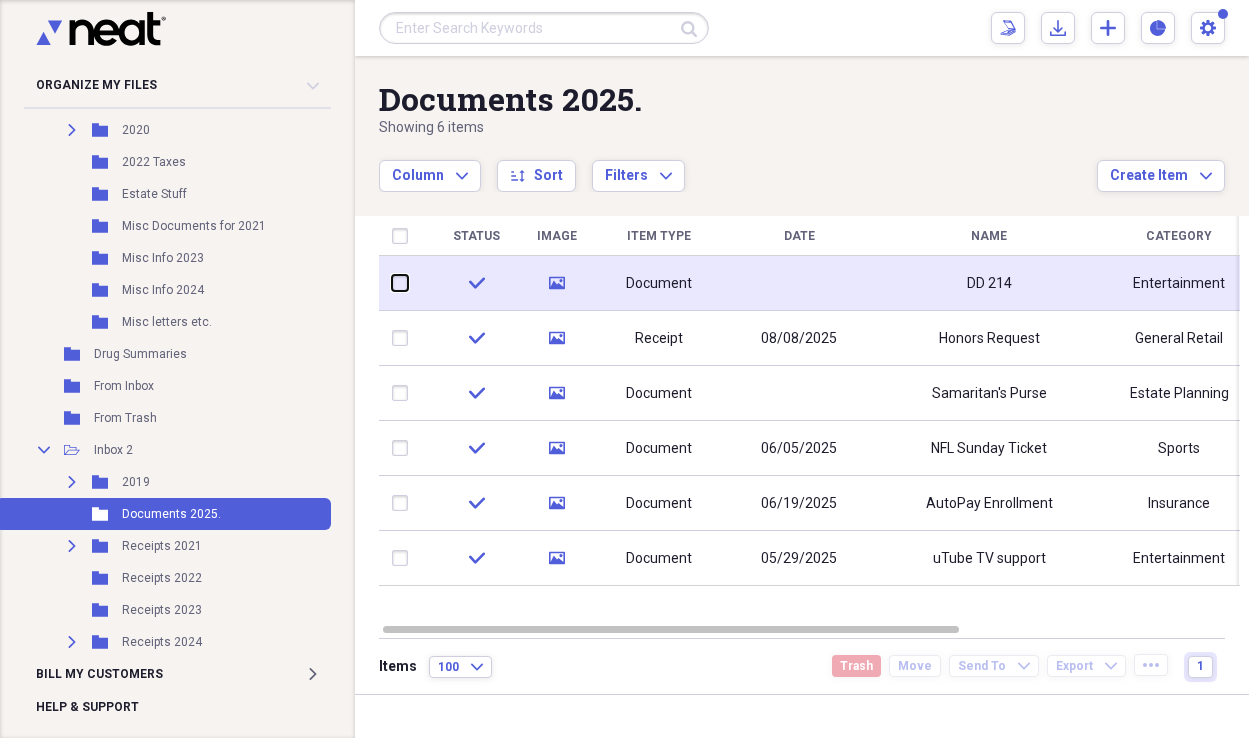 click at bounding box center [392, 283] 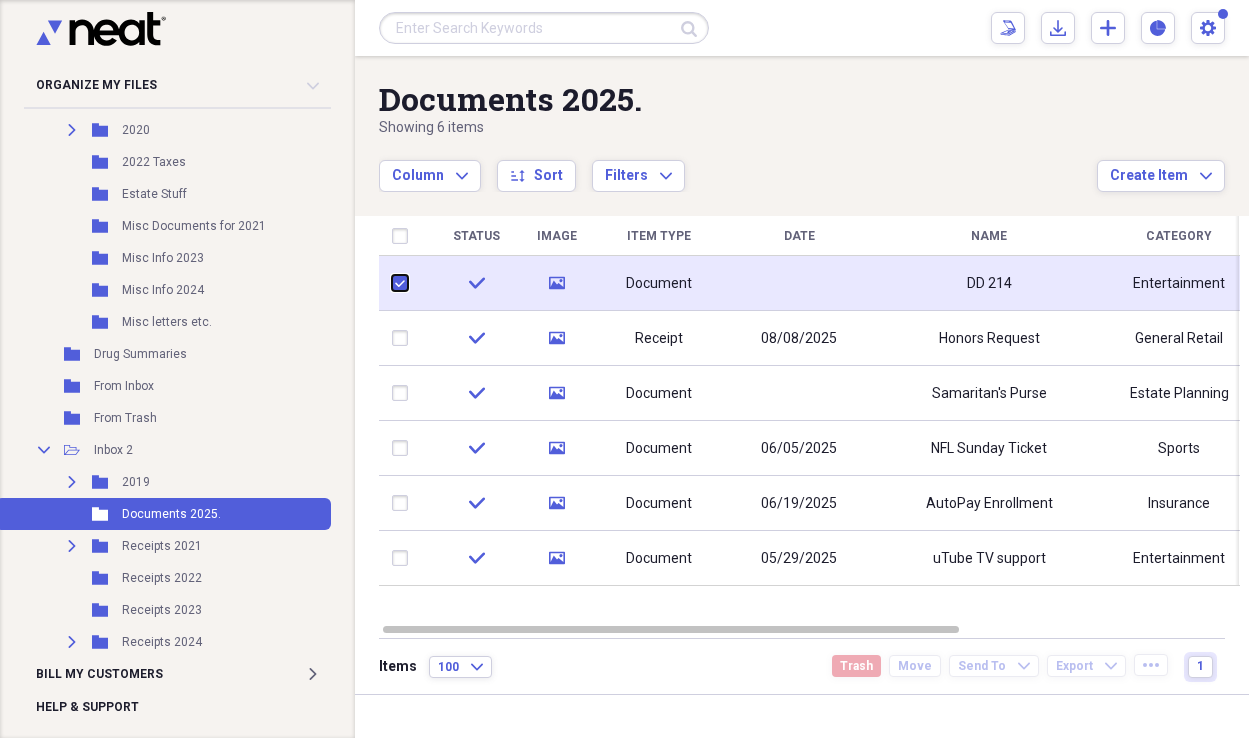 checkbox on "true" 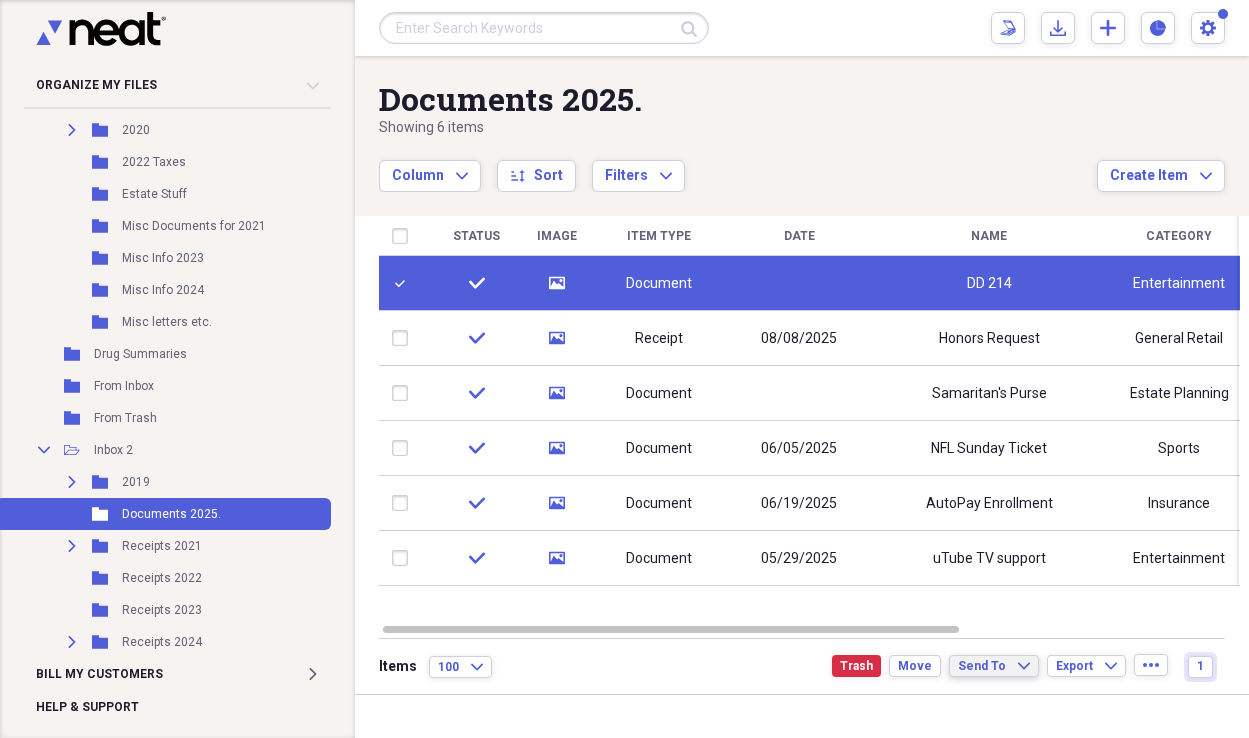click on "Expand" 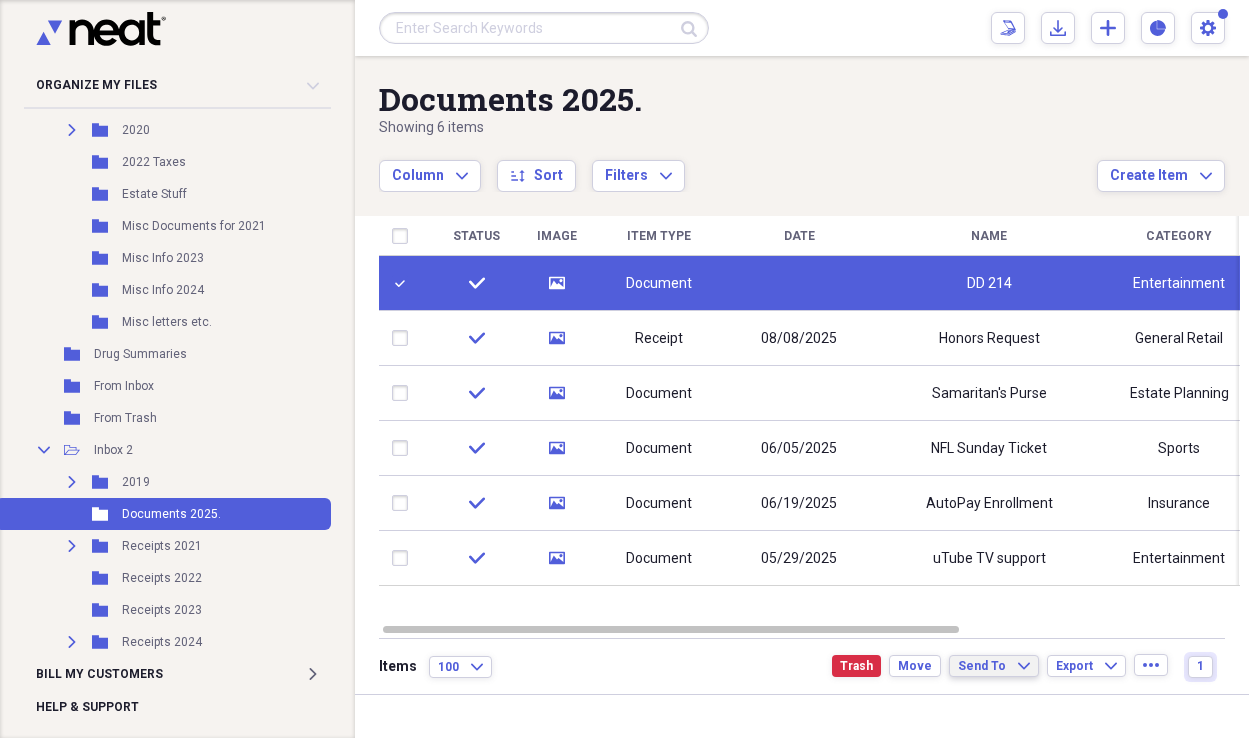 click on "Status Image Item Type Date Name Category Amount Source Date Added chevron-down check media Document DD 214 Entertainment Scan [DATE] [TIME] check media Receipt [DATE] Honors Request General Retail Scan [DATE] [TIME] check media Document Samaritan's Purse Estate Planning Scan [DATE] [TIME] check media Document [DATE] NFL Sunday Ticket Sports Scan [DATE] [TIME] check media Document [DATE] AutoPay Enrollment Insurance Scan [DATE] [TIME] check media Document [DATE] uTube TV support Entertainment Scan [DATE] [TIME]" at bounding box center [809, 419] 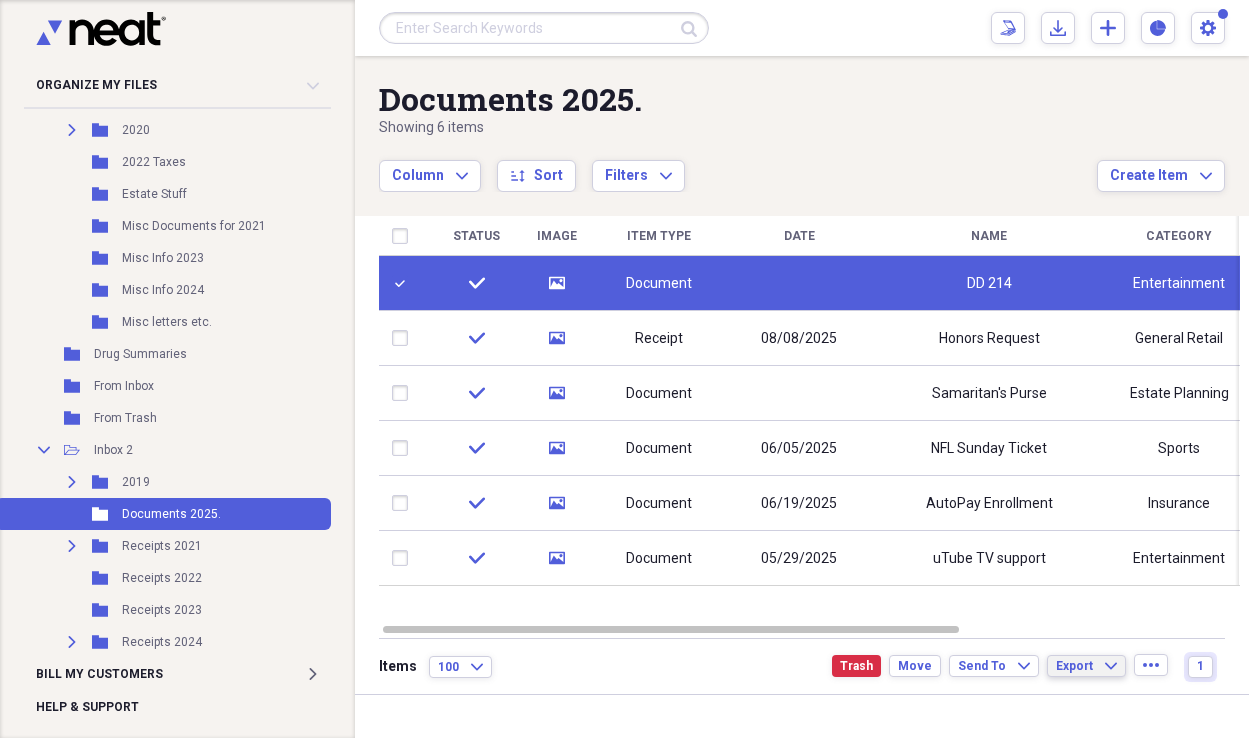 click on "Expand" 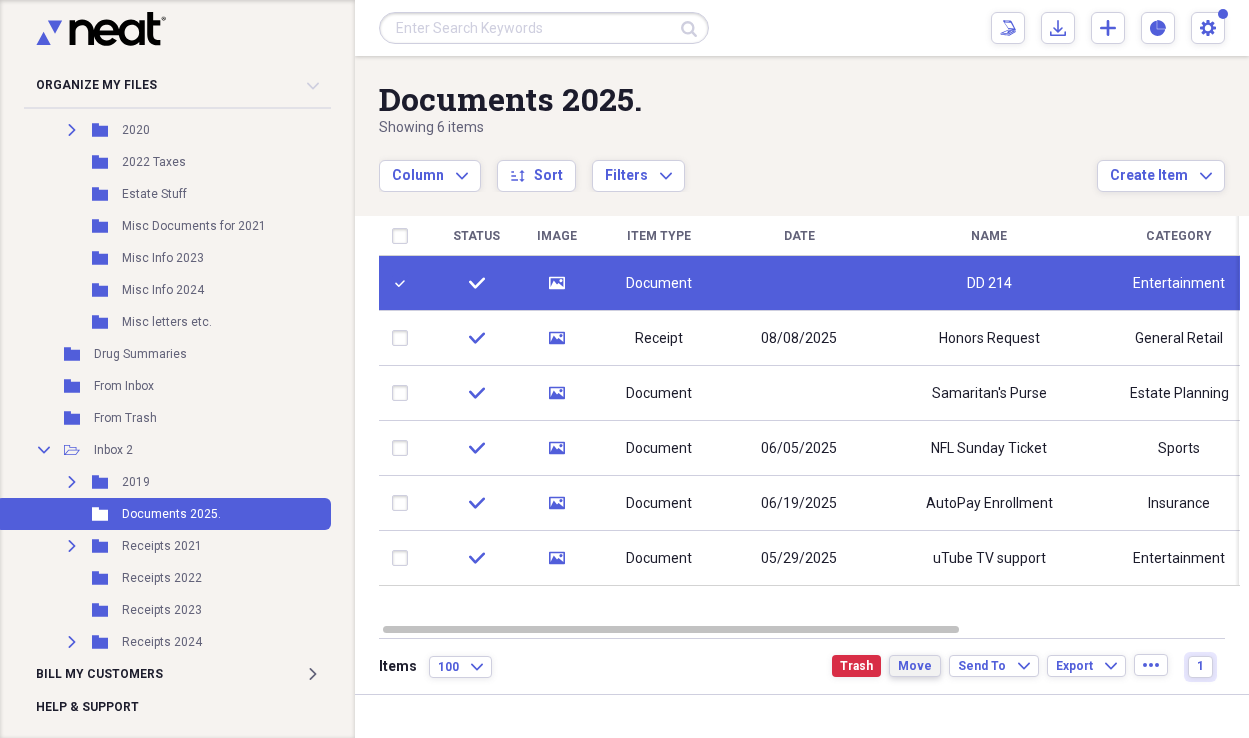 click on "Move" at bounding box center [915, 666] 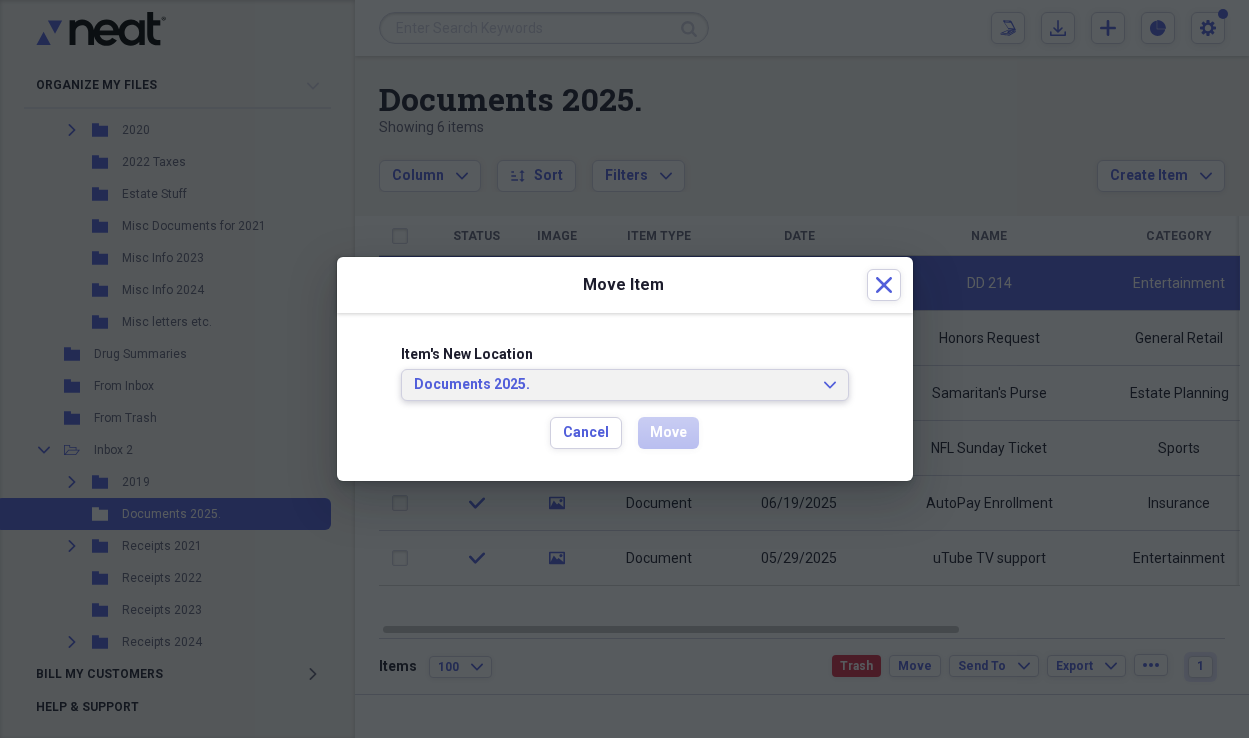 click on "Expand" 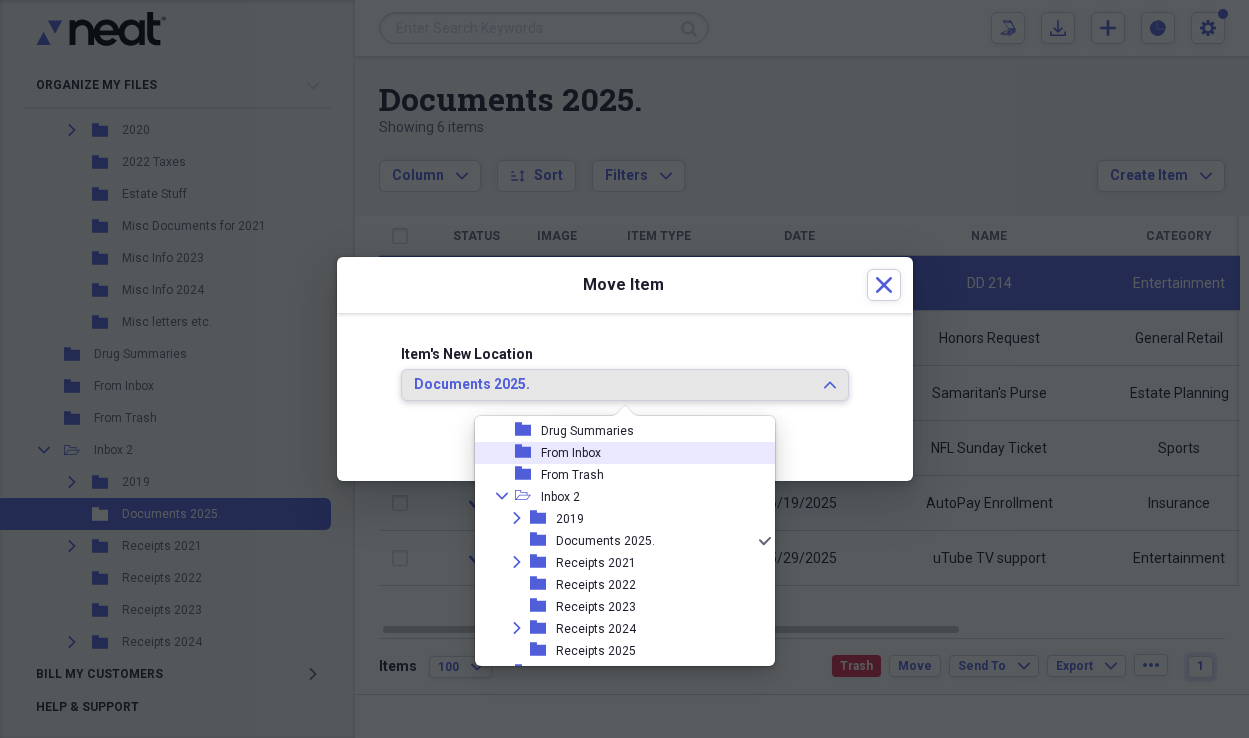 scroll, scrollTop: 0, scrollLeft: 0, axis: both 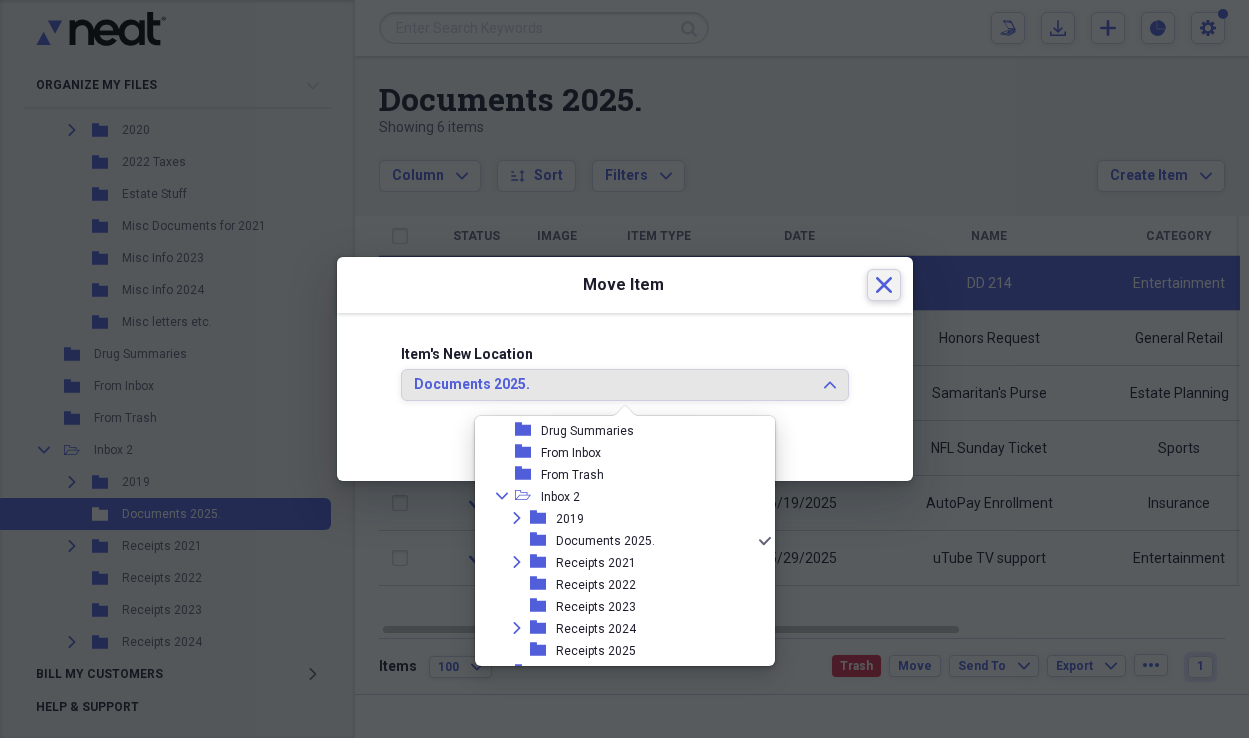 click on "Close" 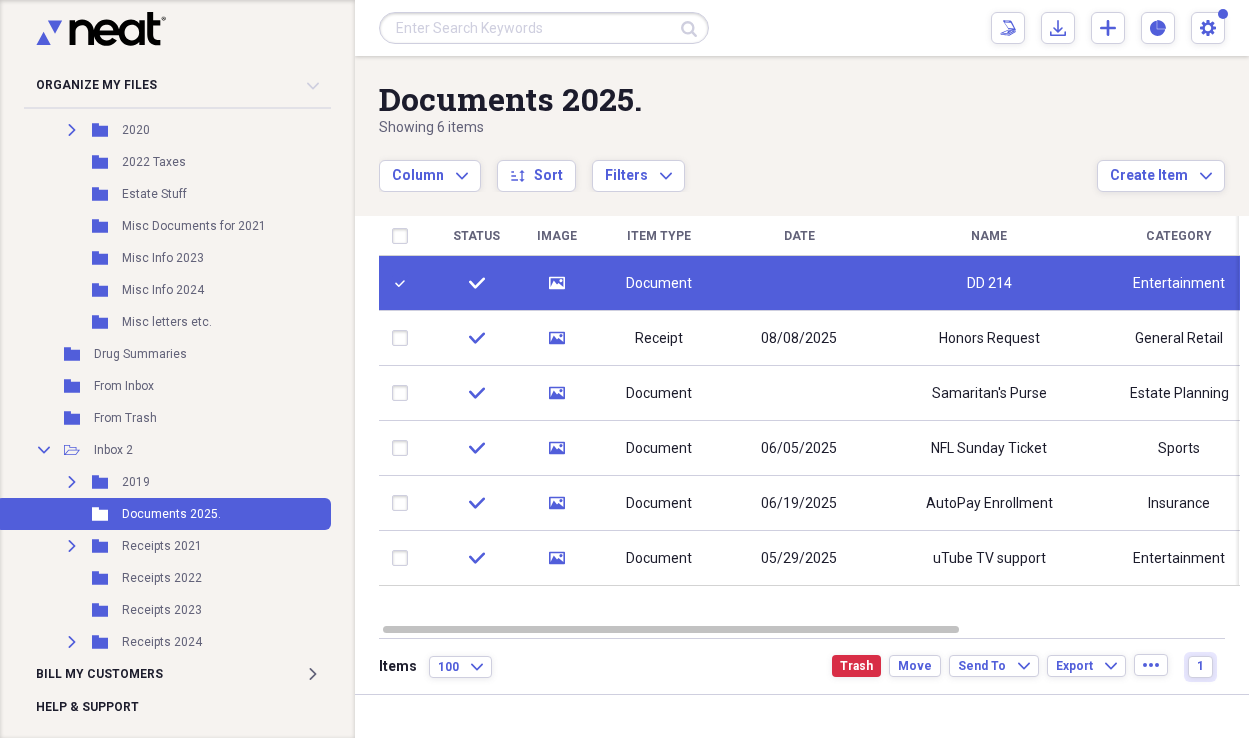 click on "DD 214" at bounding box center (989, 283) 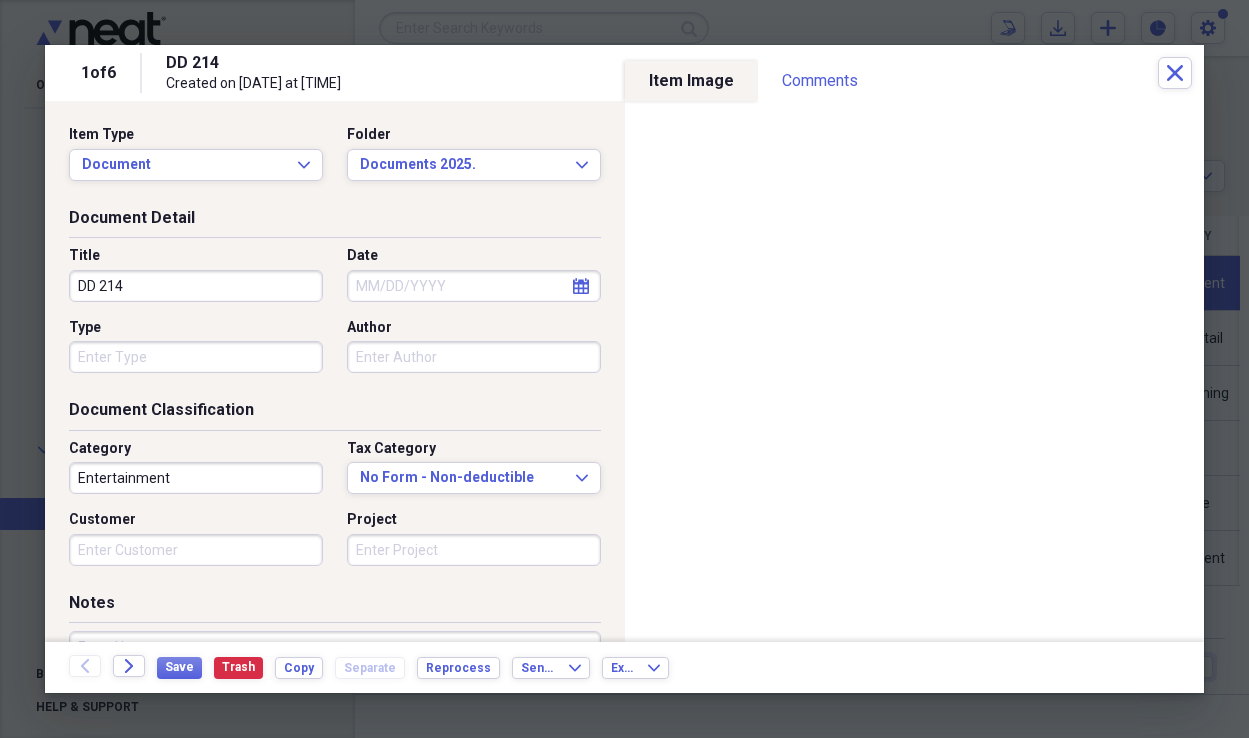 drag, startPoint x: 904, startPoint y: 76, endPoint x: 974, endPoint y: 53, distance: 73.68175 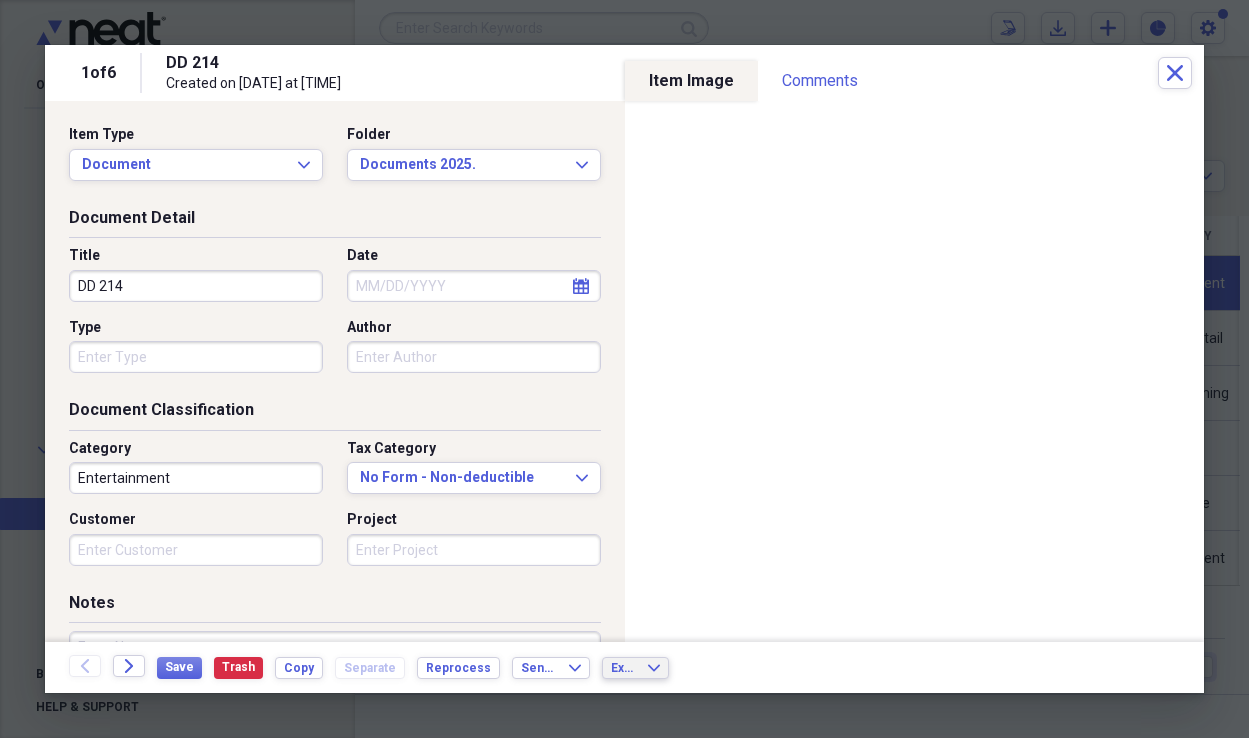 click on "Export Expand" at bounding box center [635, 668] 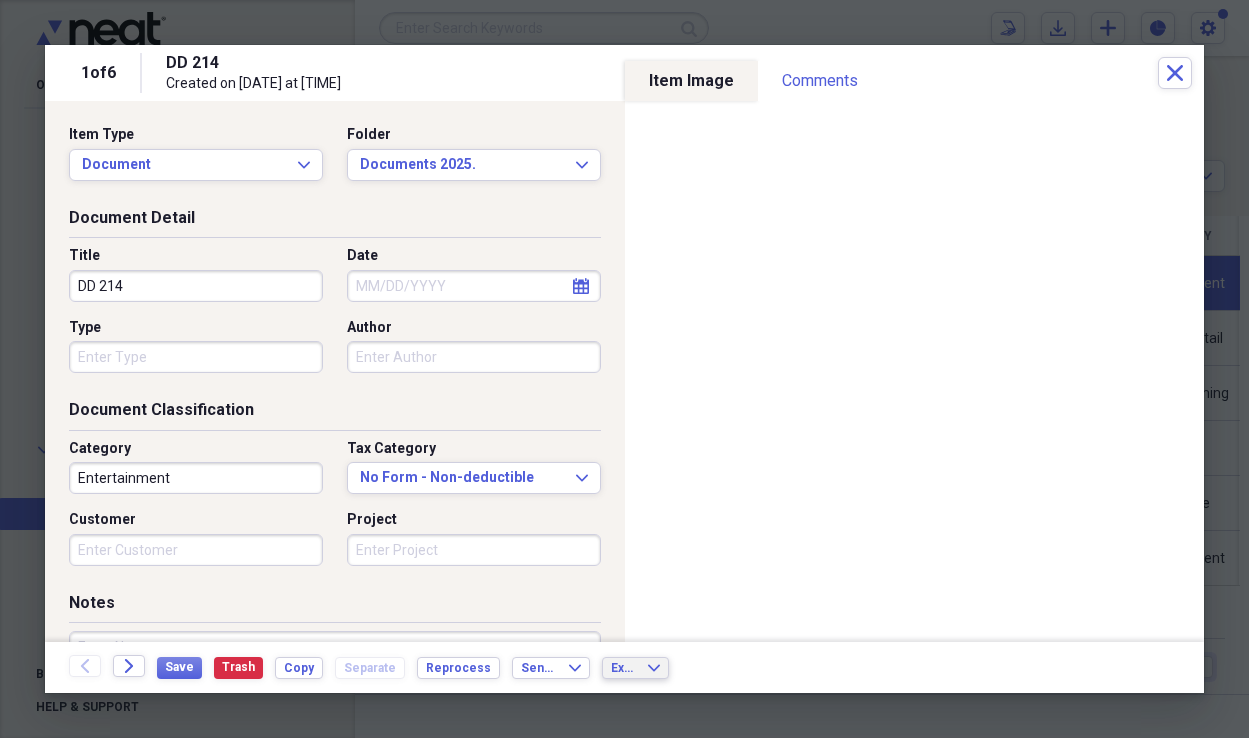 click on "Back Forward Save Trash Copy Separate Reprocess Send To Expand Export Expand" at bounding box center (624, 667) 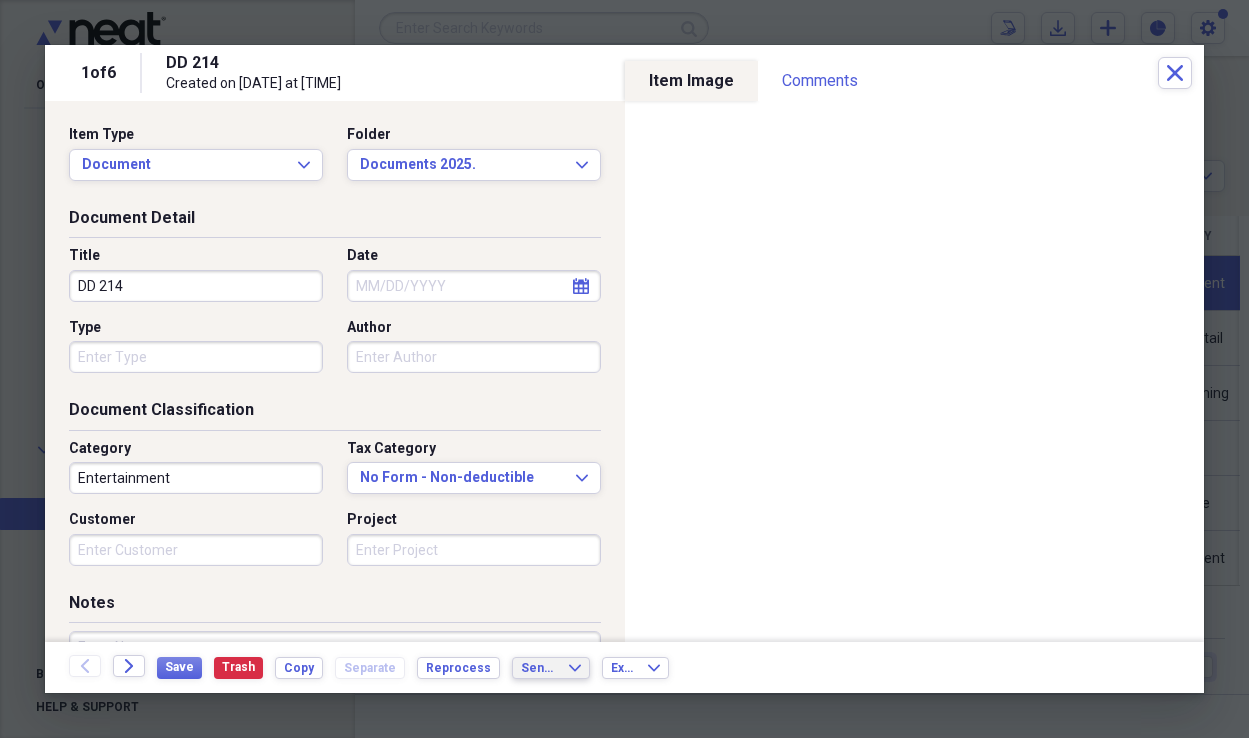 click on "Send To" at bounding box center [539, 668] 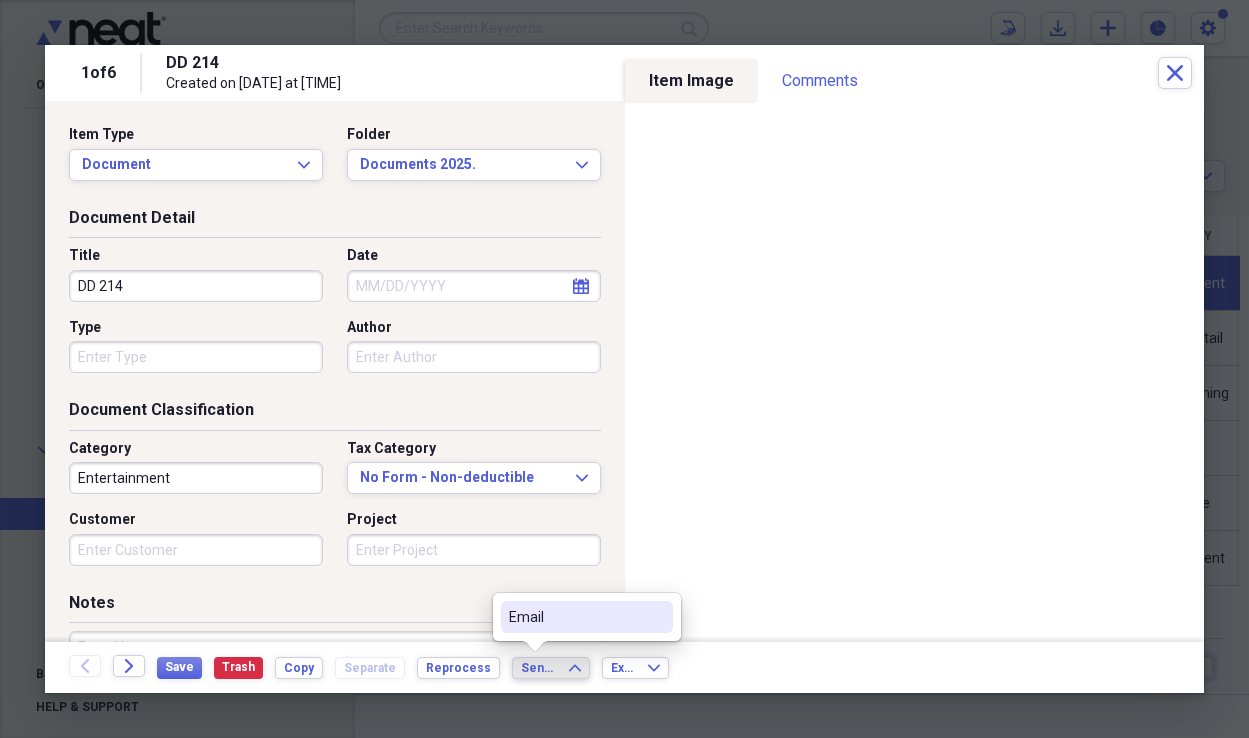 click on "Email" at bounding box center (575, 617) 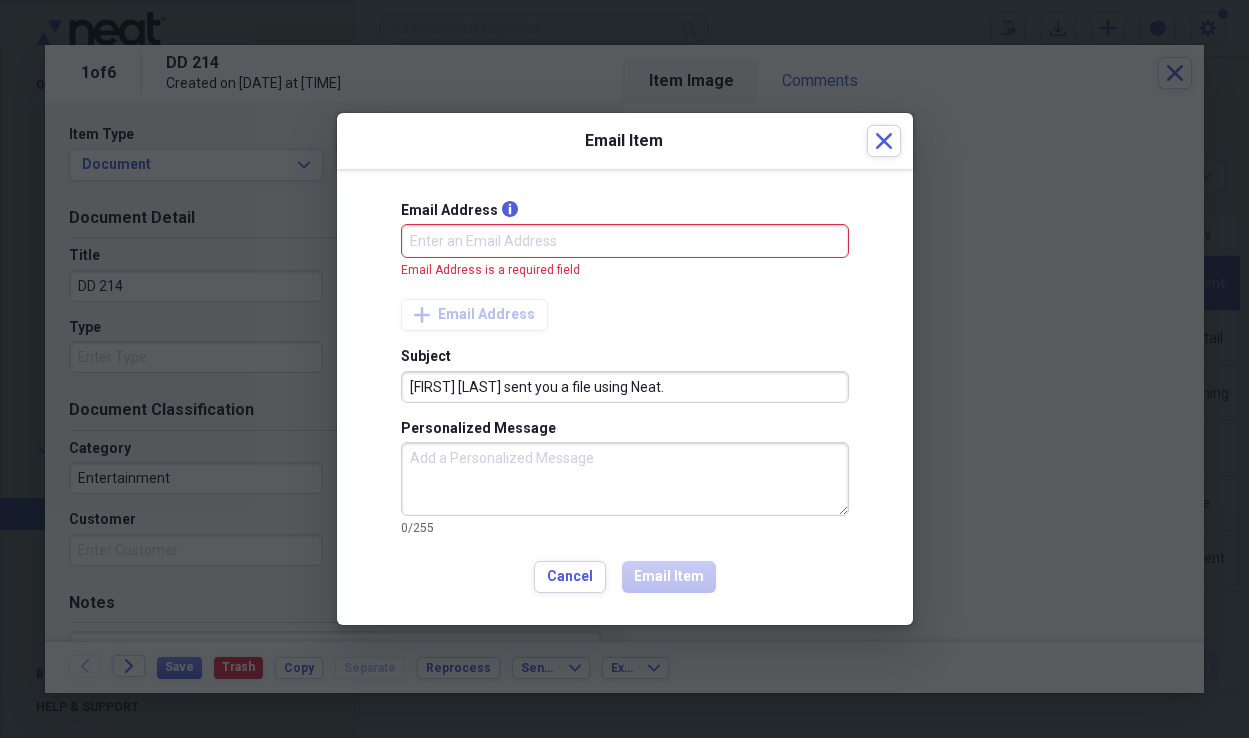 click on "Personalized Message" at bounding box center [625, 479] 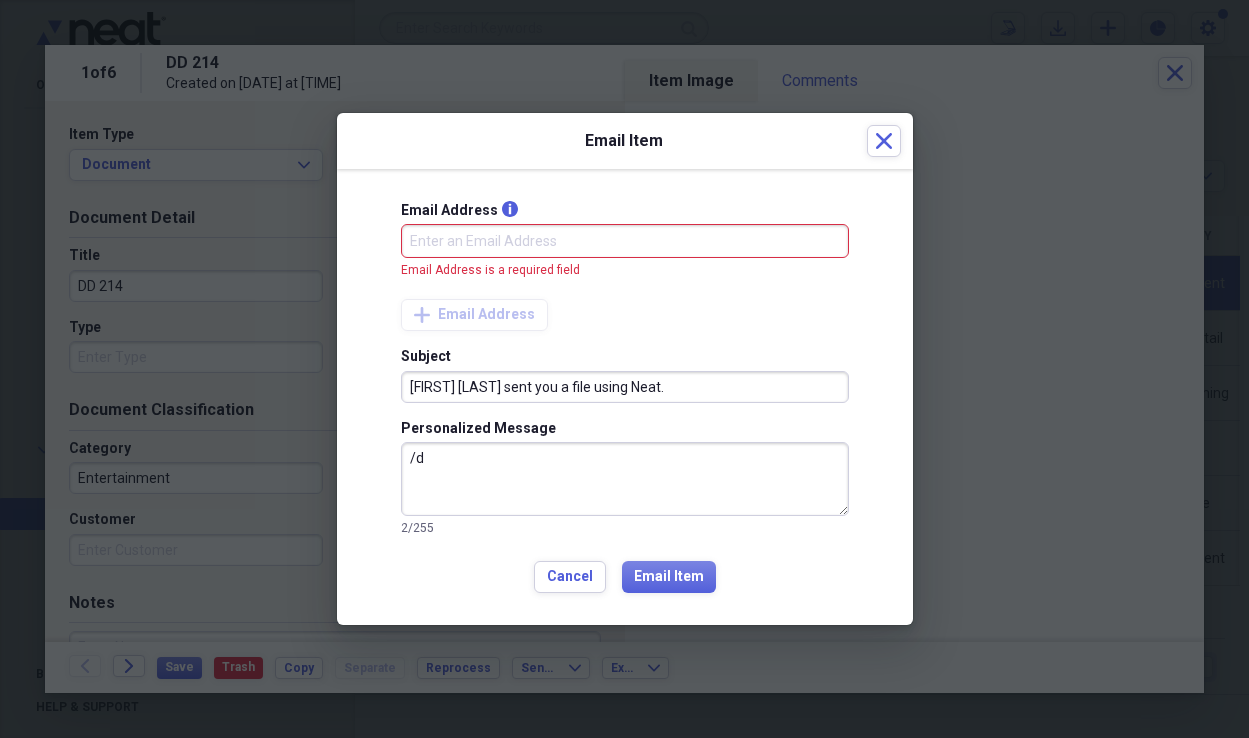 type on "/" 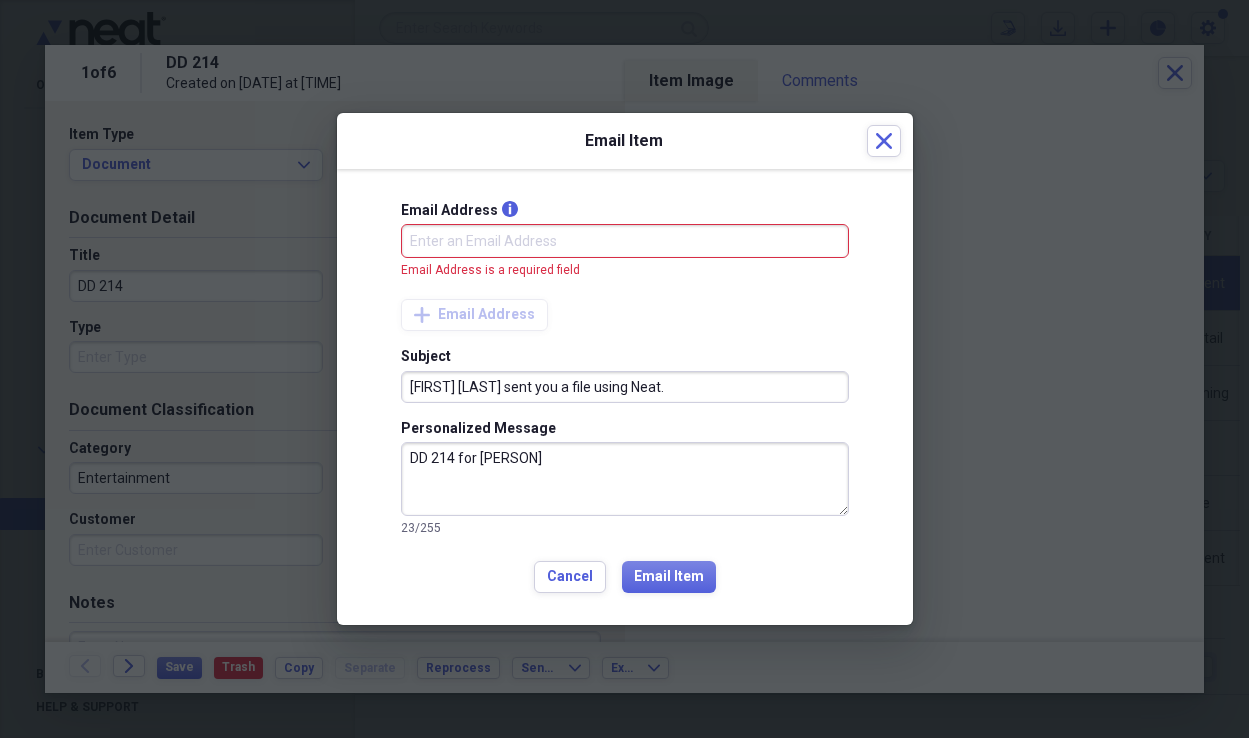 type on "DD 214 for [PERSON]" 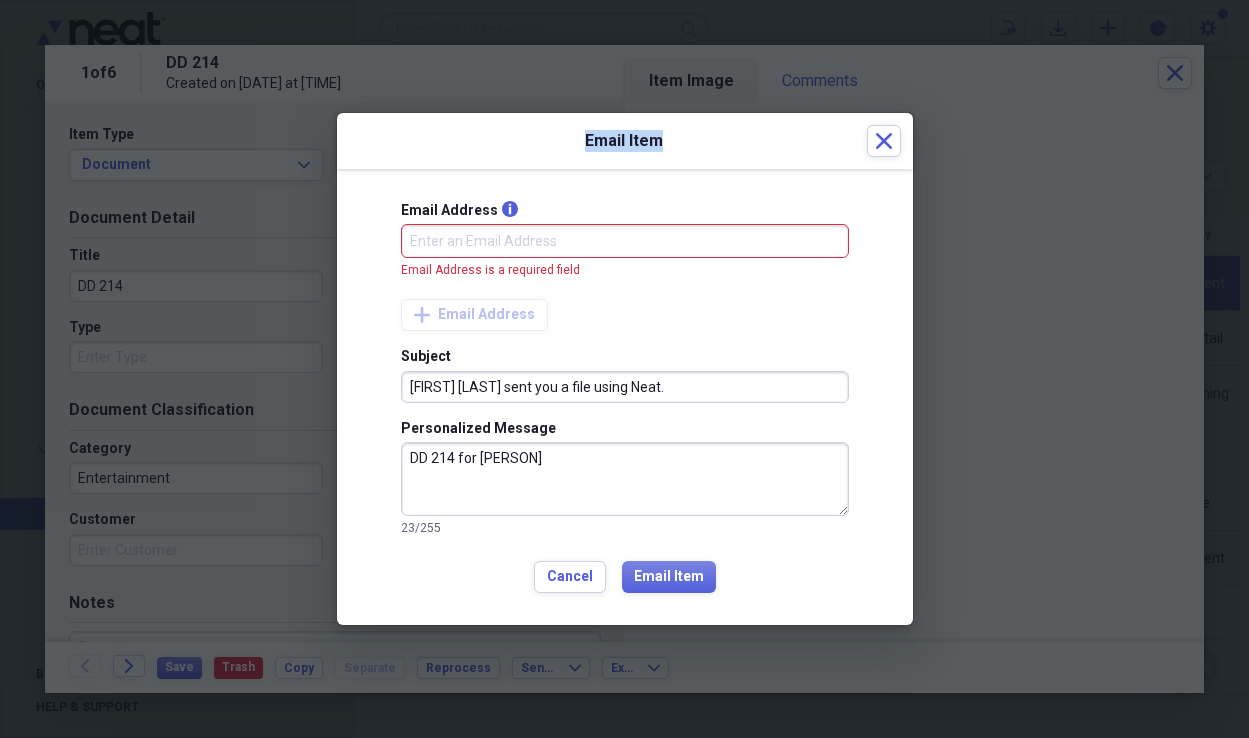 drag, startPoint x: 774, startPoint y: 145, endPoint x: 644, endPoint y: 138, distance: 130.18832 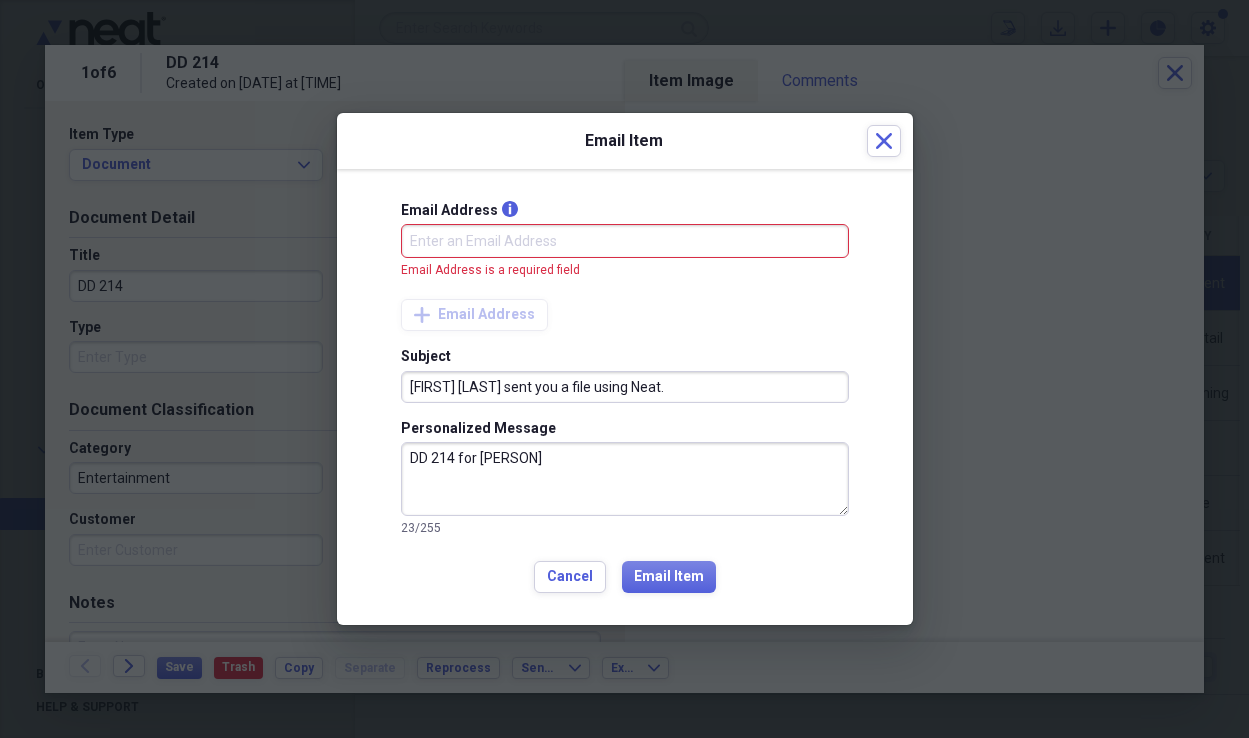 drag, startPoint x: 692, startPoint y: 132, endPoint x: 757, endPoint y: 144, distance: 66.09841 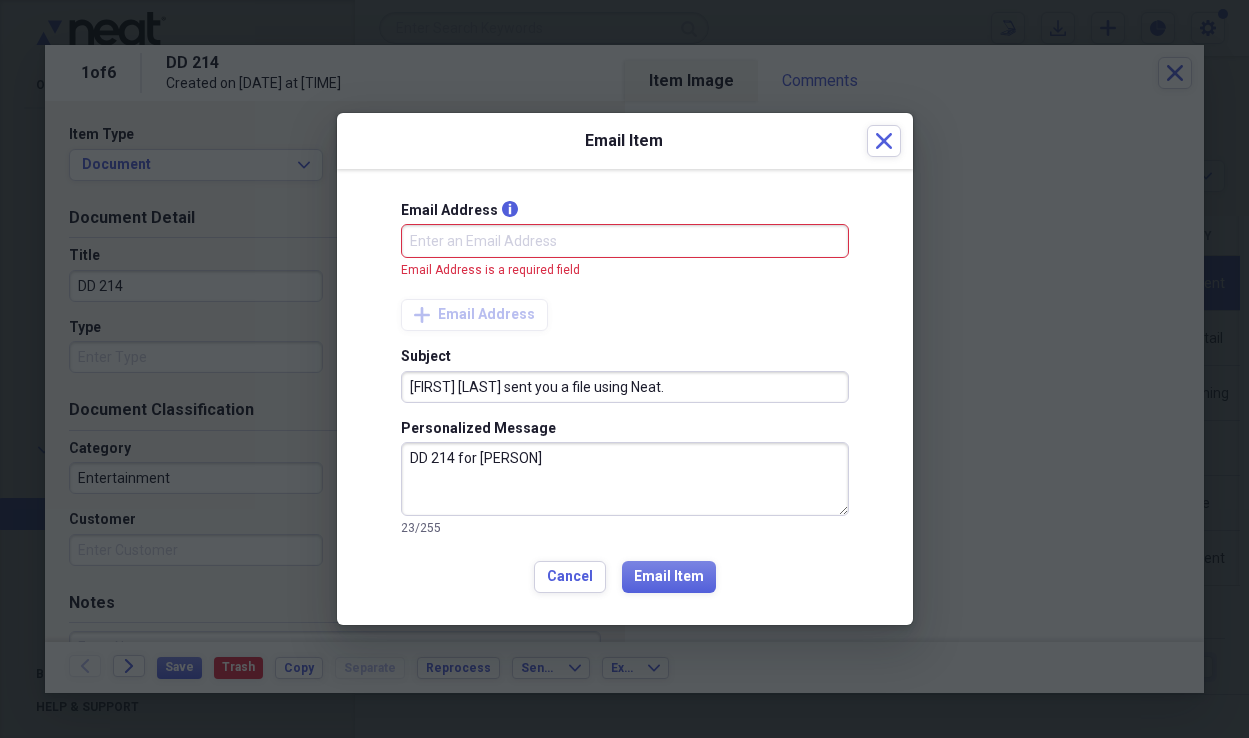 click on "Email Address info" at bounding box center (625, 241) 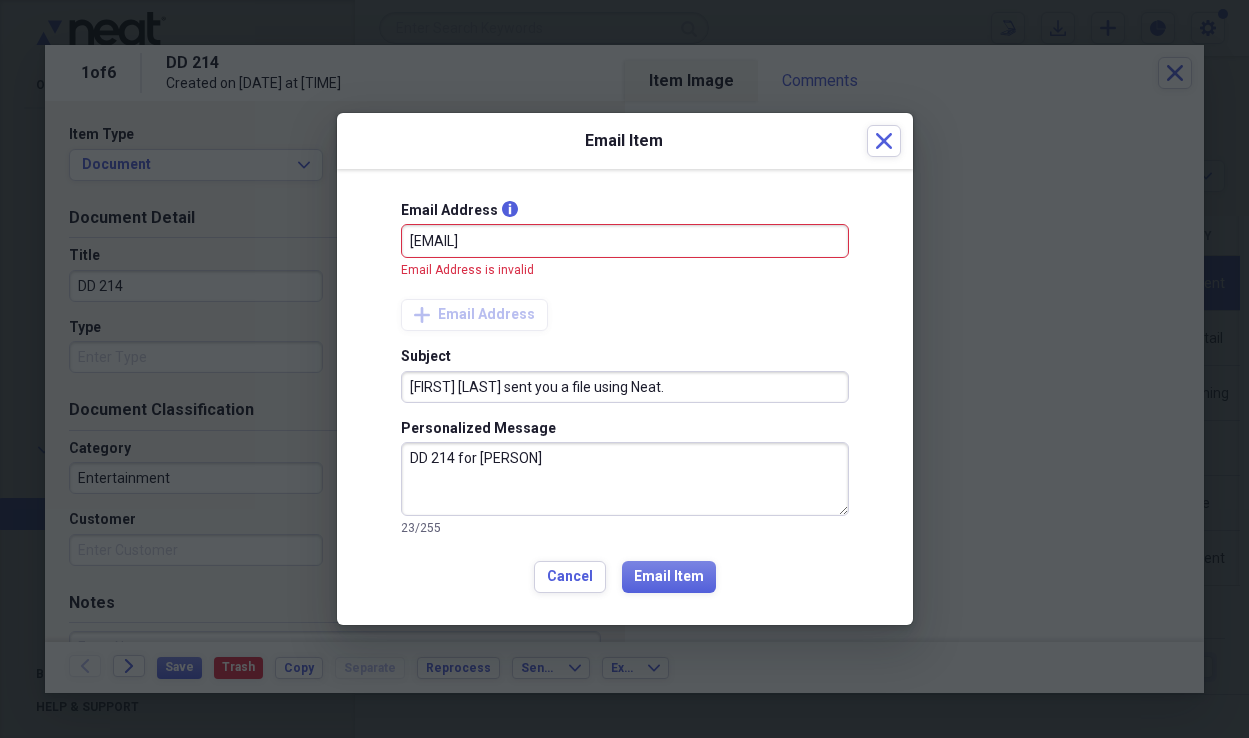 drag, startPoint x: 447, startPoint y: 242, endPoint x: 399, endPoint y: 245, distance: 48.09366 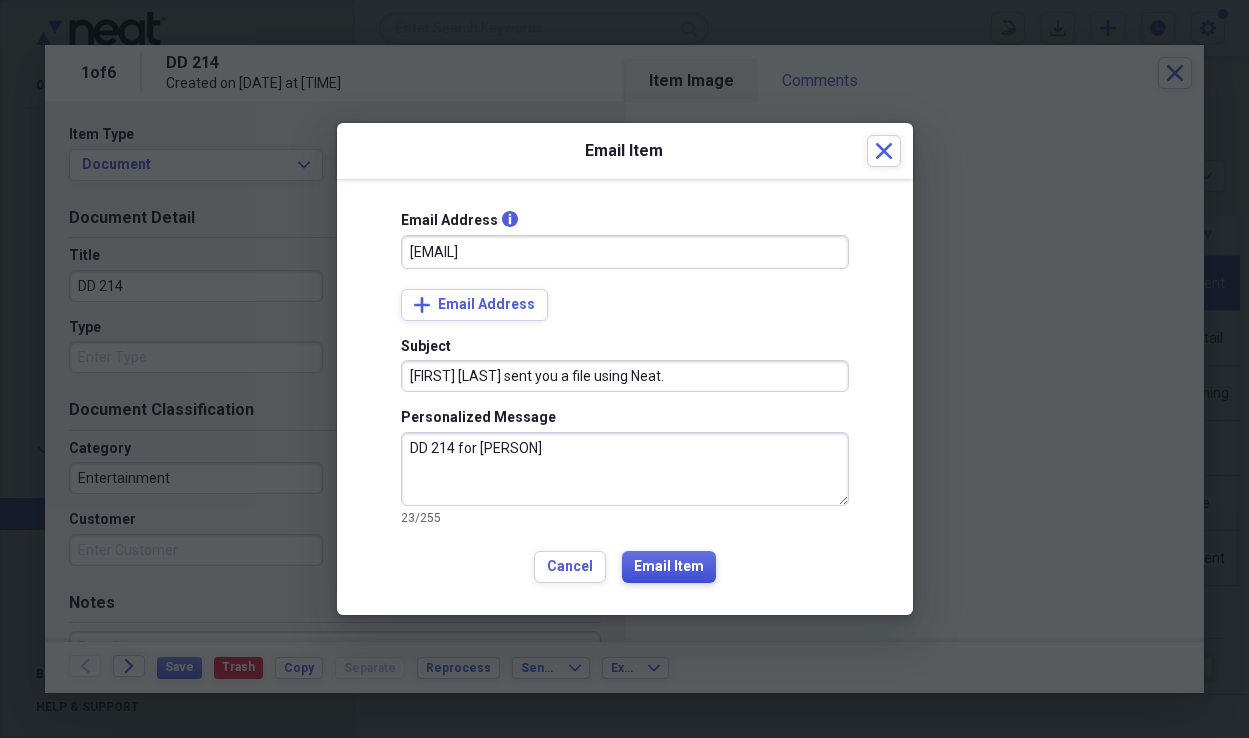 type on "[EMAIL]" 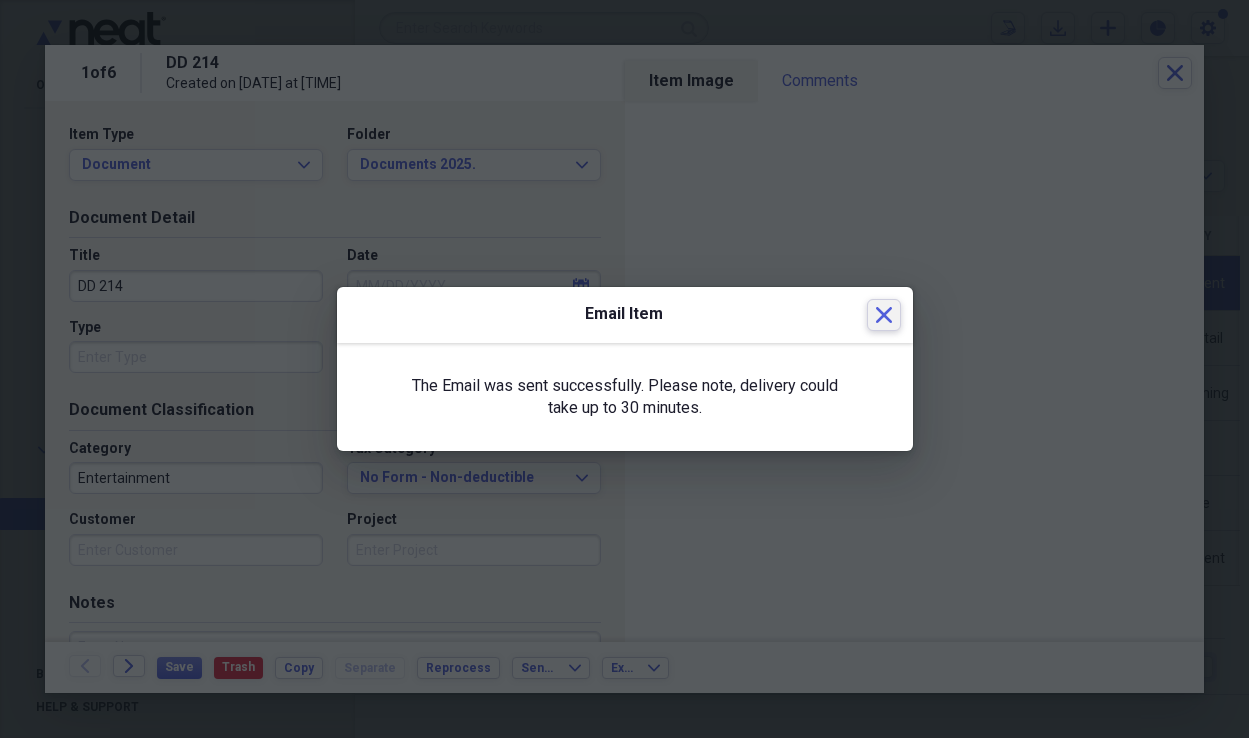 click 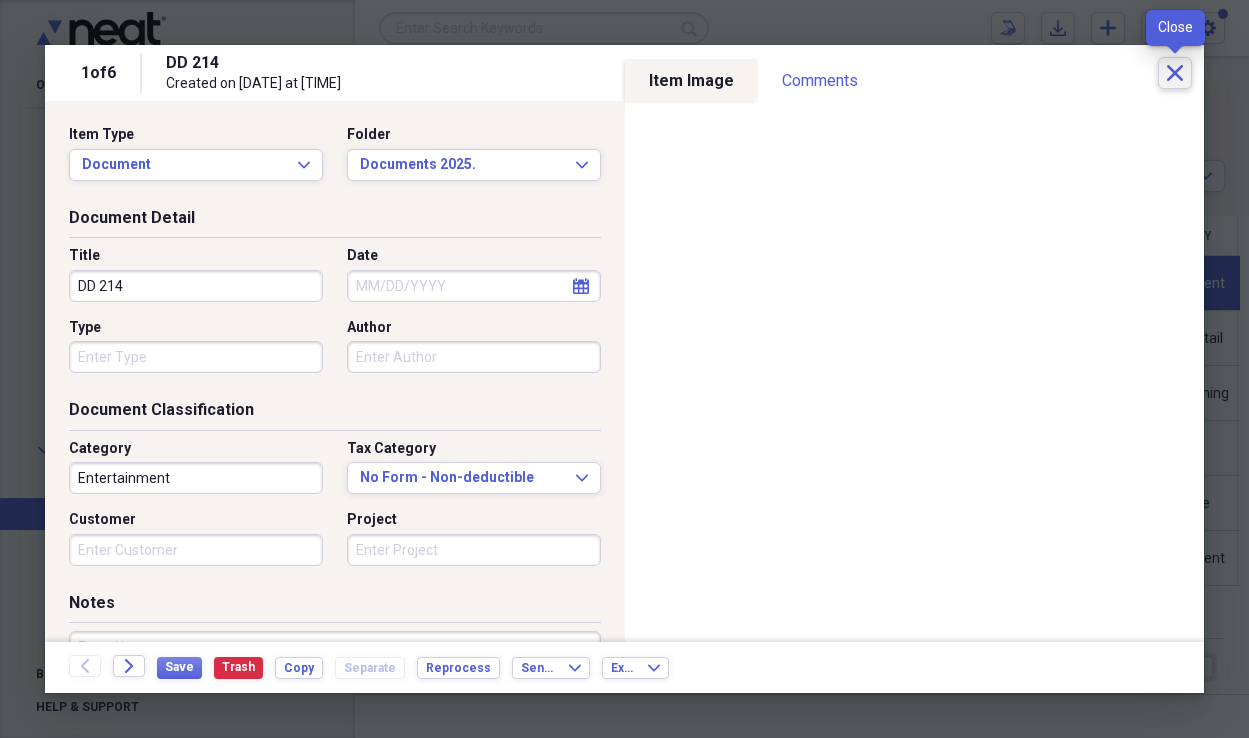 click on "Close" 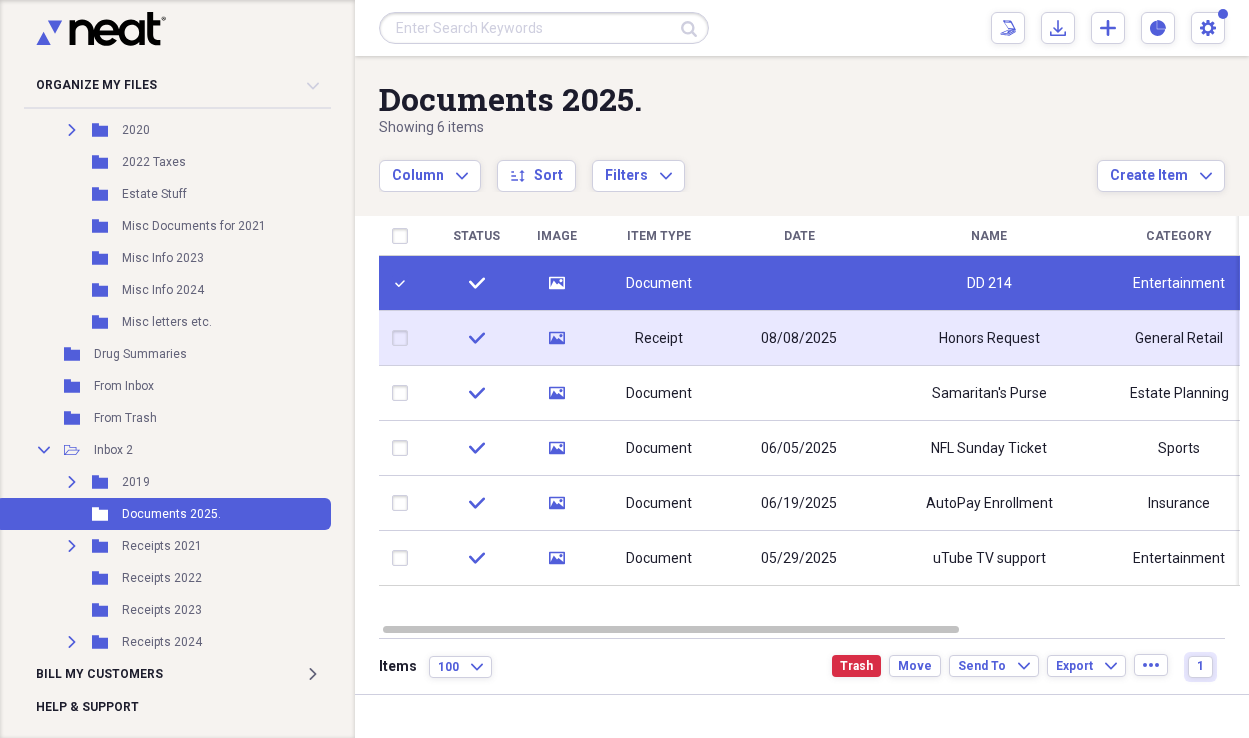 click at bounding box center [404, 338] 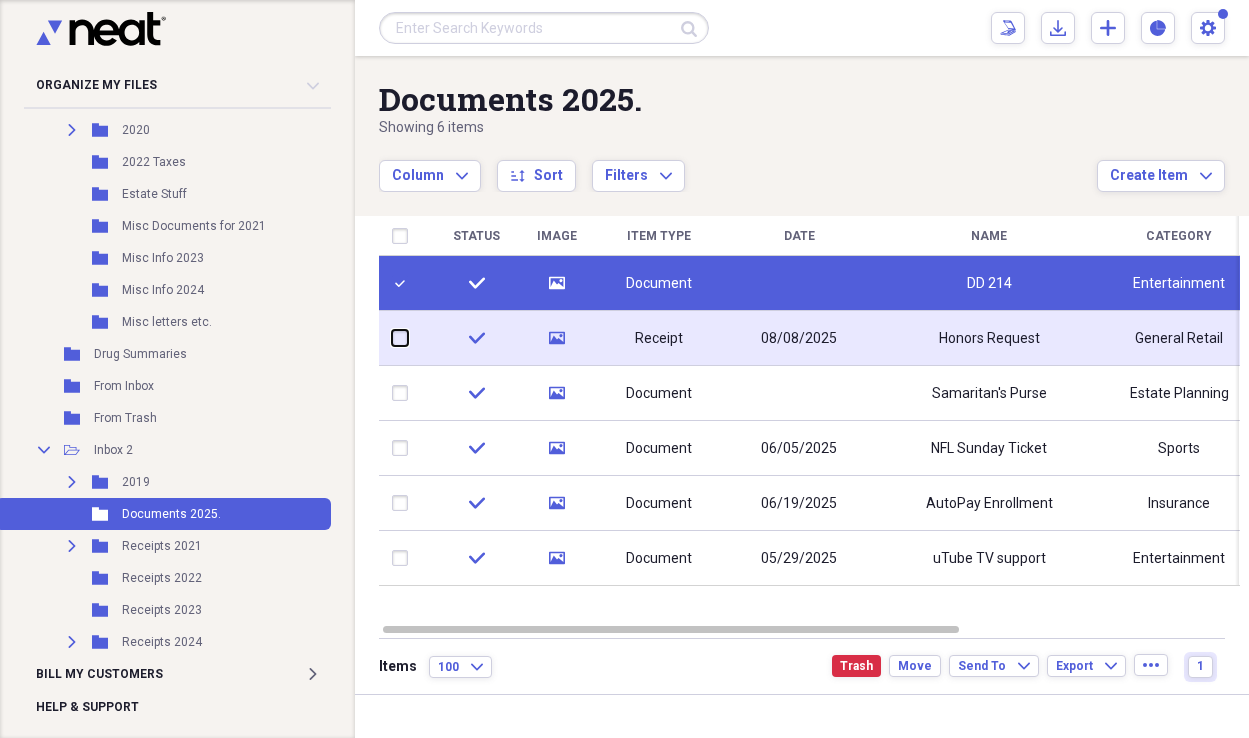 click at bounding box center (392, 338) 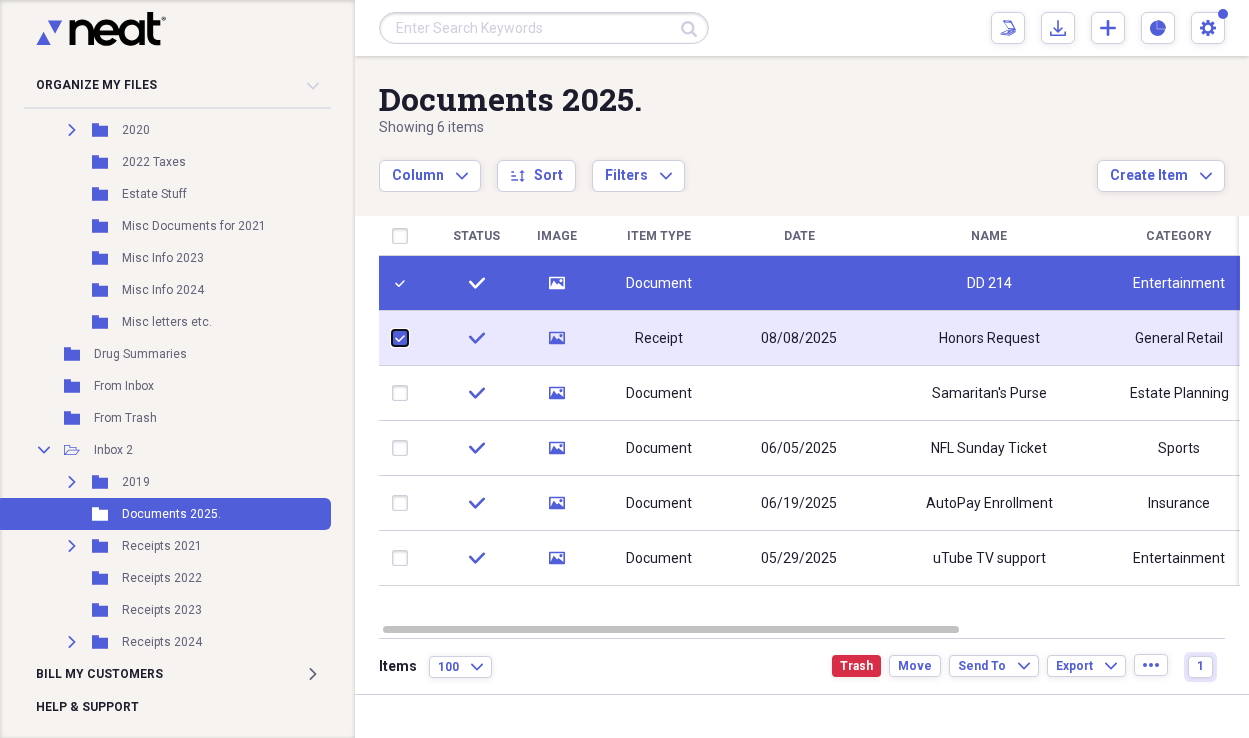 checkbox on "true" 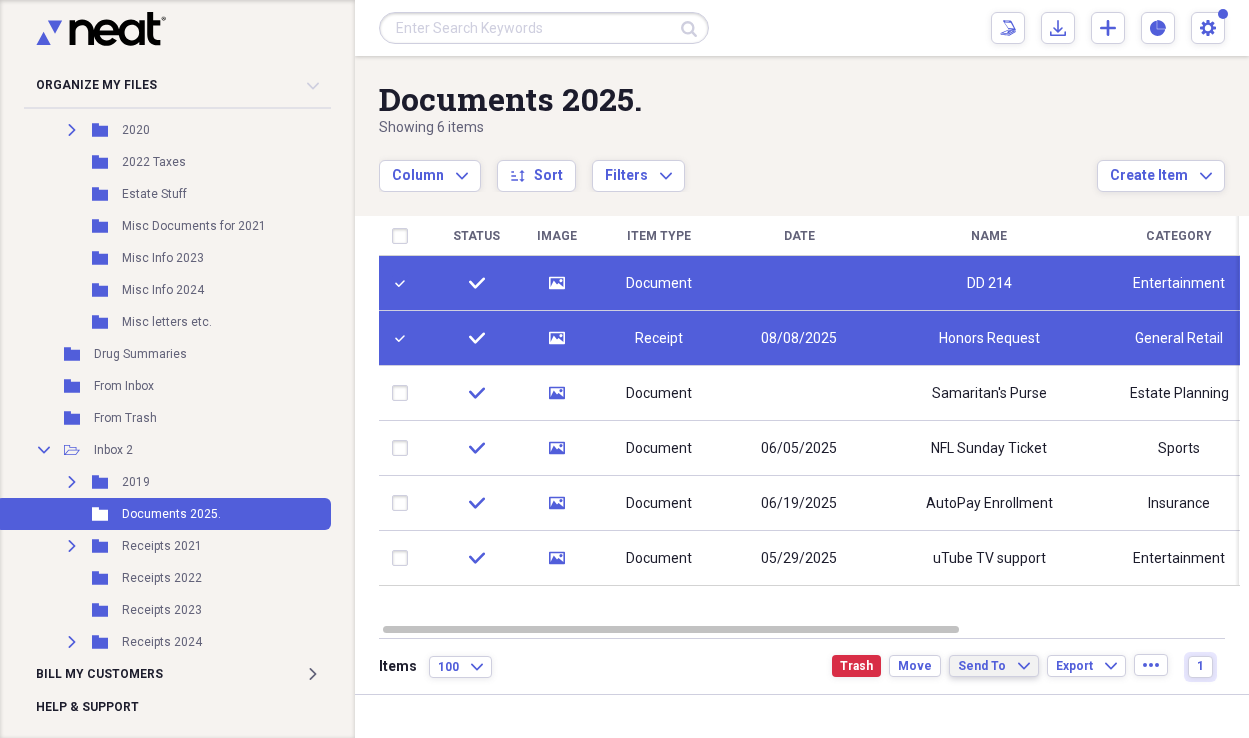click on "Send To Expand" at bounding box center (994, 666) 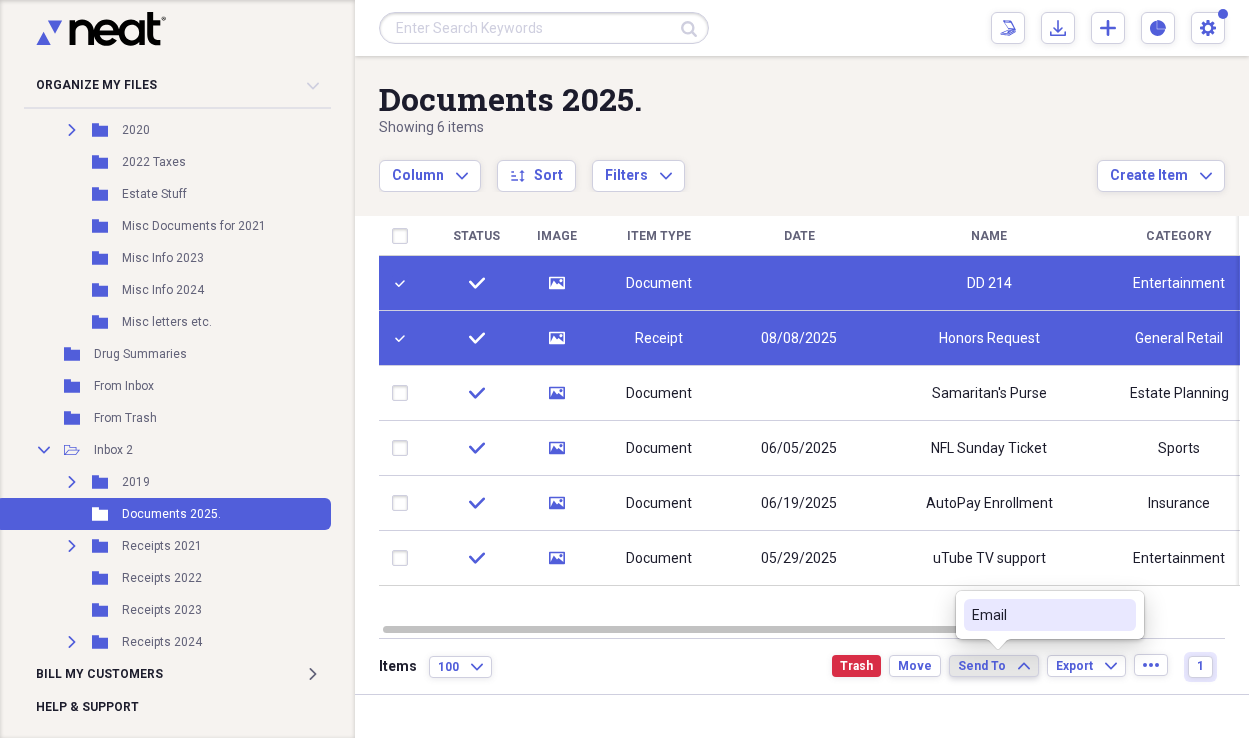 click on "Email" at bounding box center (1038, 615) 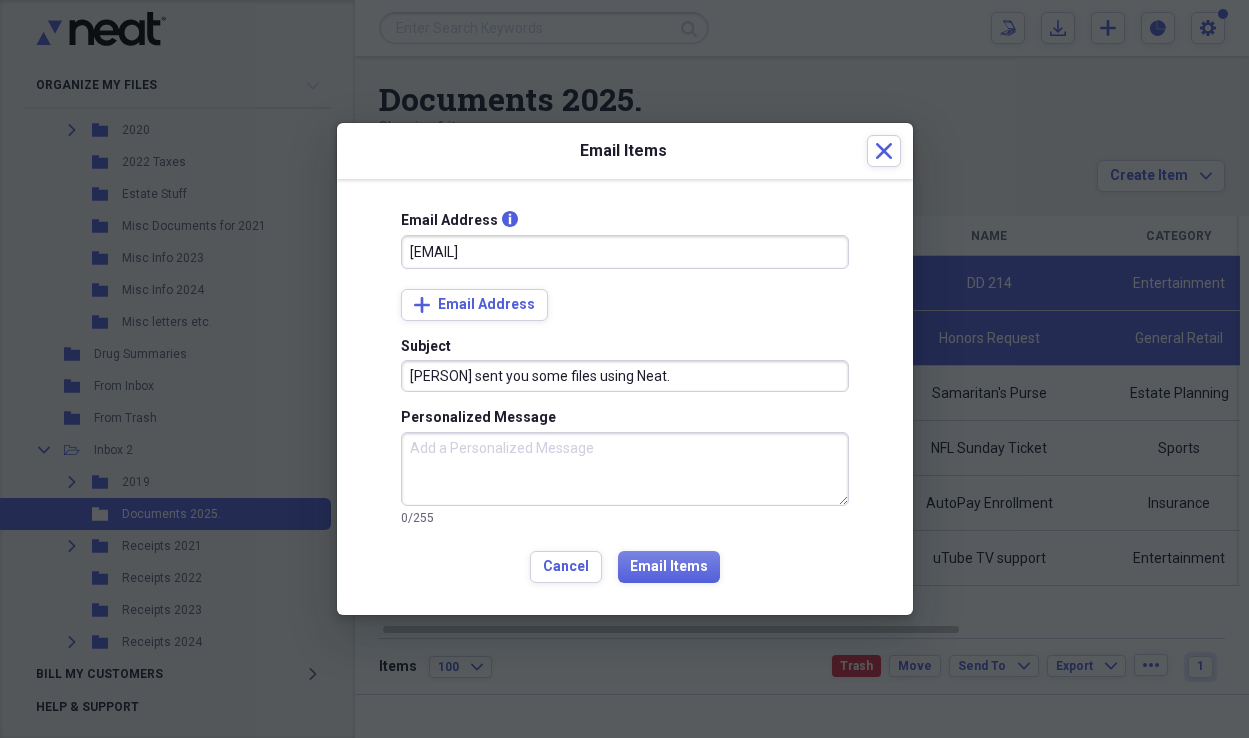 type on "[EMAIL]" 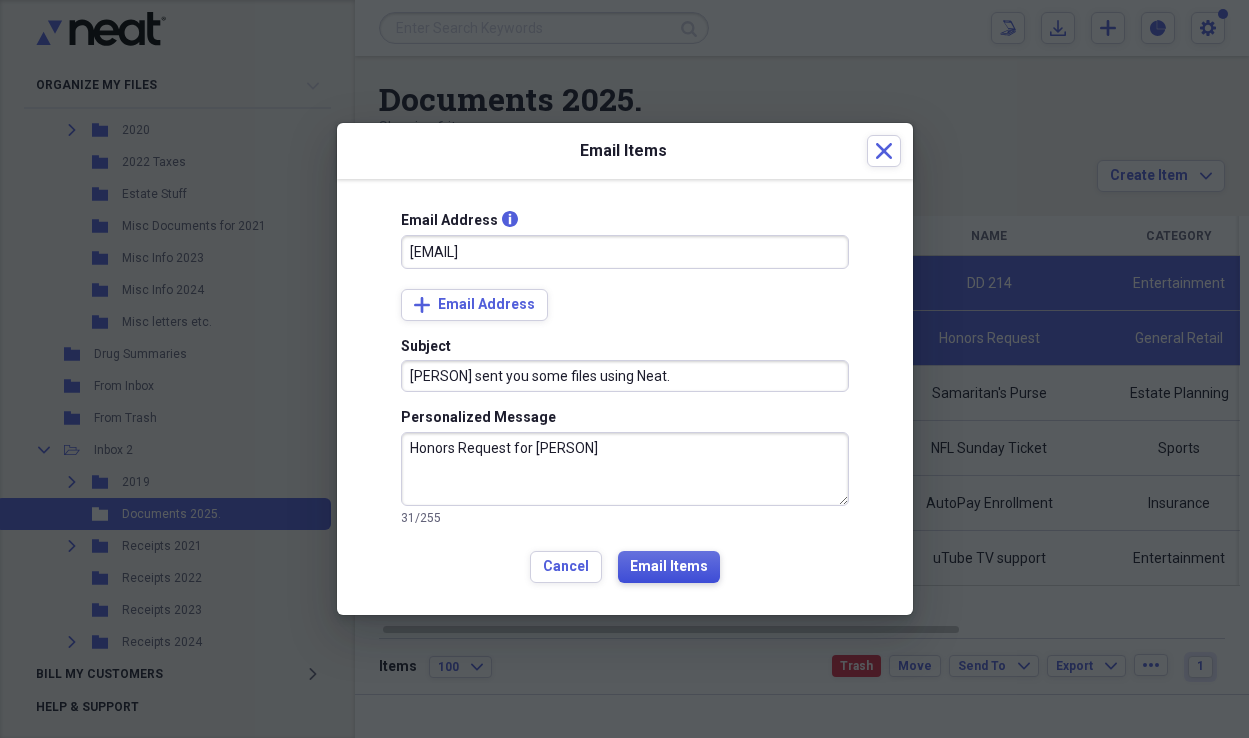 type on "Honors Request for [PERSON]" 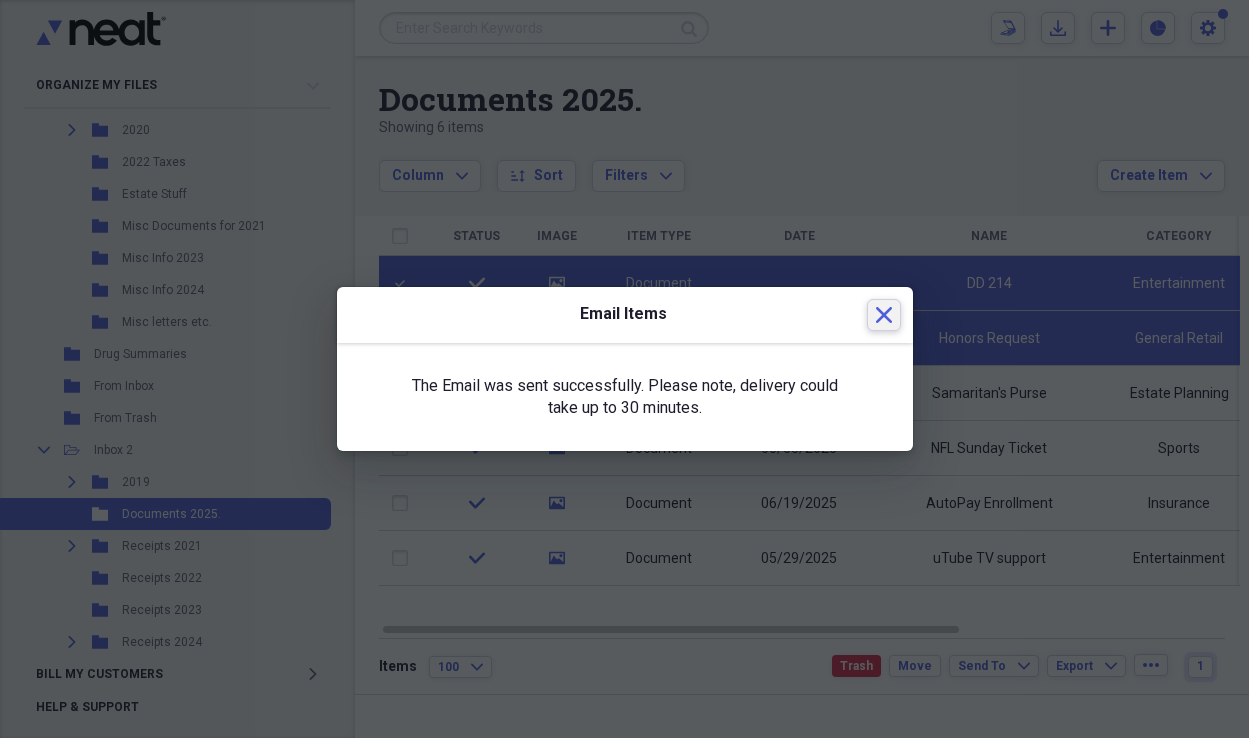 click on "Close" 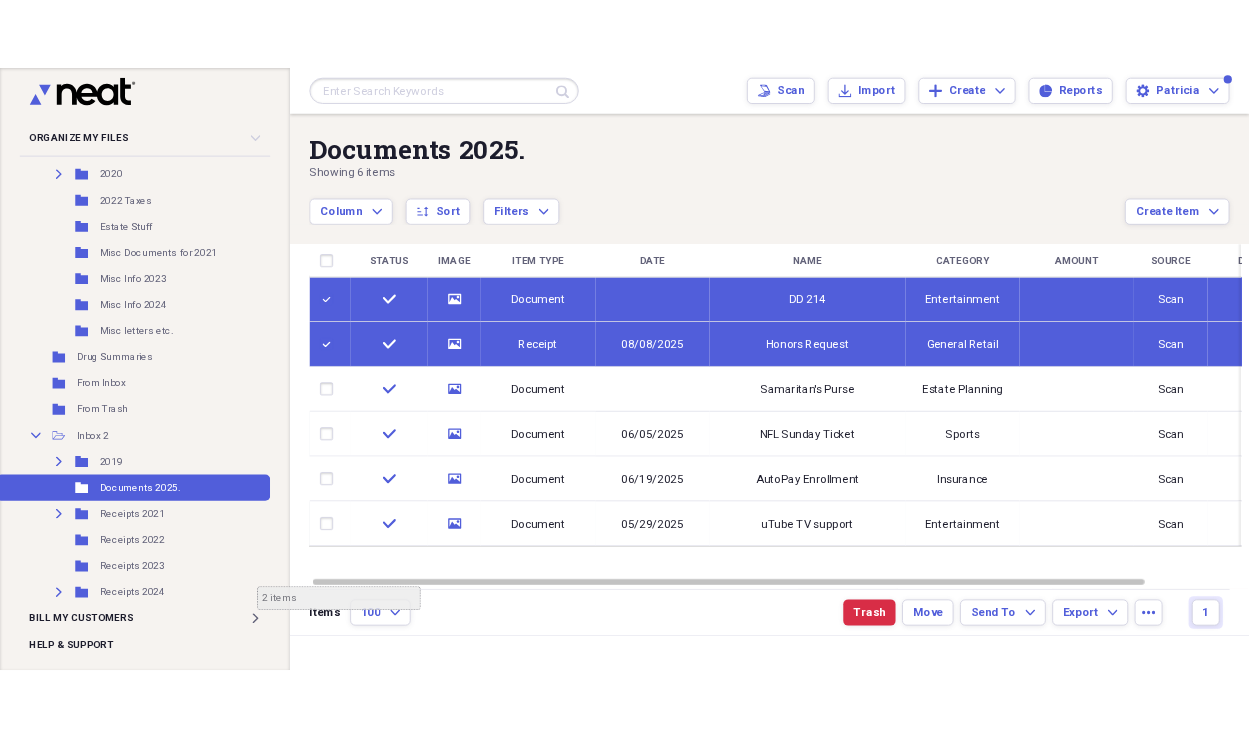 scroll, scrollTop: 709, scrollLeft: 0, axis: vertical 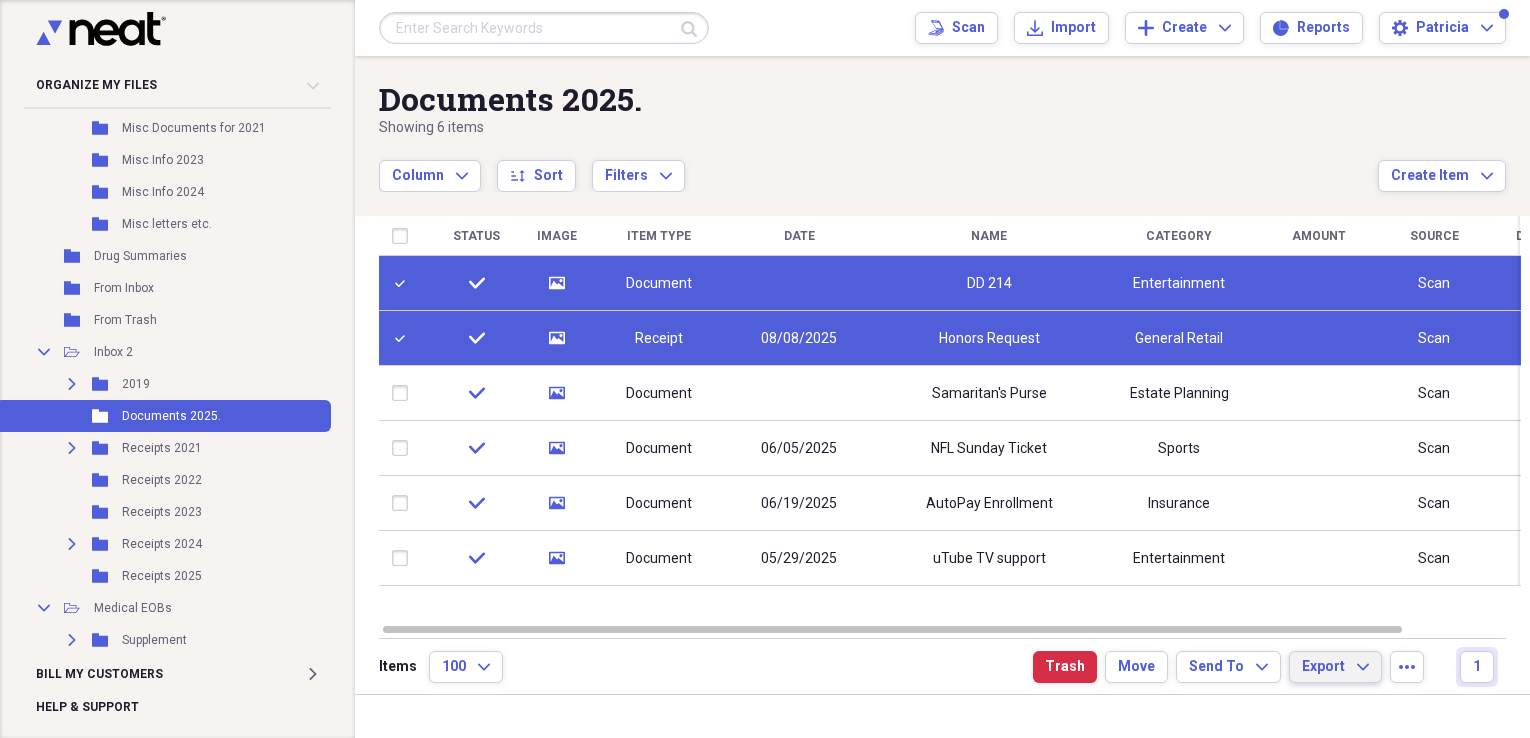click on "Expand" 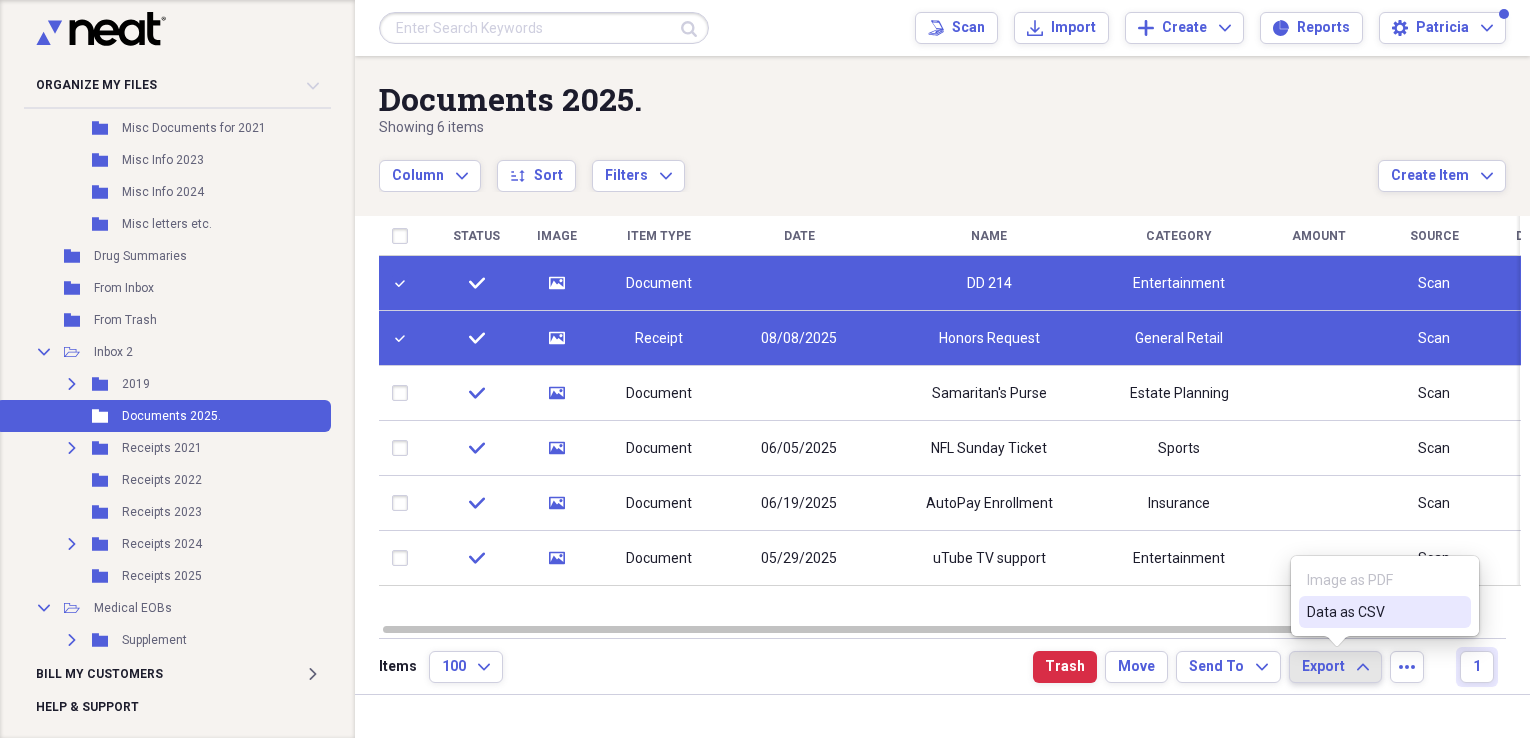 click on "Image as PDF" at bounding box center [1385, 580] 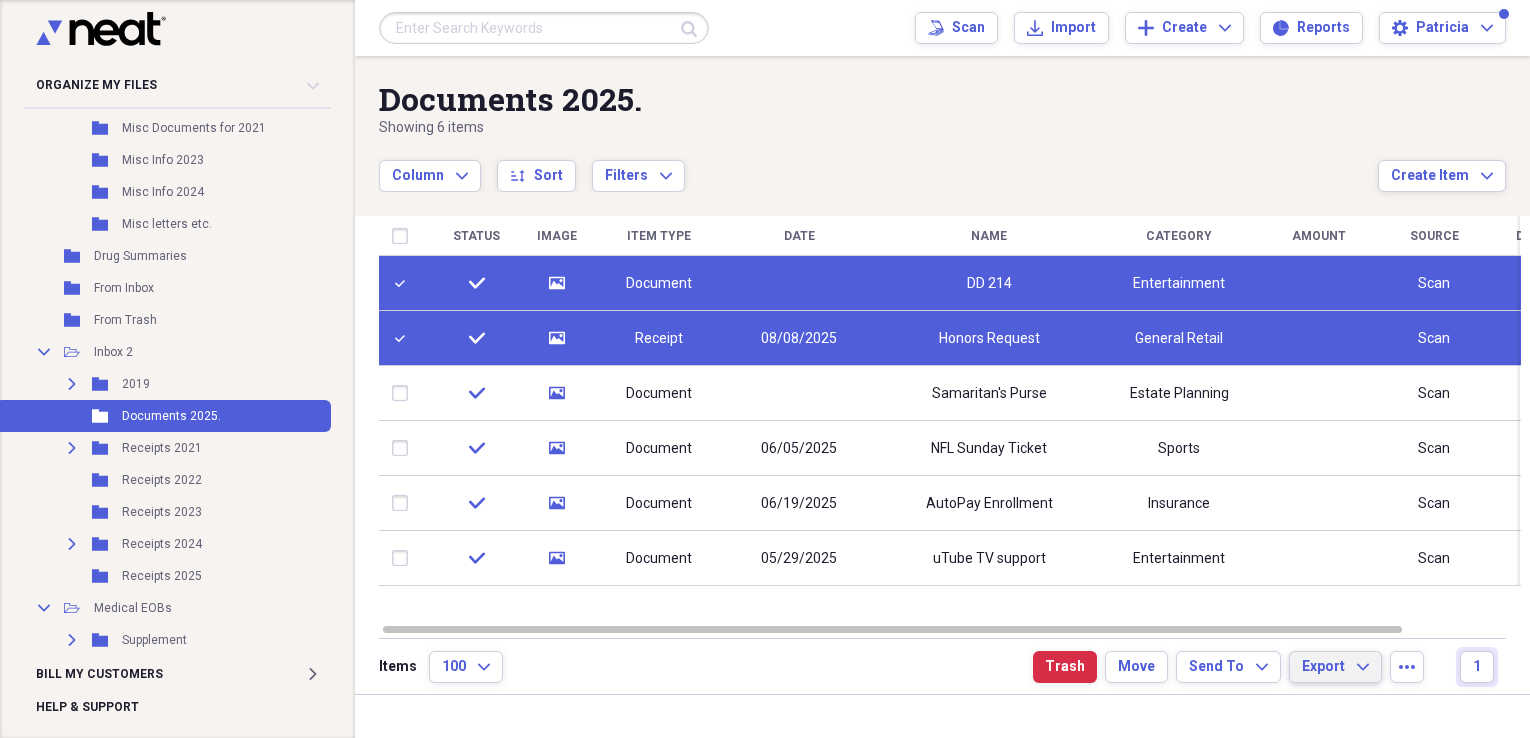 click at bounding box center [942, 716] 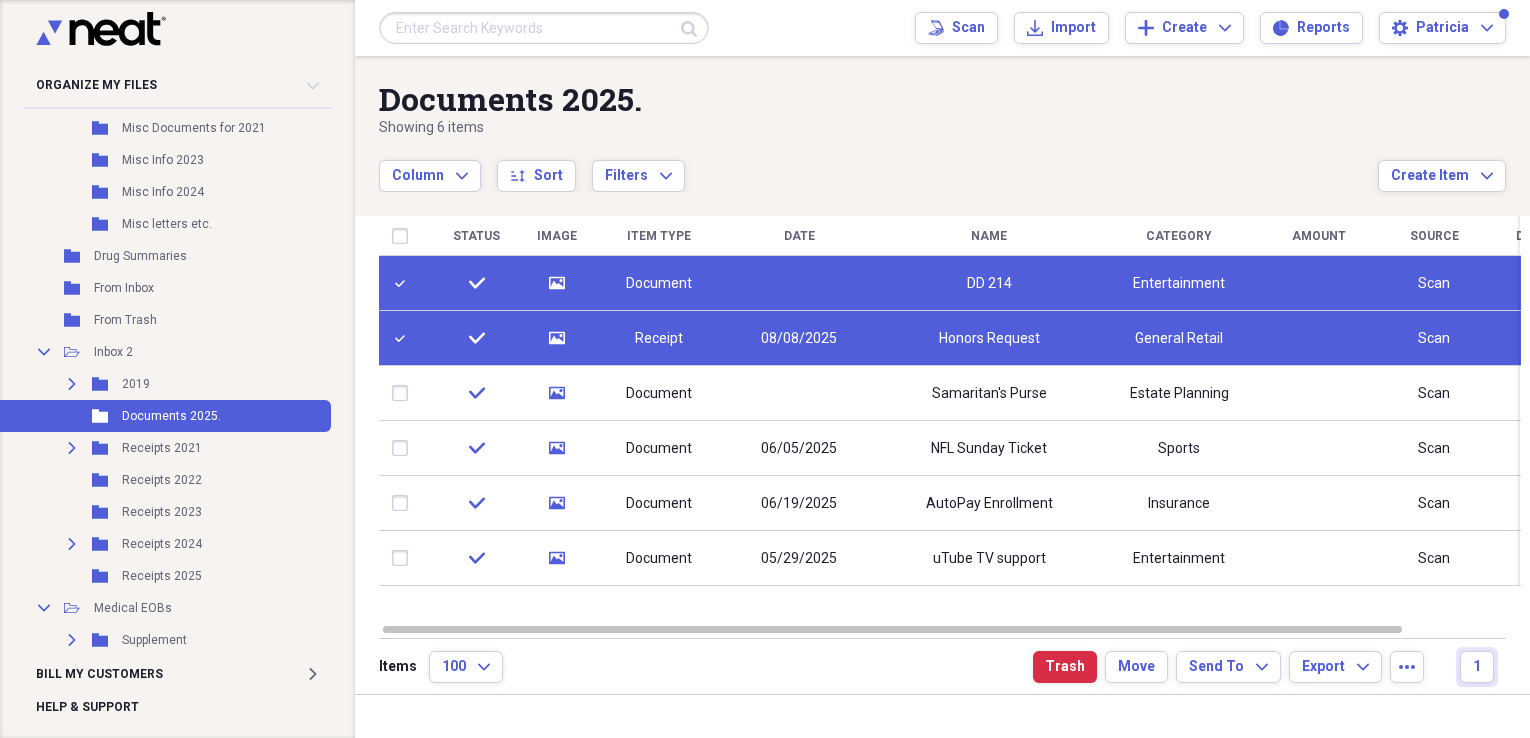 click on "DD 214" at bounding box center (989, 283) 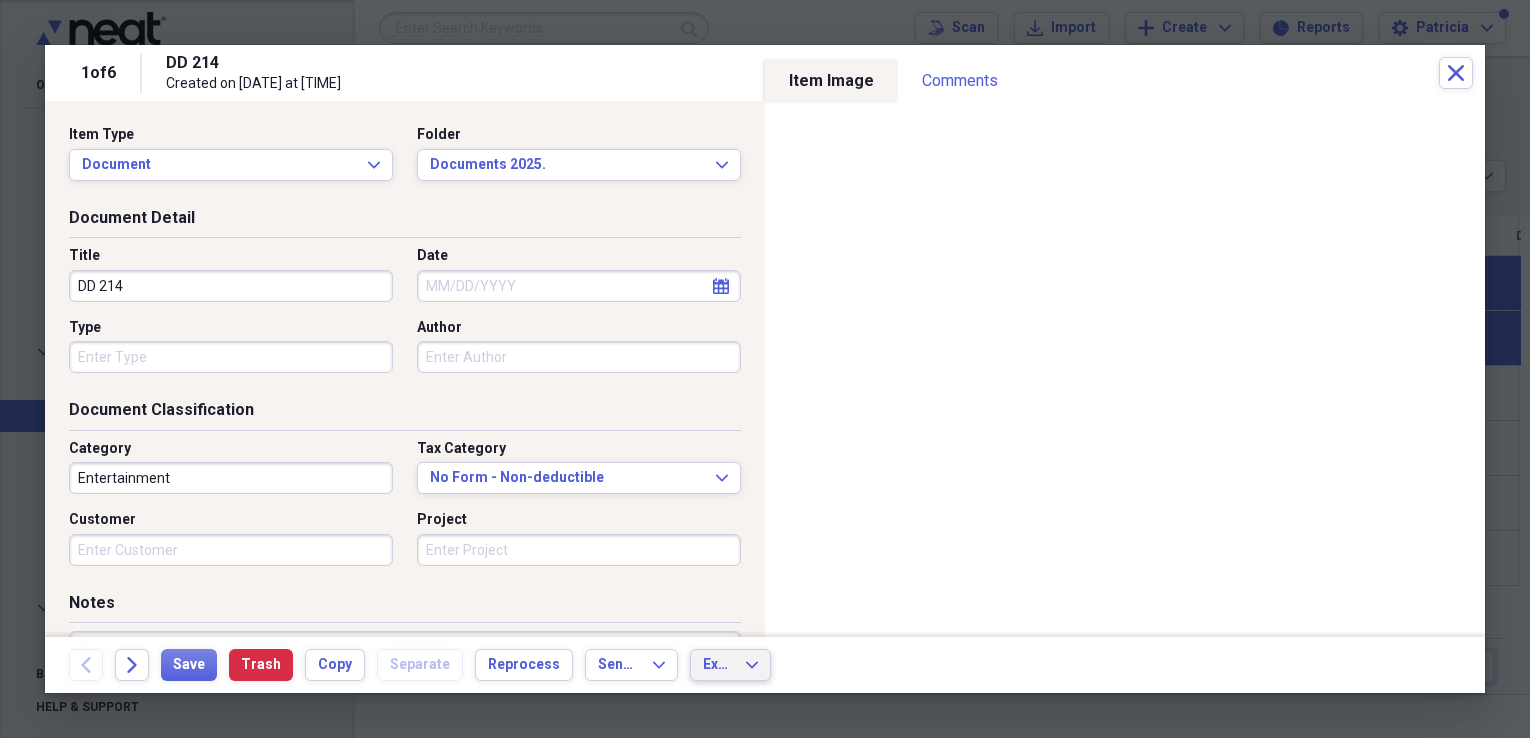 click on "Export Expand" at bounding box center [730, 665] 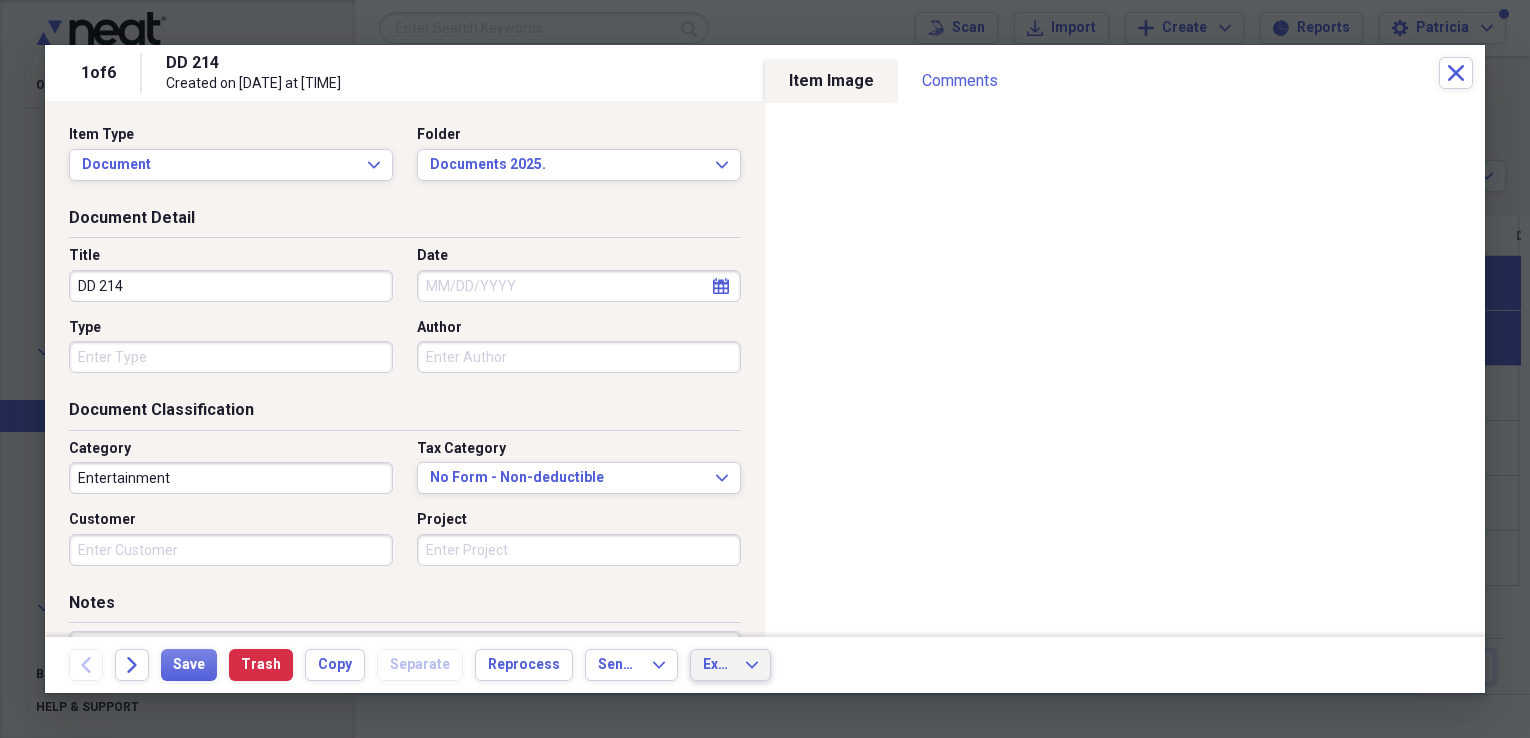click on "Back Forward Save Trash Copy Separate Reprocess Send To Expand Export Expand" at bounding box center (765, 665) 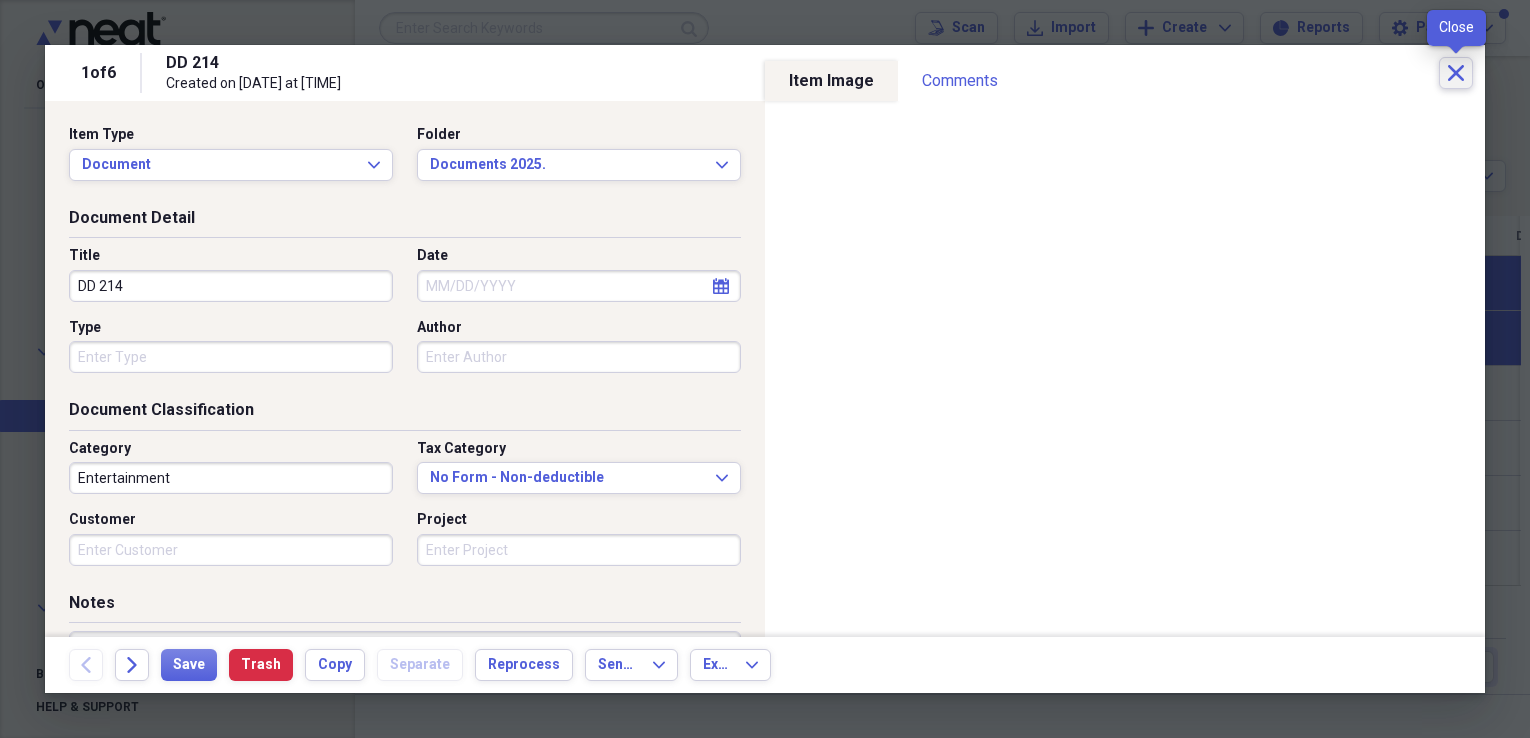 click on "Close" 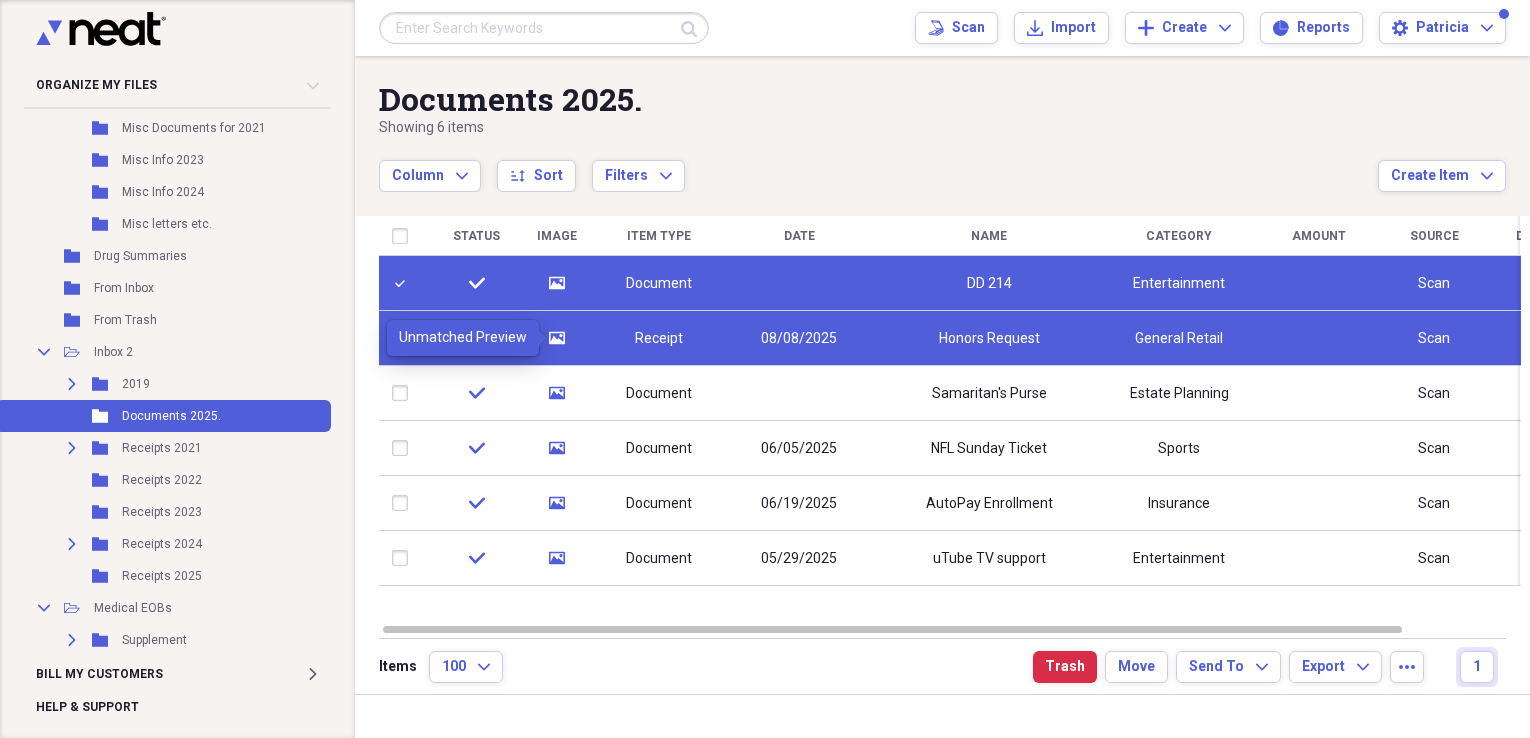 click on "media" 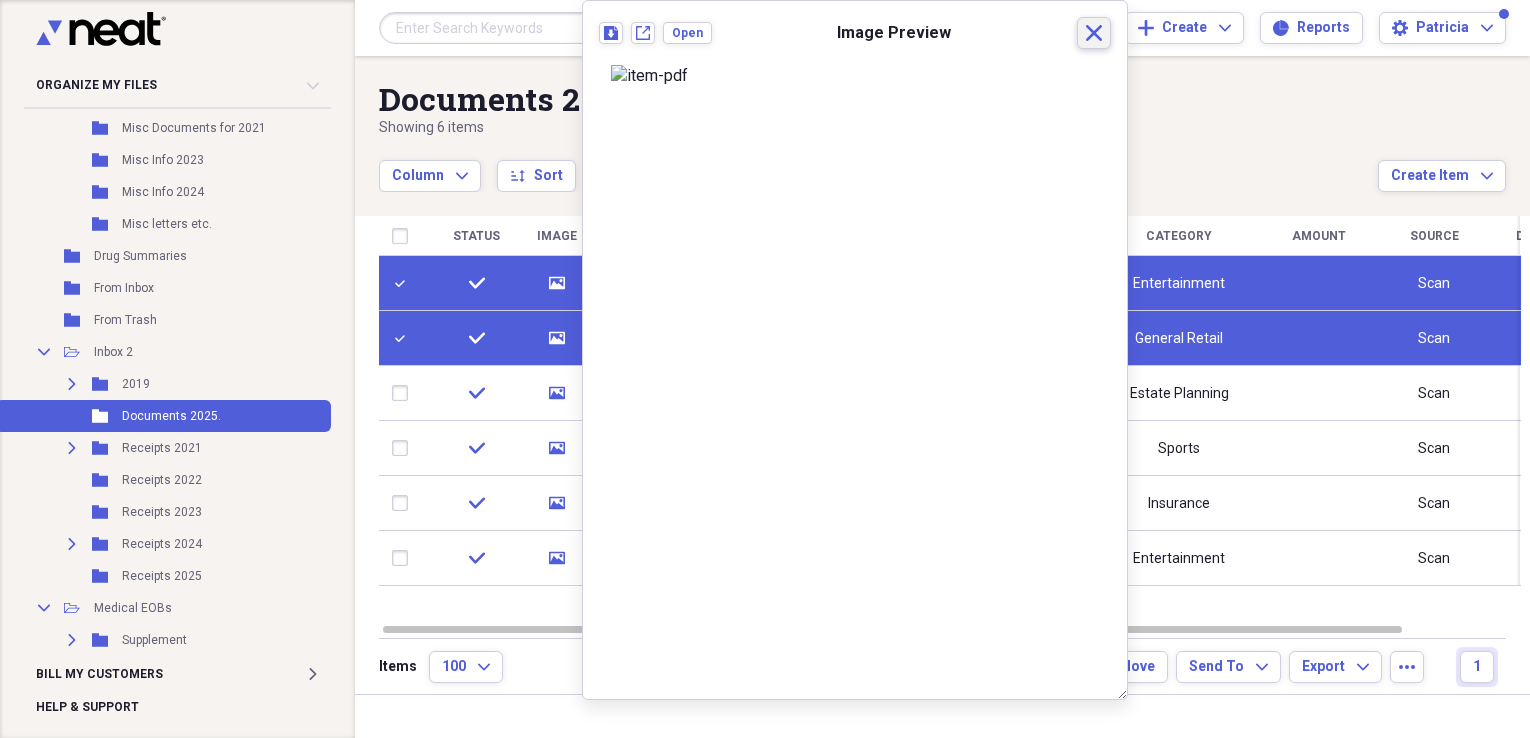 click on "Close" 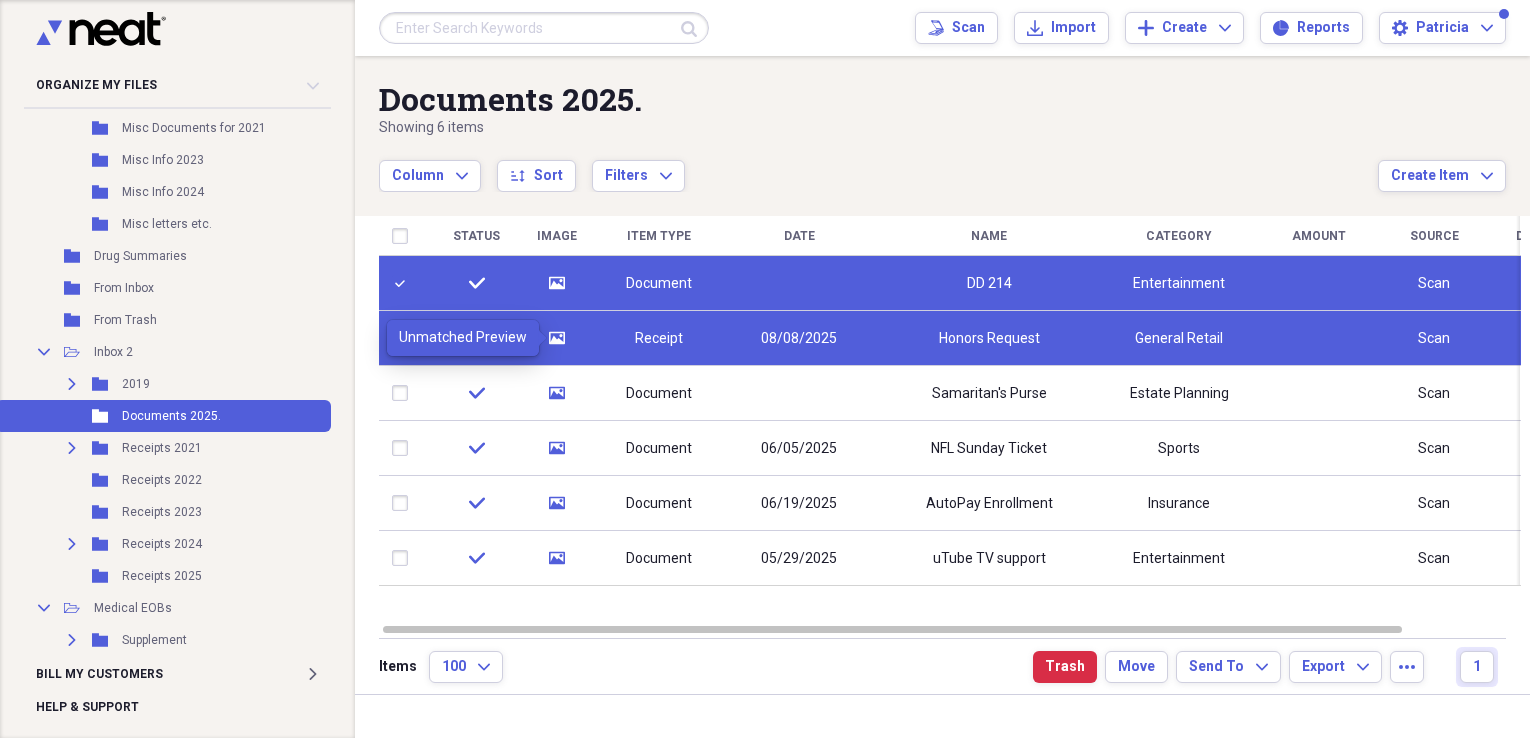 click on "media" at bounding box center (557, 338) 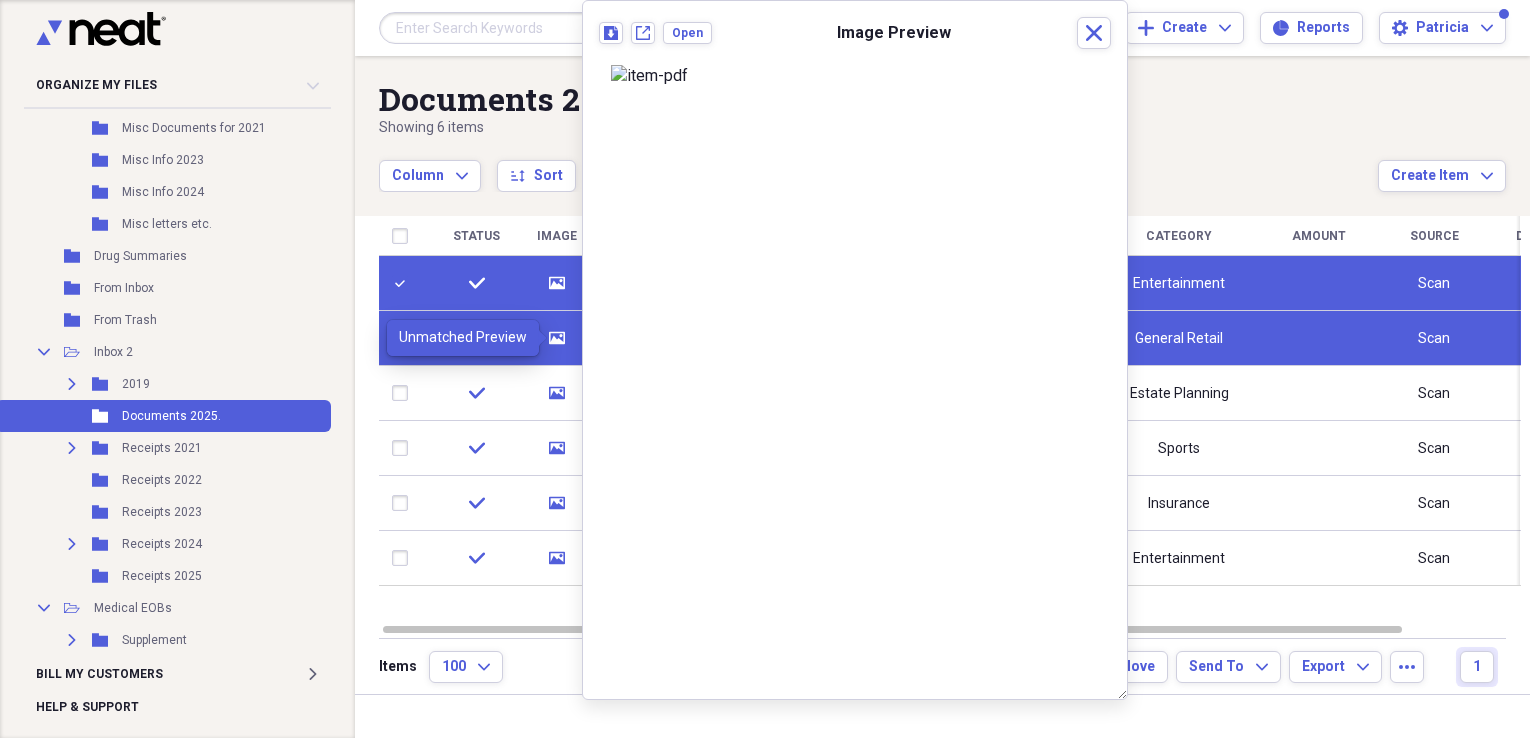 click on "media" at bounding box center [557, 338] 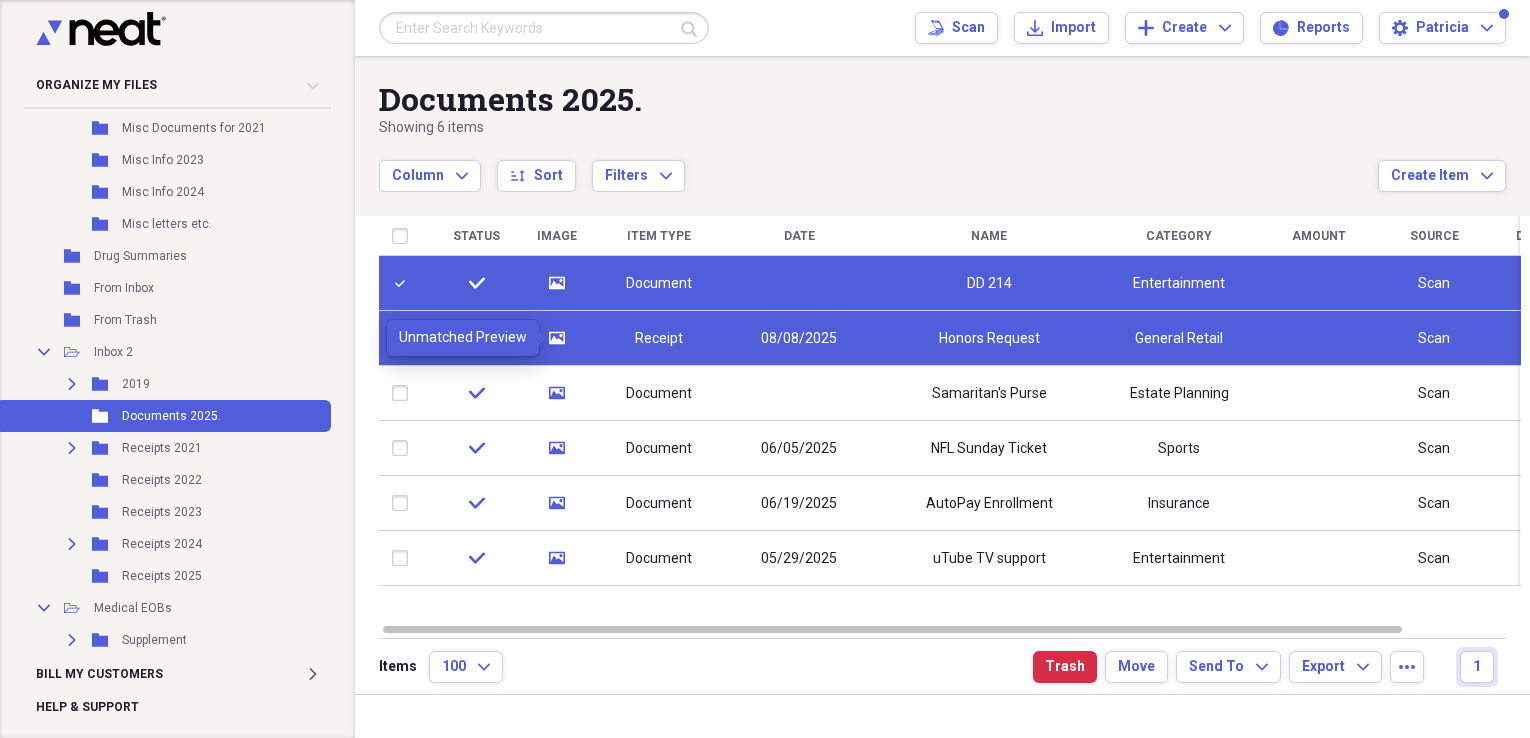 click 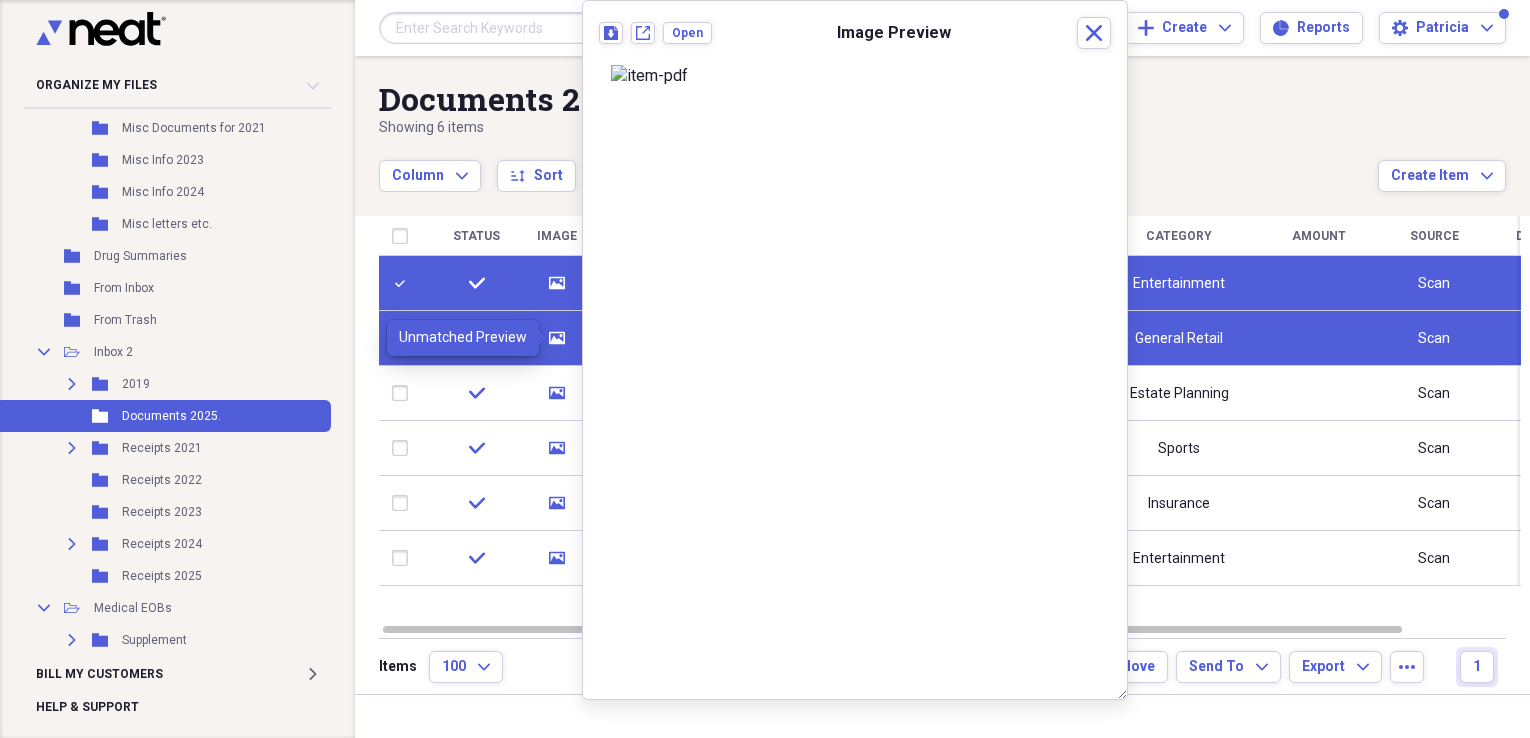 click 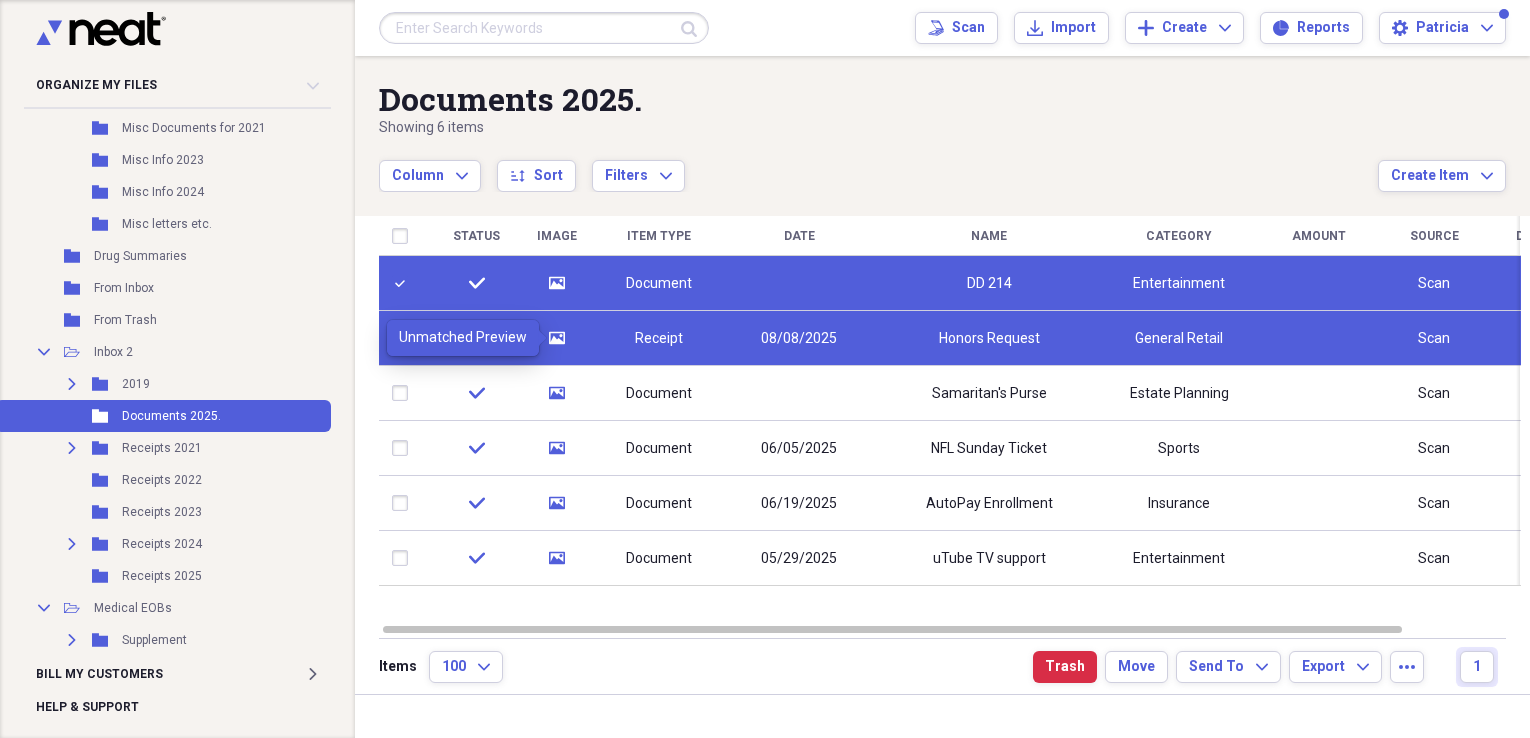 click 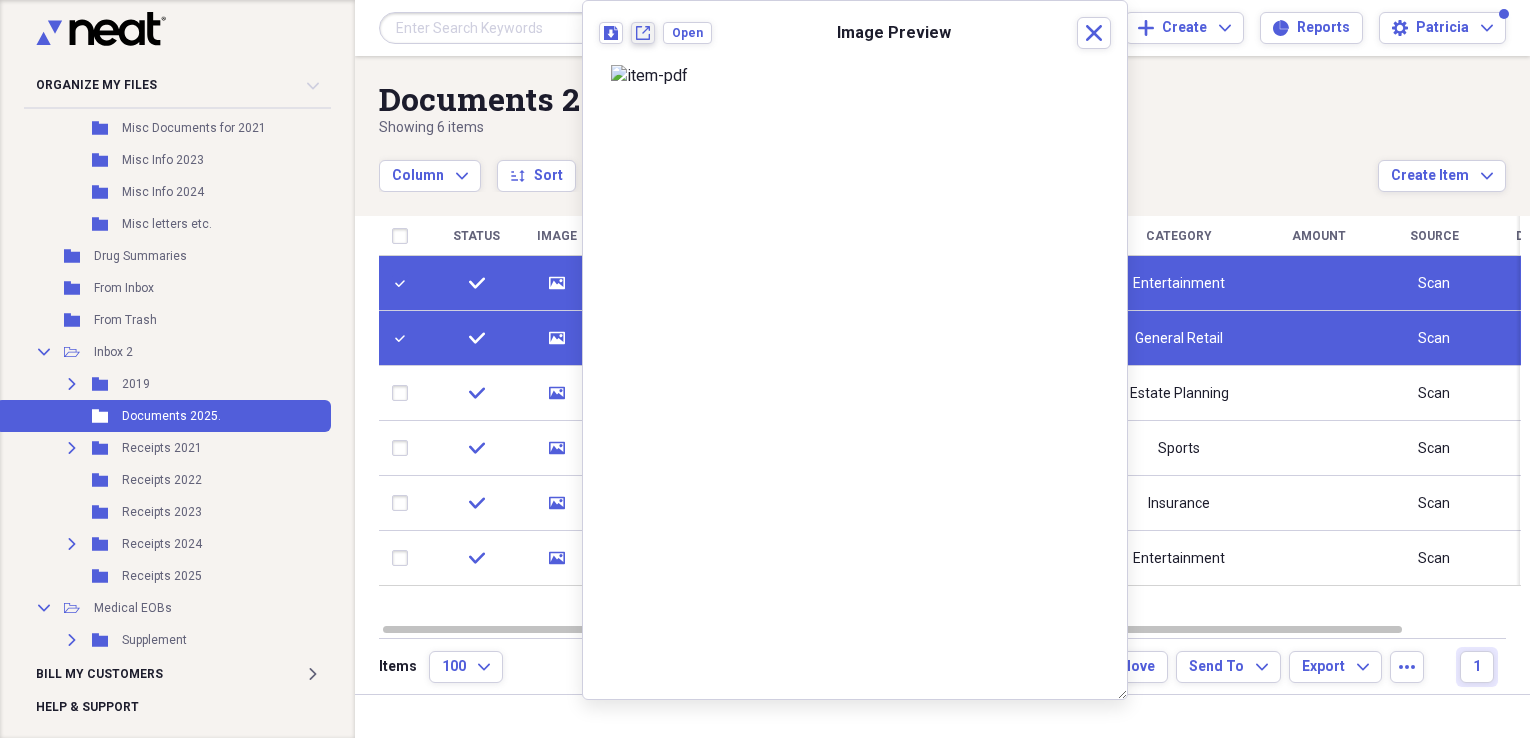 drag, startPoint x: 642, startPoint y: 29, endPoint x: 867, endPoint y: 34, distance: 225.05554 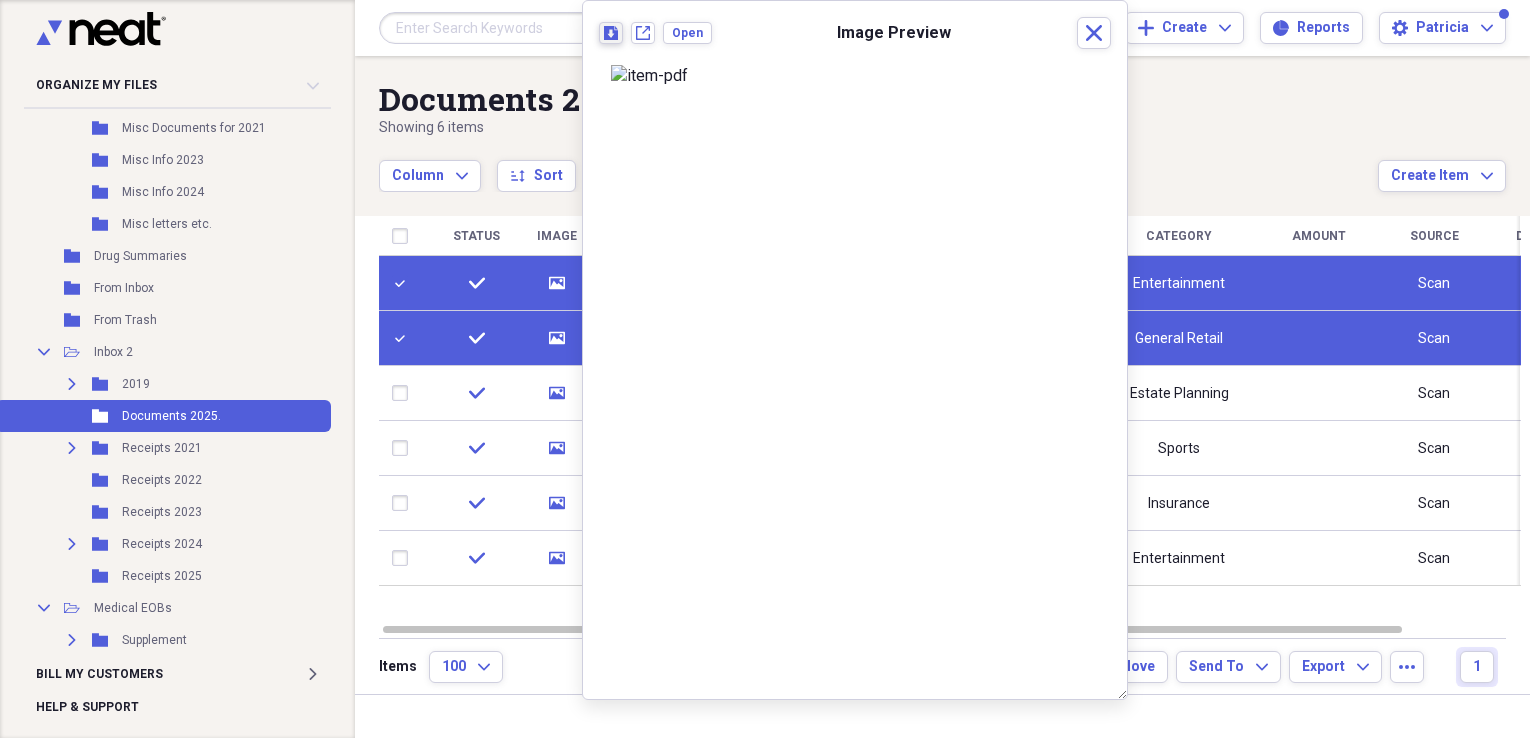 click on "Download" 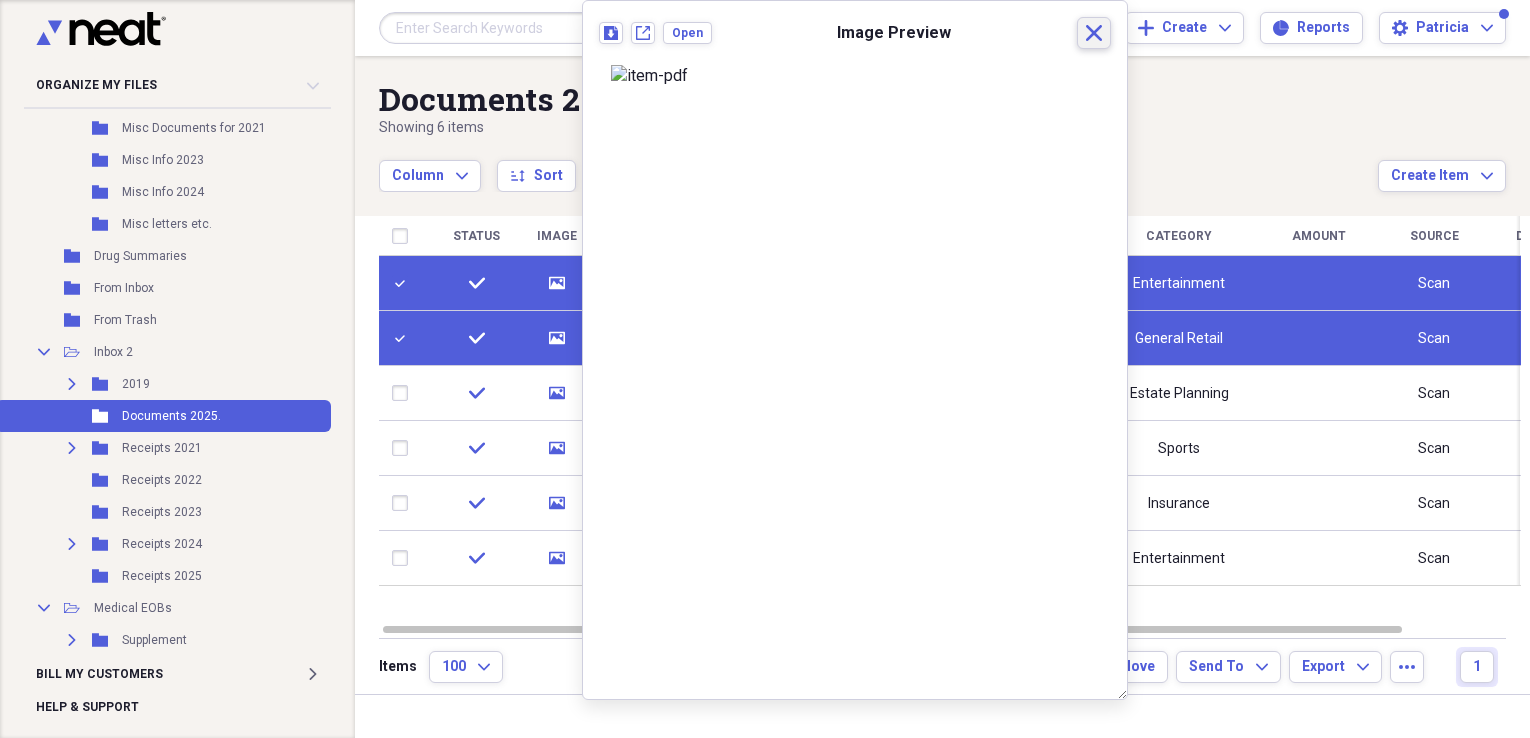 click on "Close" at bounding box center (1094, 33) 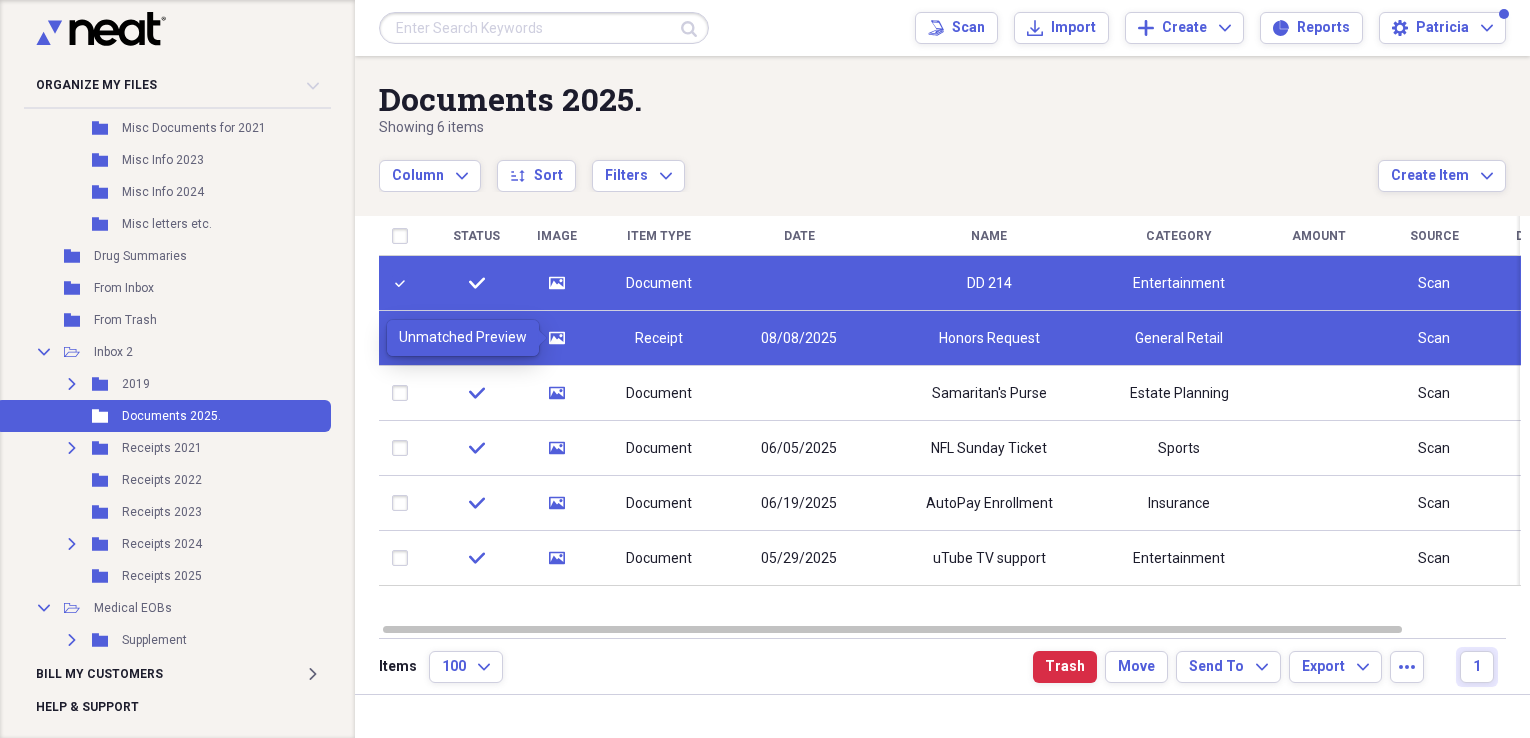 click on "media" 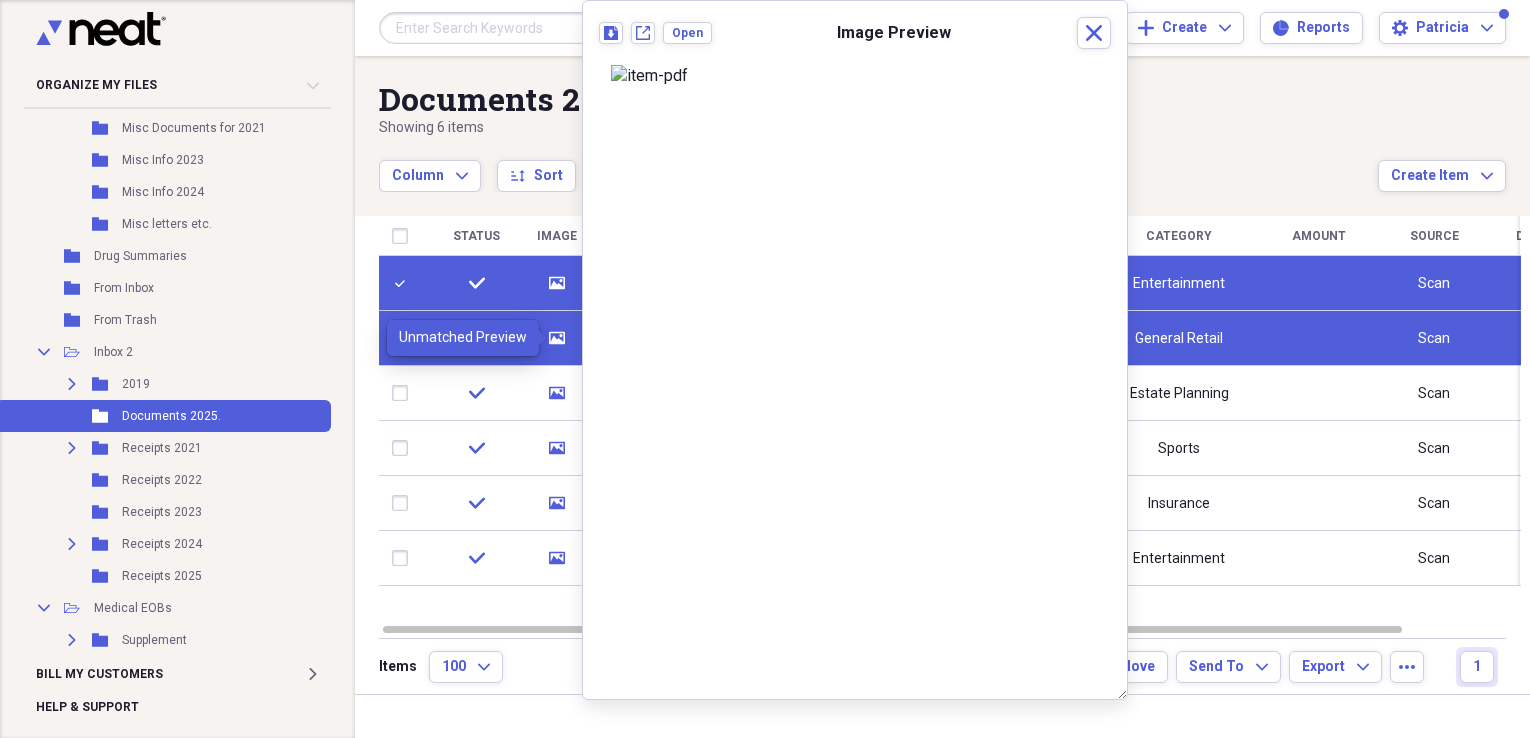 click on "media" 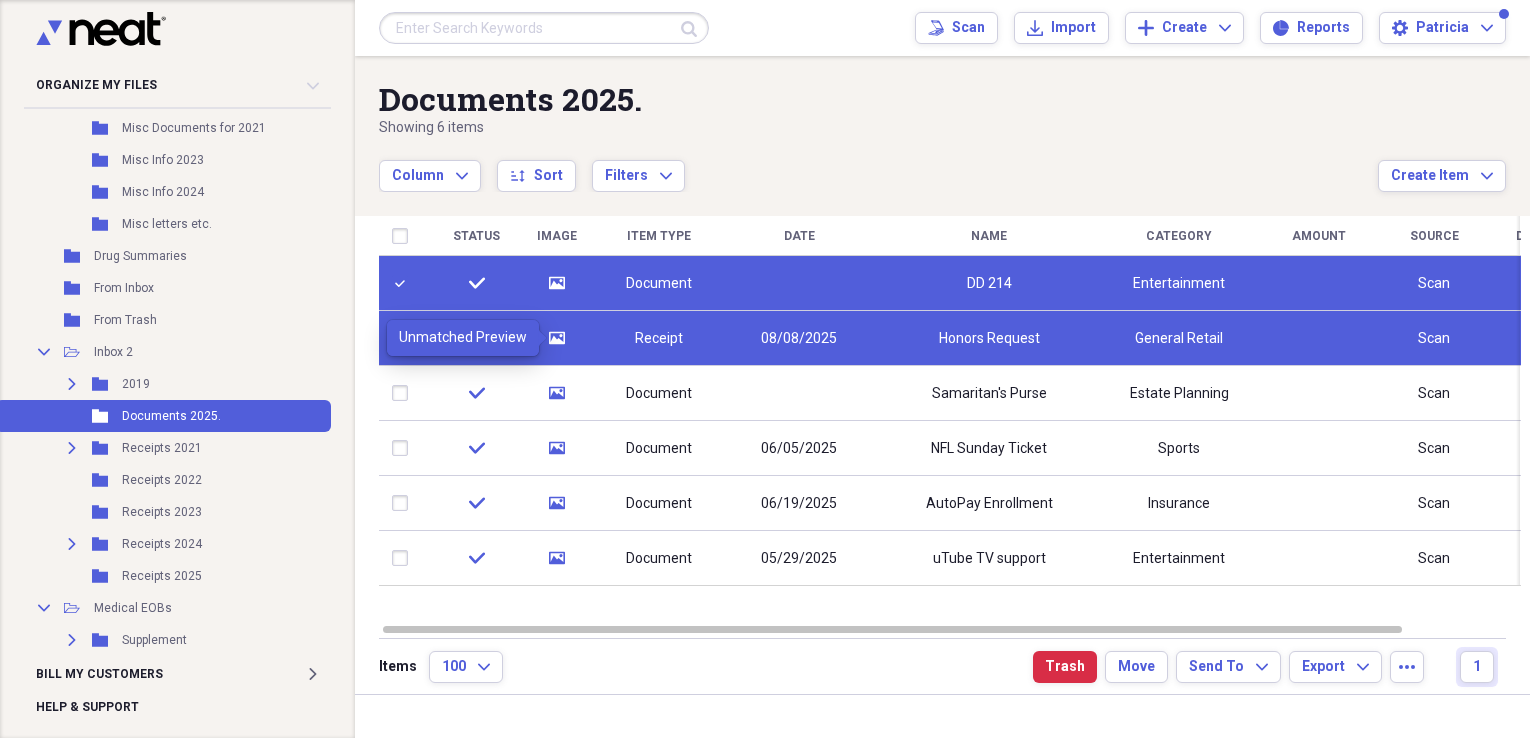 click on "media" 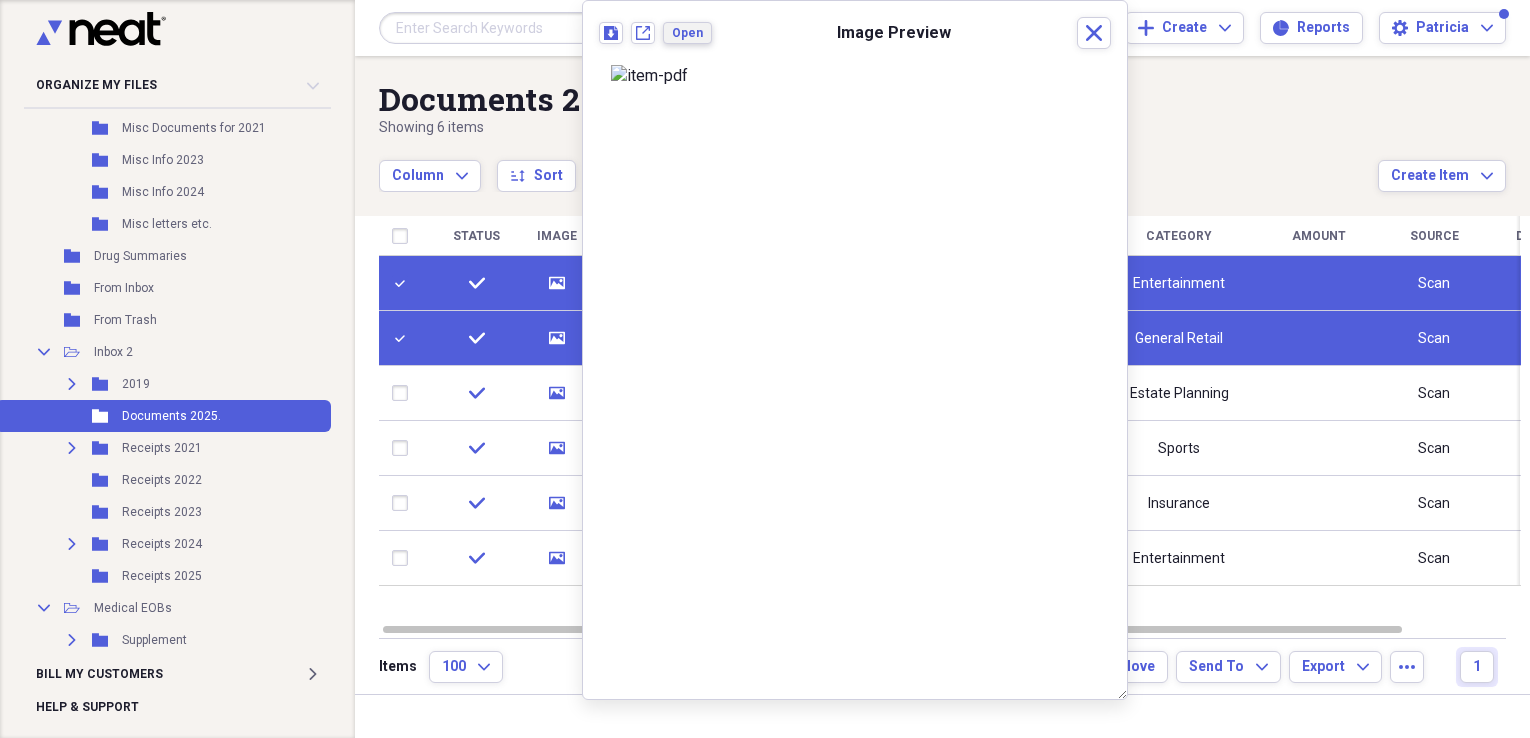 click on "Open" at bounding box center (687, 33) 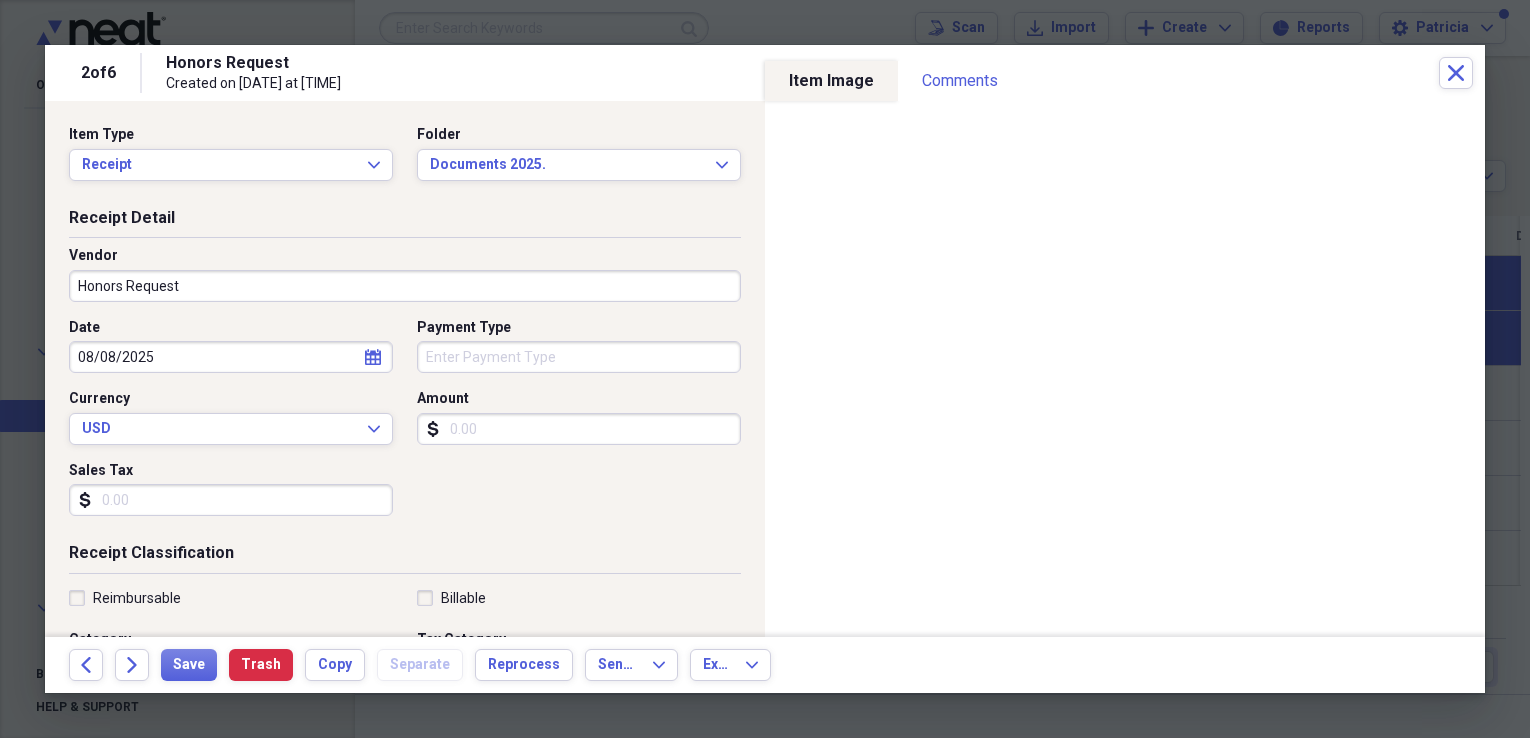 drag, startPoint x: 1167, startPoint y: 80, endPoint x: 1094, endPoint y: 88, distance: 73.43705 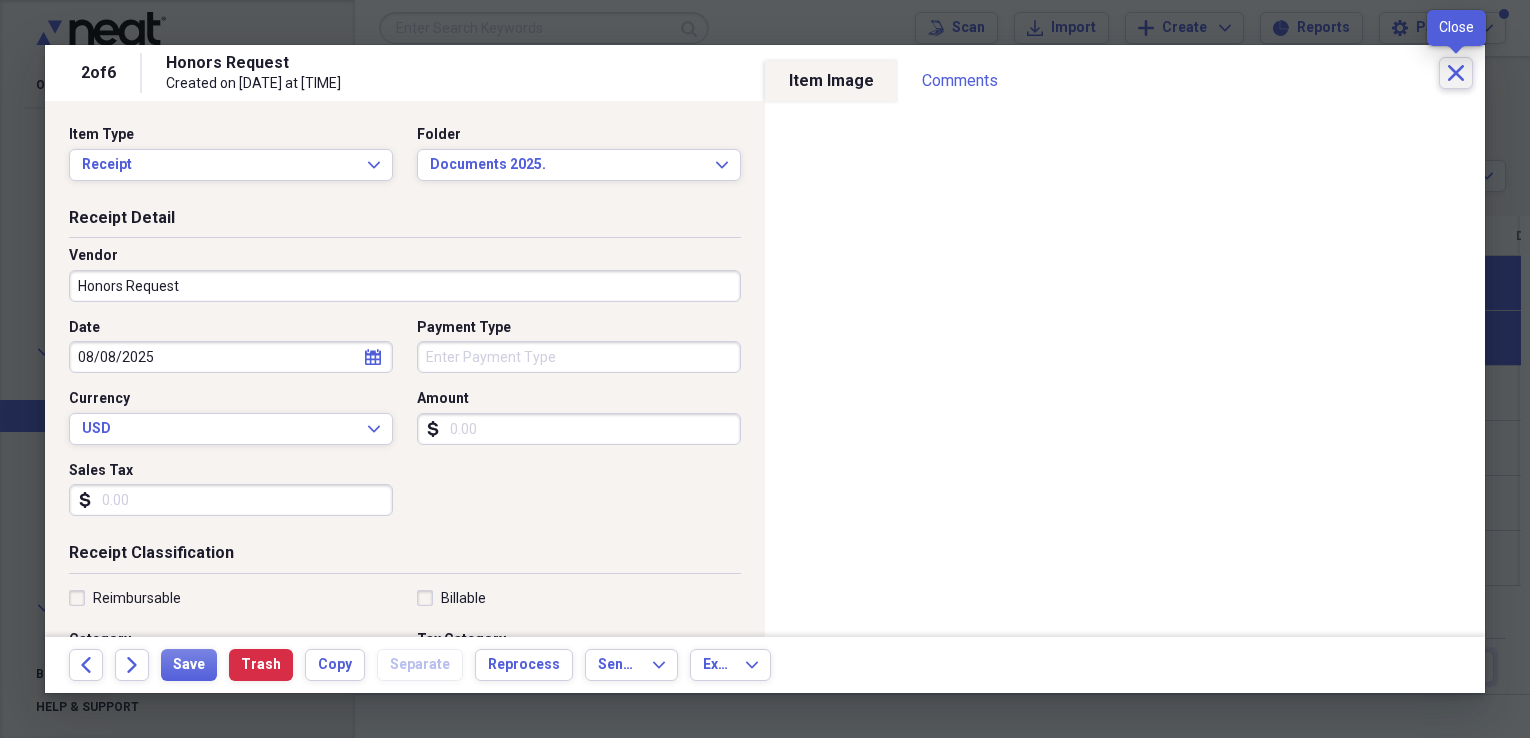 click on "Close" 